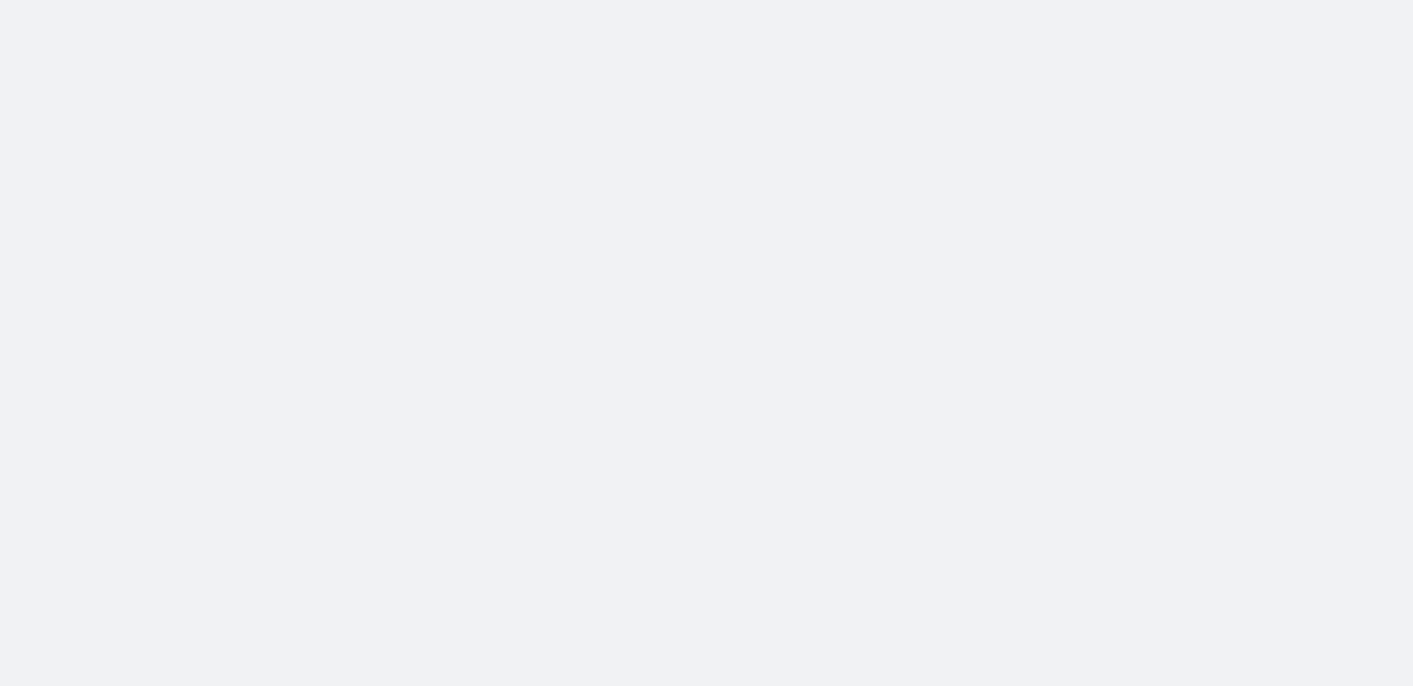scroll, scrollTop: 0, scrollLeft: 0, axis: both 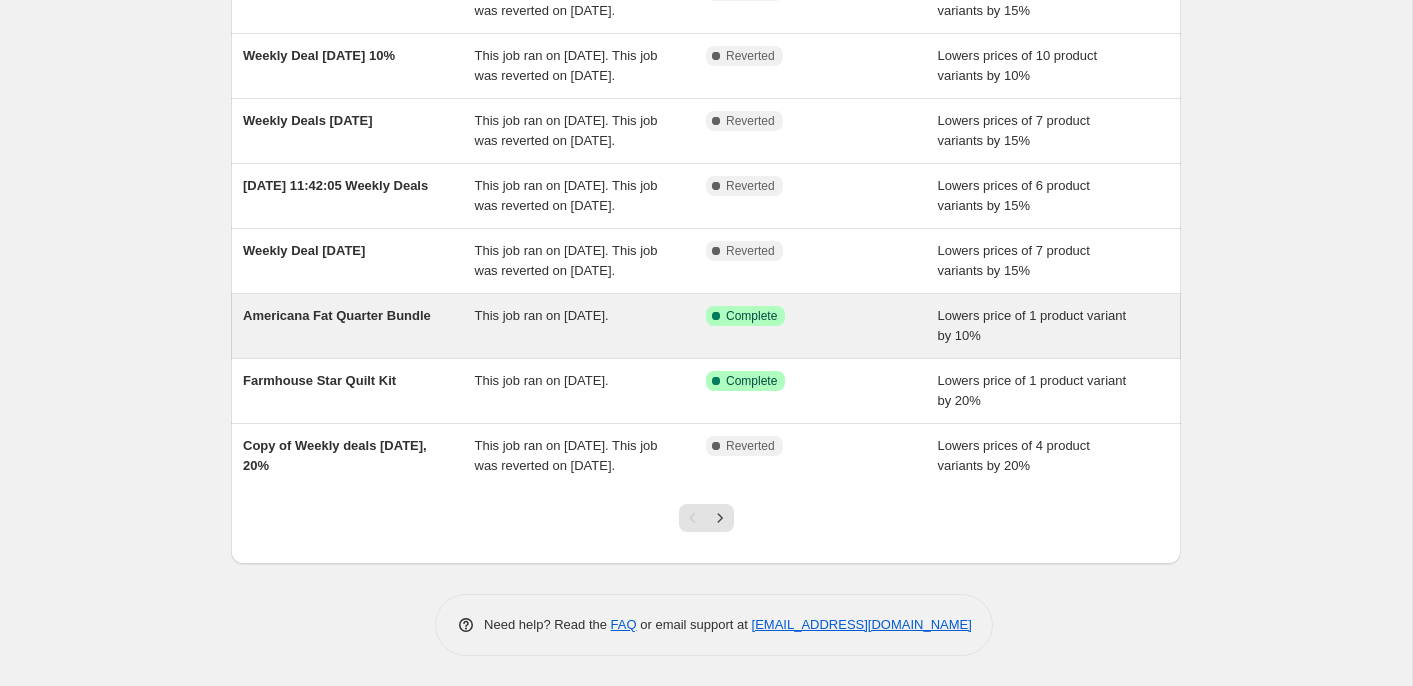 click on "Americana Fat Quarter Bundle" at bounding box center (359, 326) 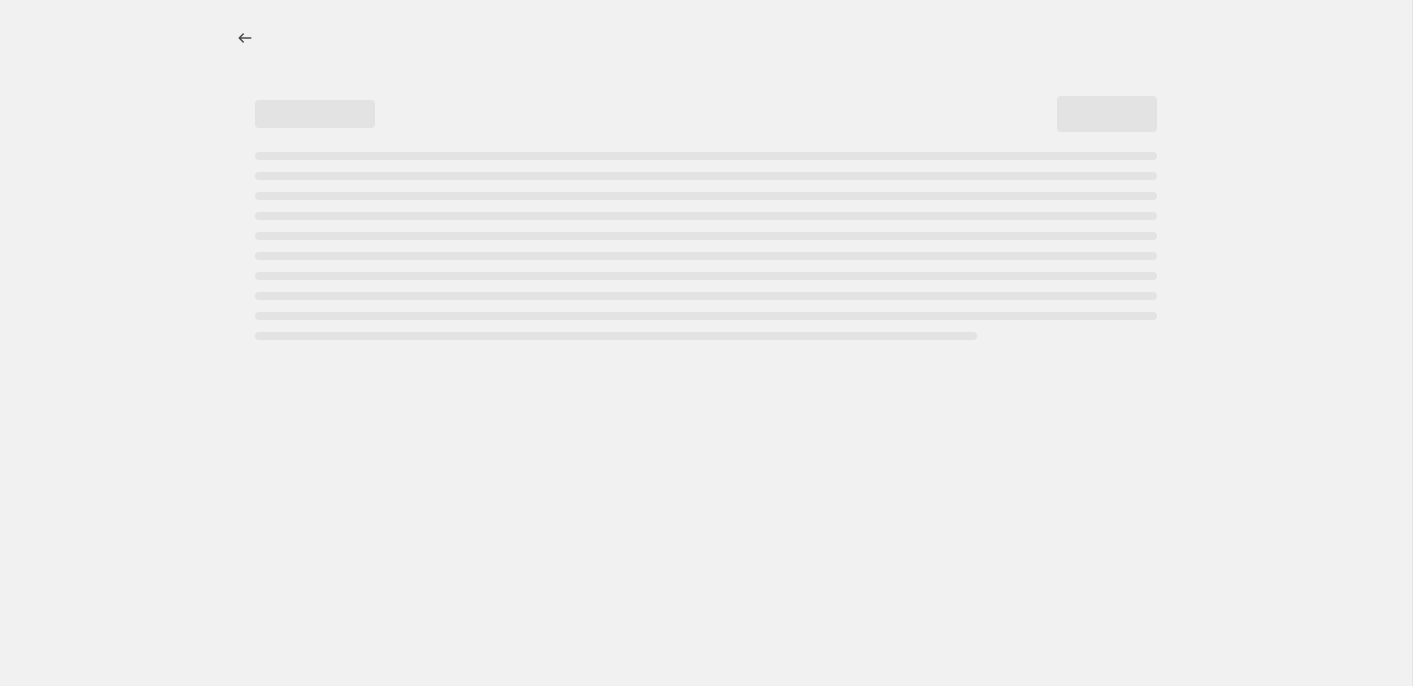 scroll, scrollTop: 0, scrollLeft: 0, axis: both 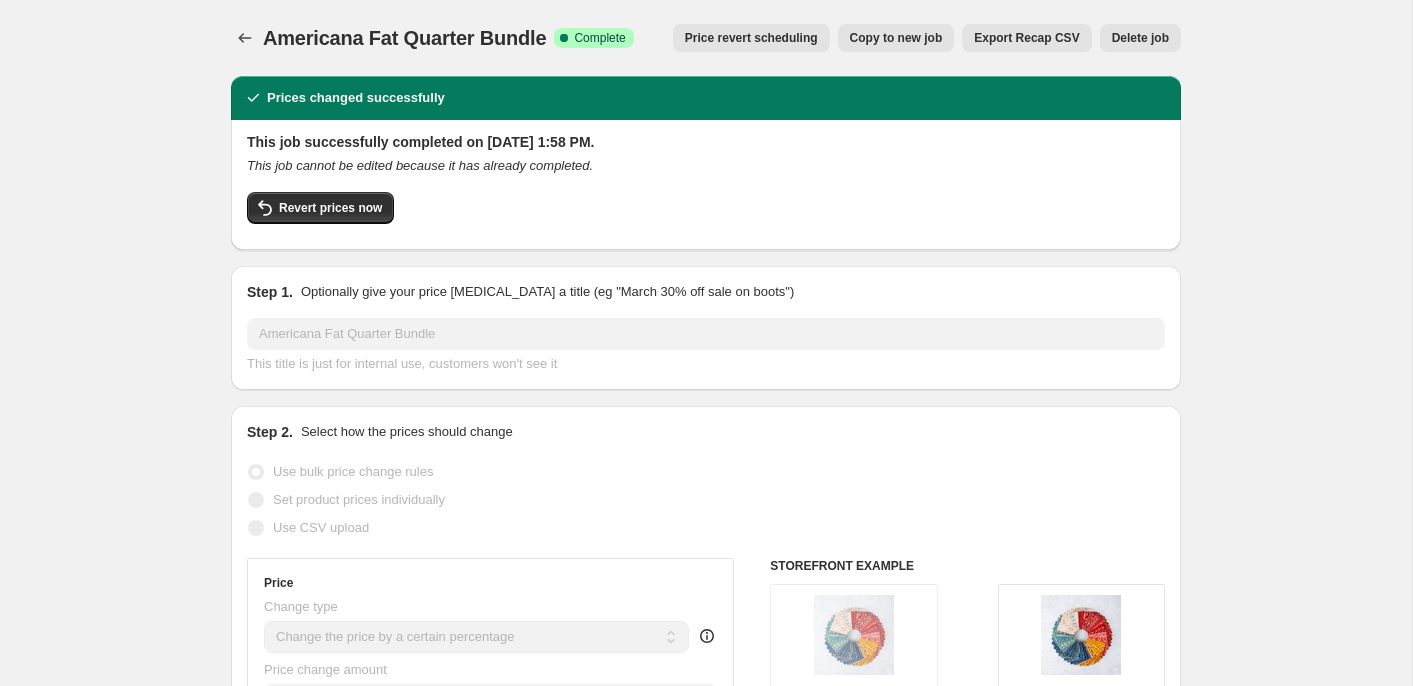 click on "Delete job" at bounding box center (1140, 38) 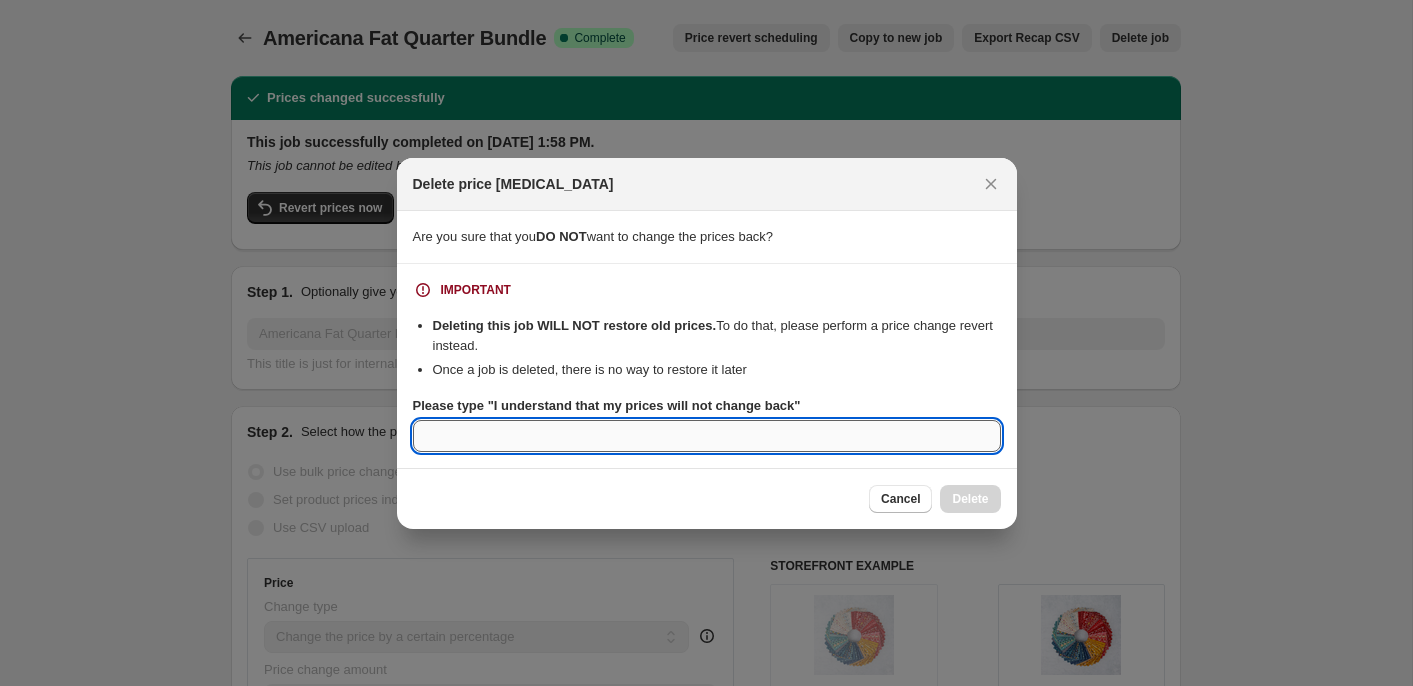 click on "Please type "I understand that my prices will not change back"" at bounding box center [707, 436] 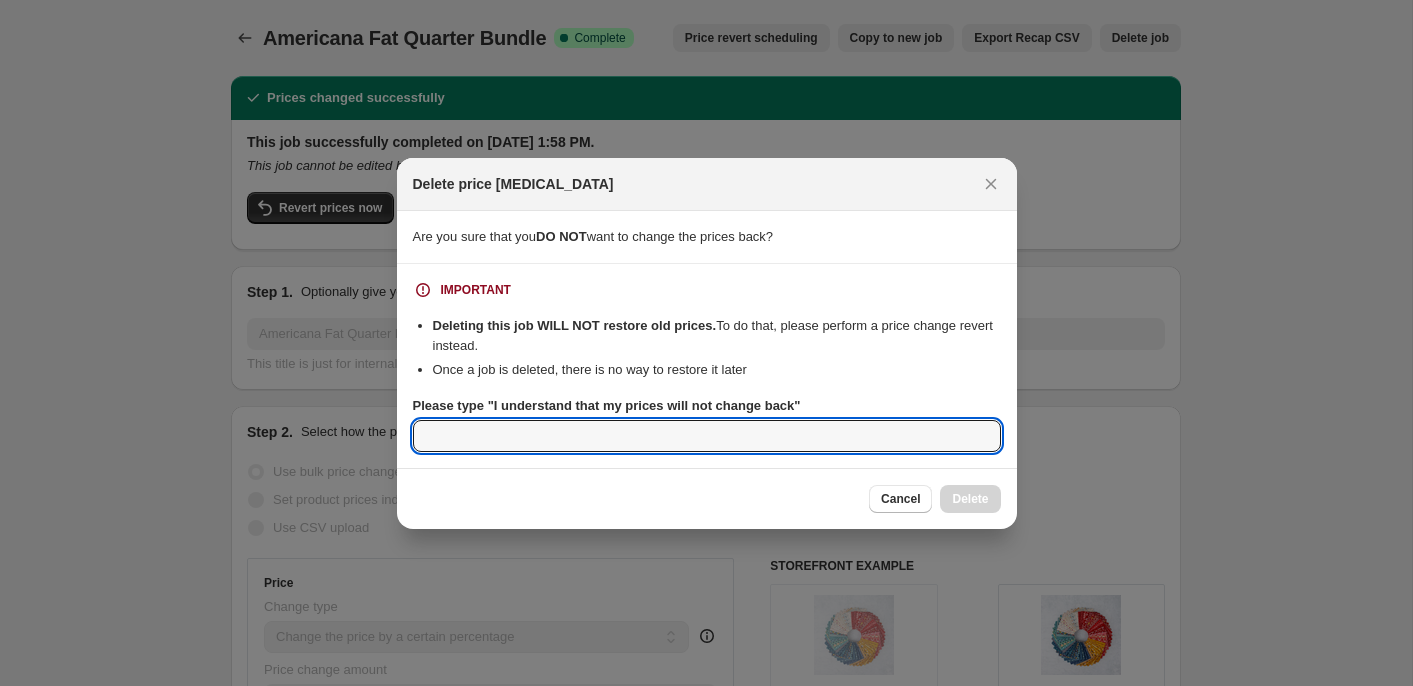 click 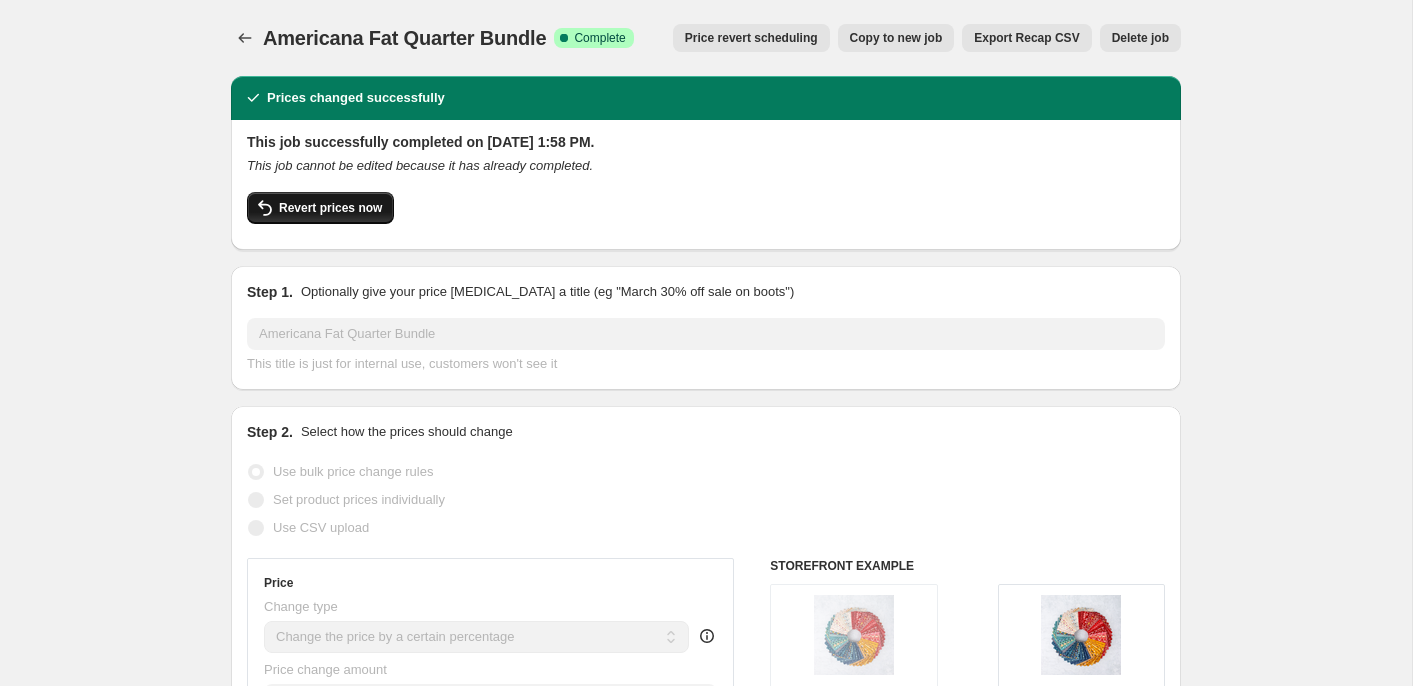 click on "Revert prices now" at bounding box center (330, 208) 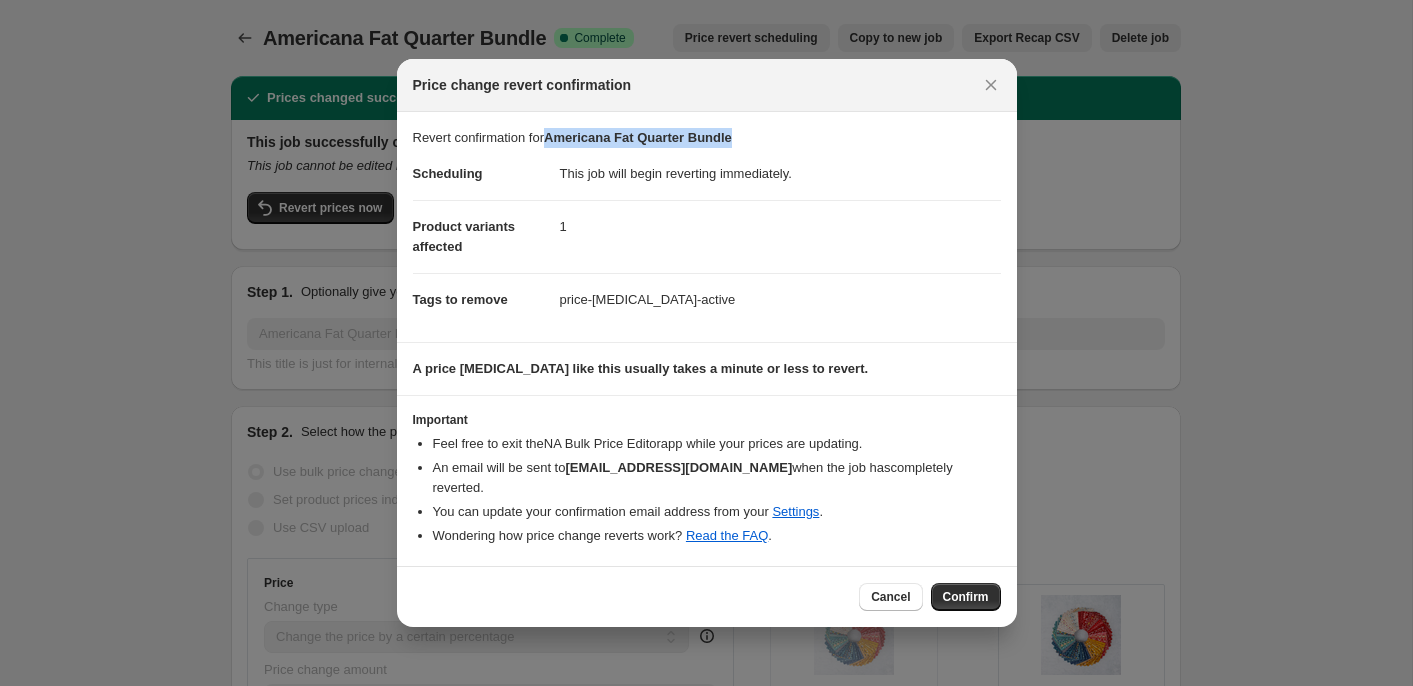 drag, startPoint x: 561, startPoint y: 144, endPoint x: 754, endPoint y: 143, distance: 193.0026 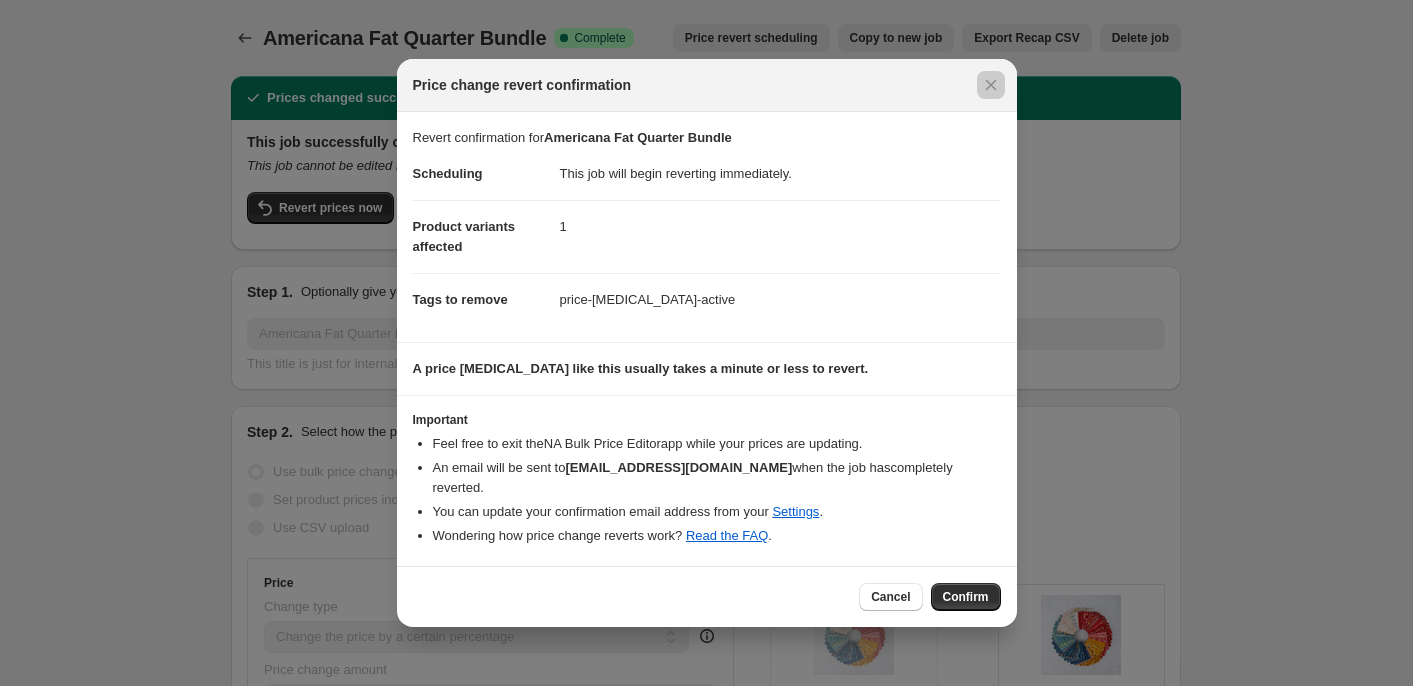 click at bounding box center (706, 343) 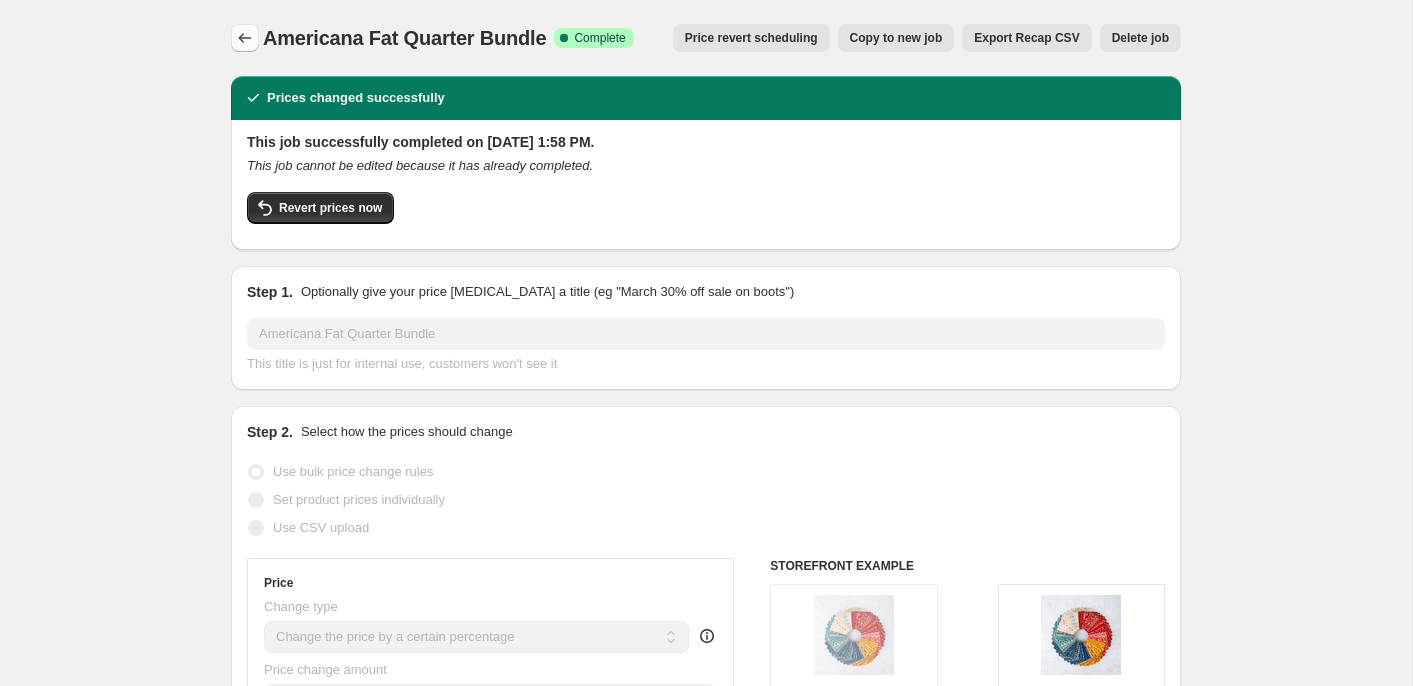 click 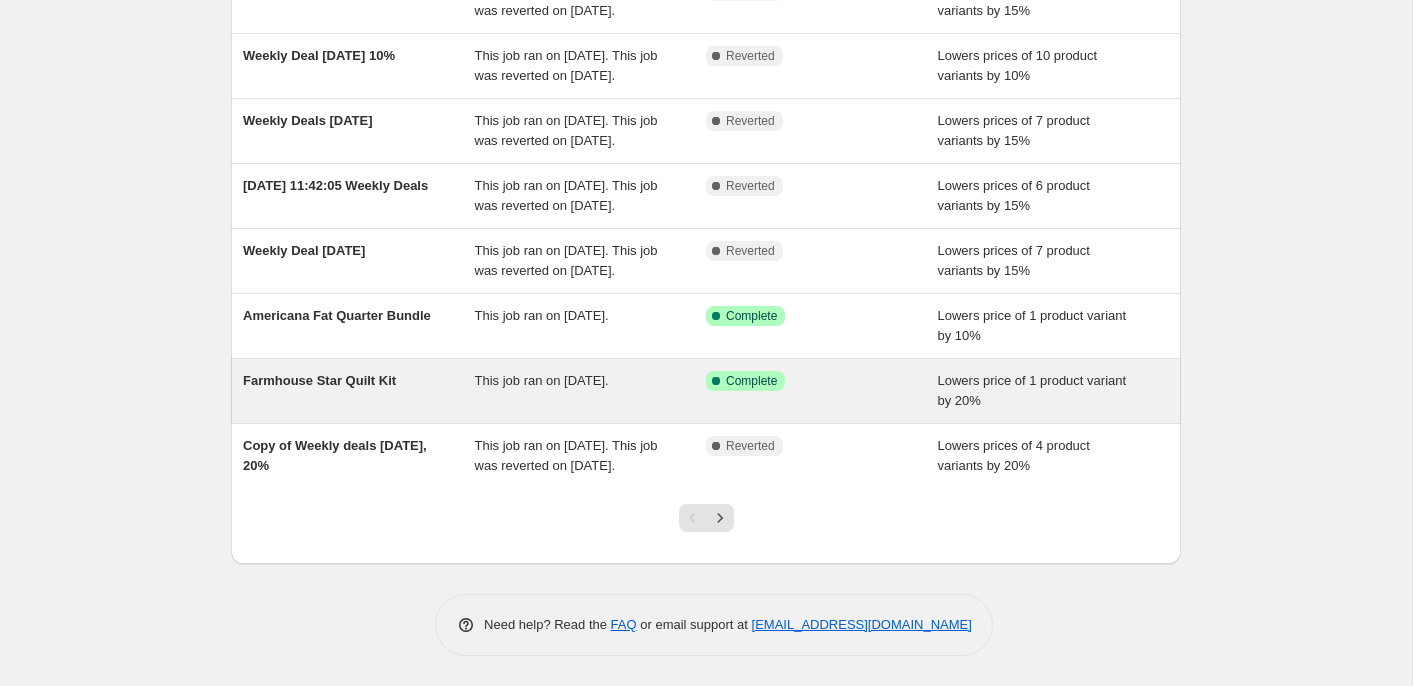 scroll, scrollTop: 469, scrollLeft: 0, axis: vertical 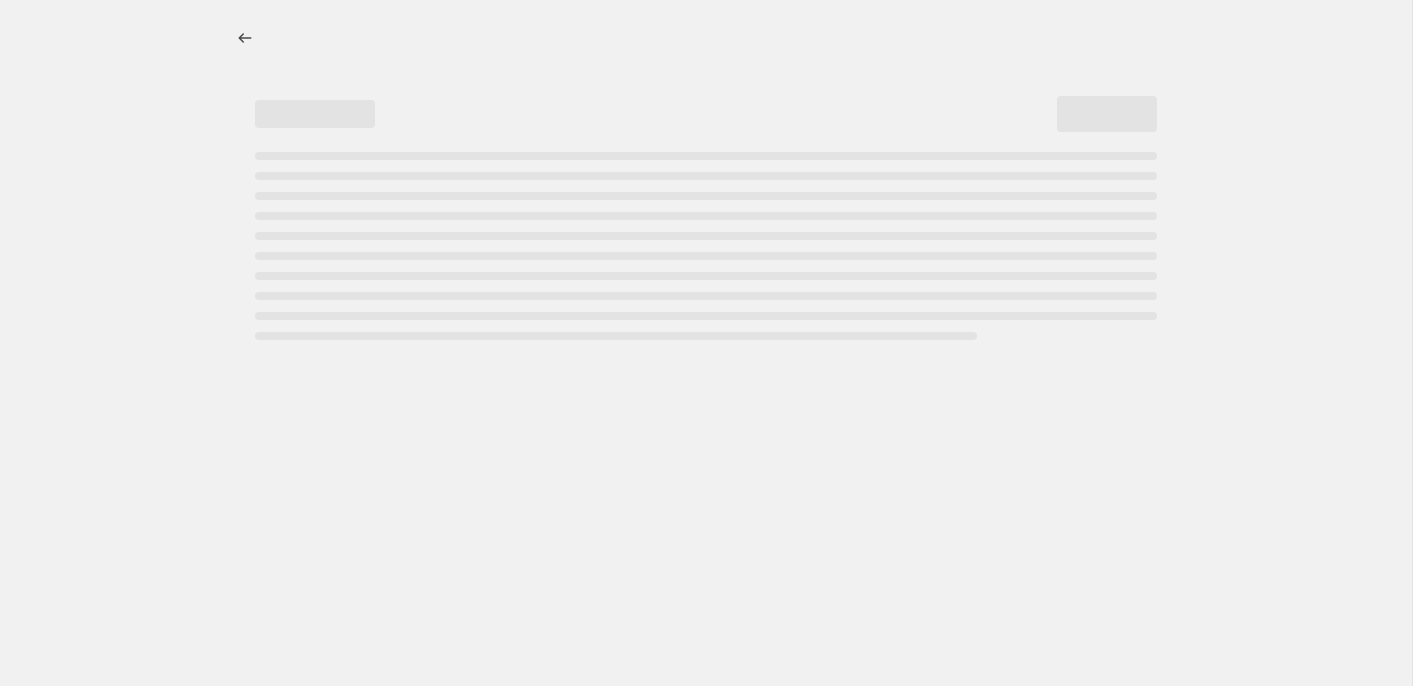 select on "percentage" 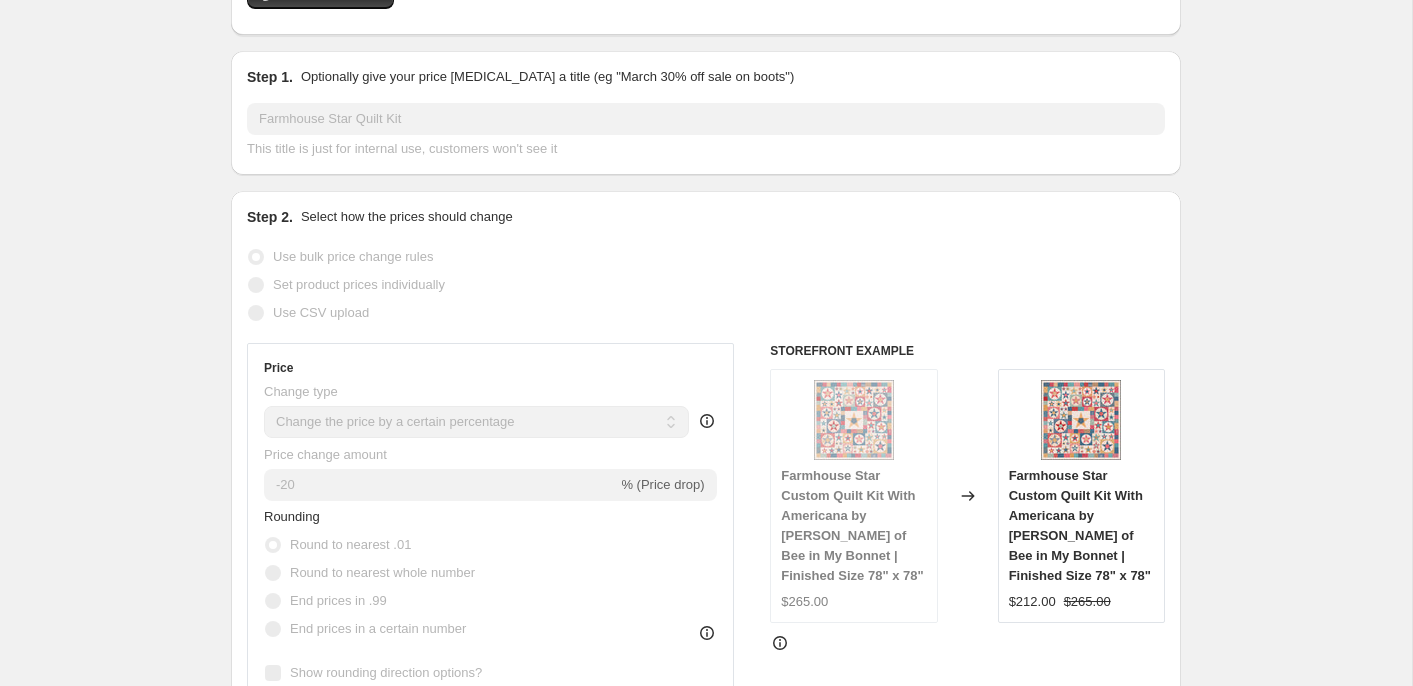 scroll, scrollTop: 278, scrollLeft: 0, axis: vertical 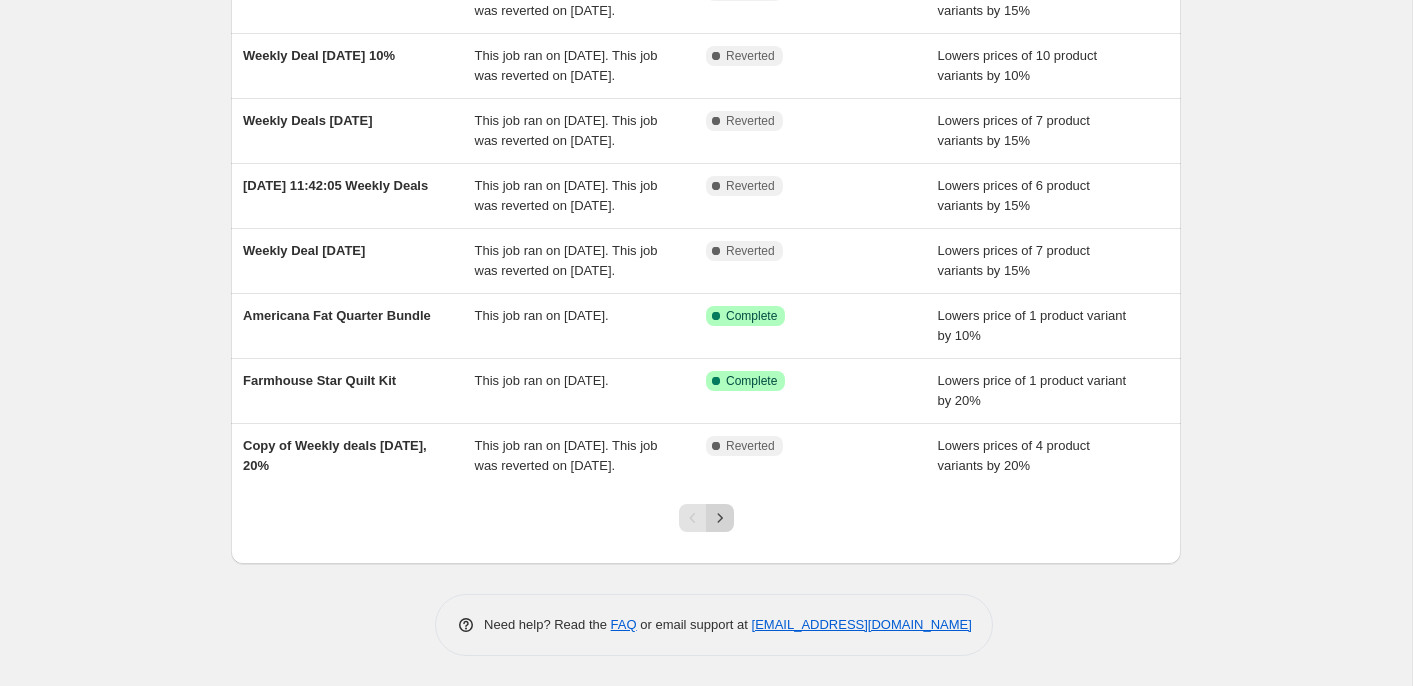 click 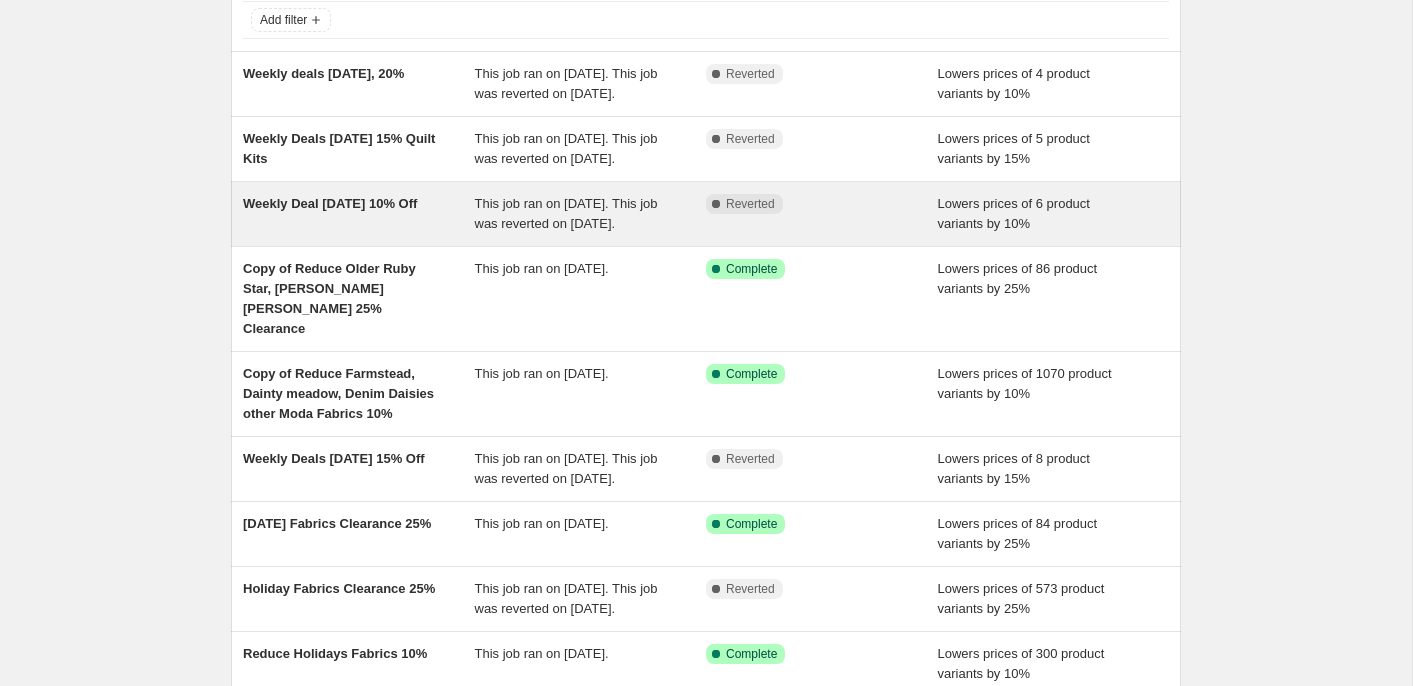 scroll, scrollTop: 161, scrollLeft: 0, axis: vertical 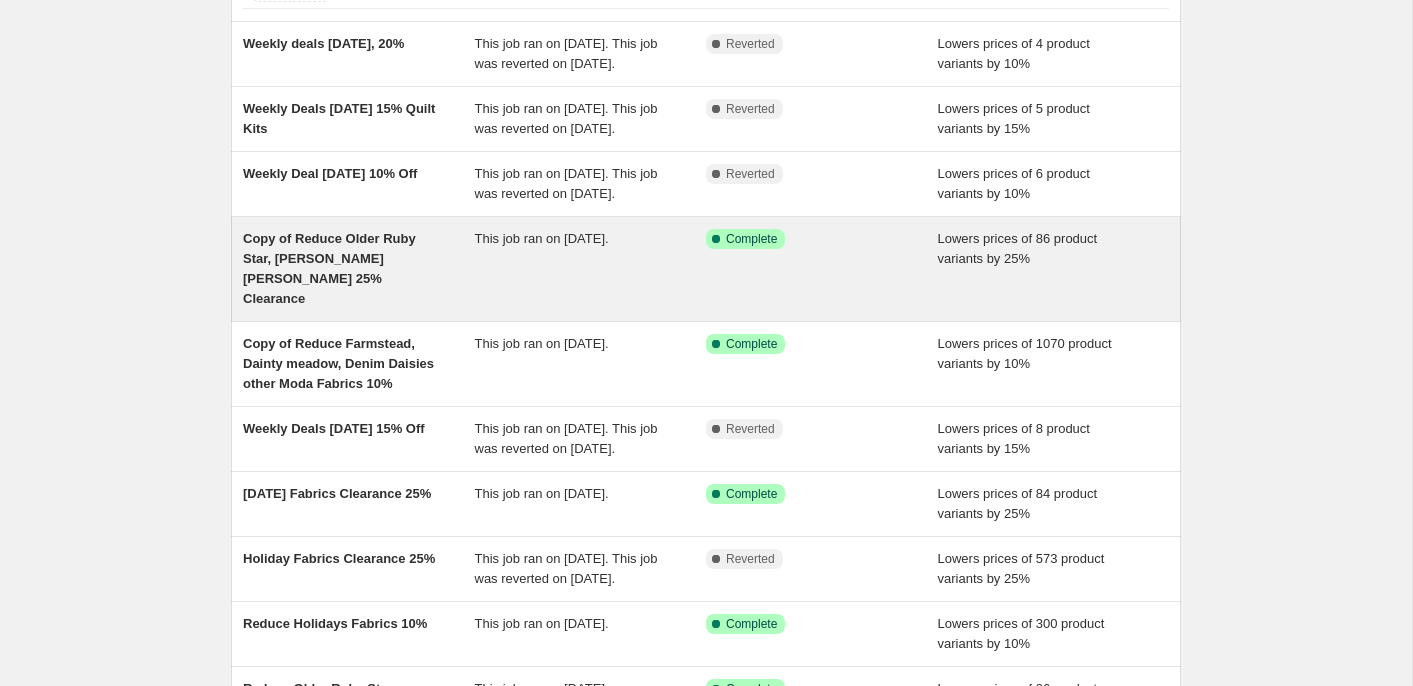 click on "Copy of Reduce Older Ruby Star, [PERSON_NAME] [PERSON_NAME] 25% Clearance" at bounding box center [329, 268] 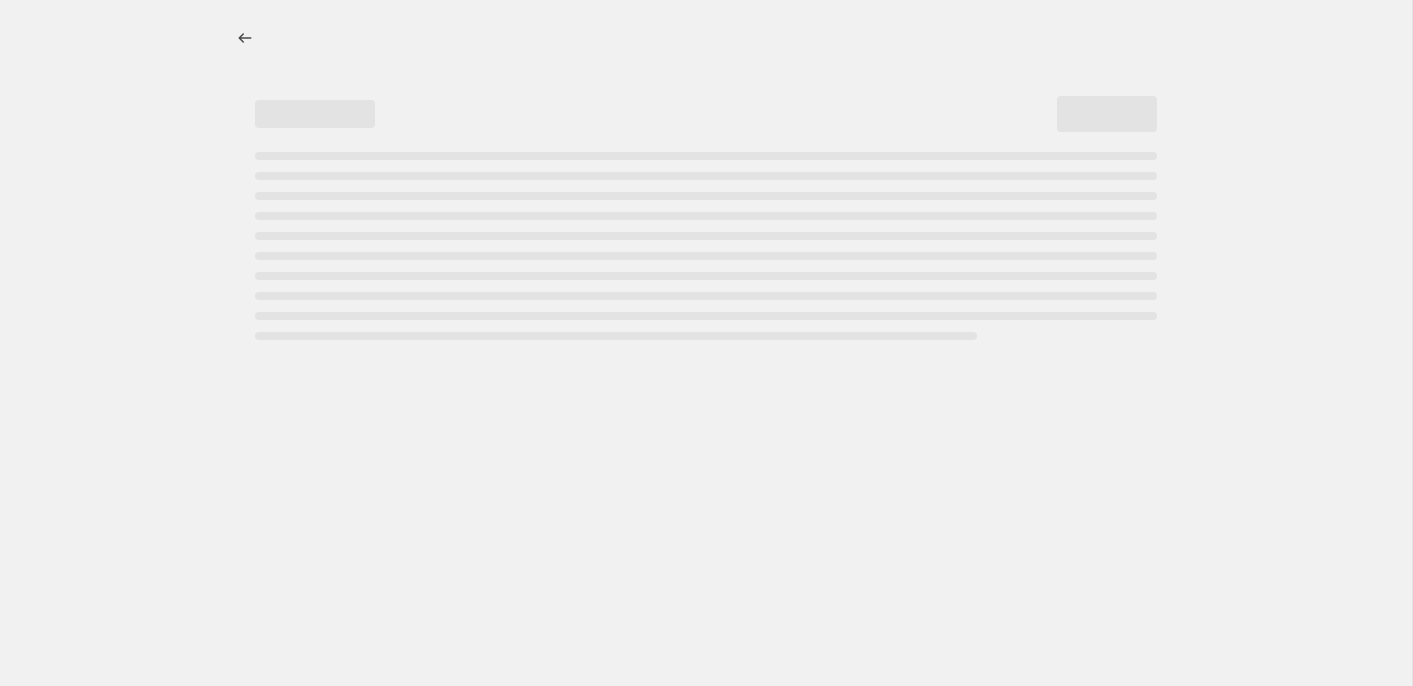 select on "percentage" 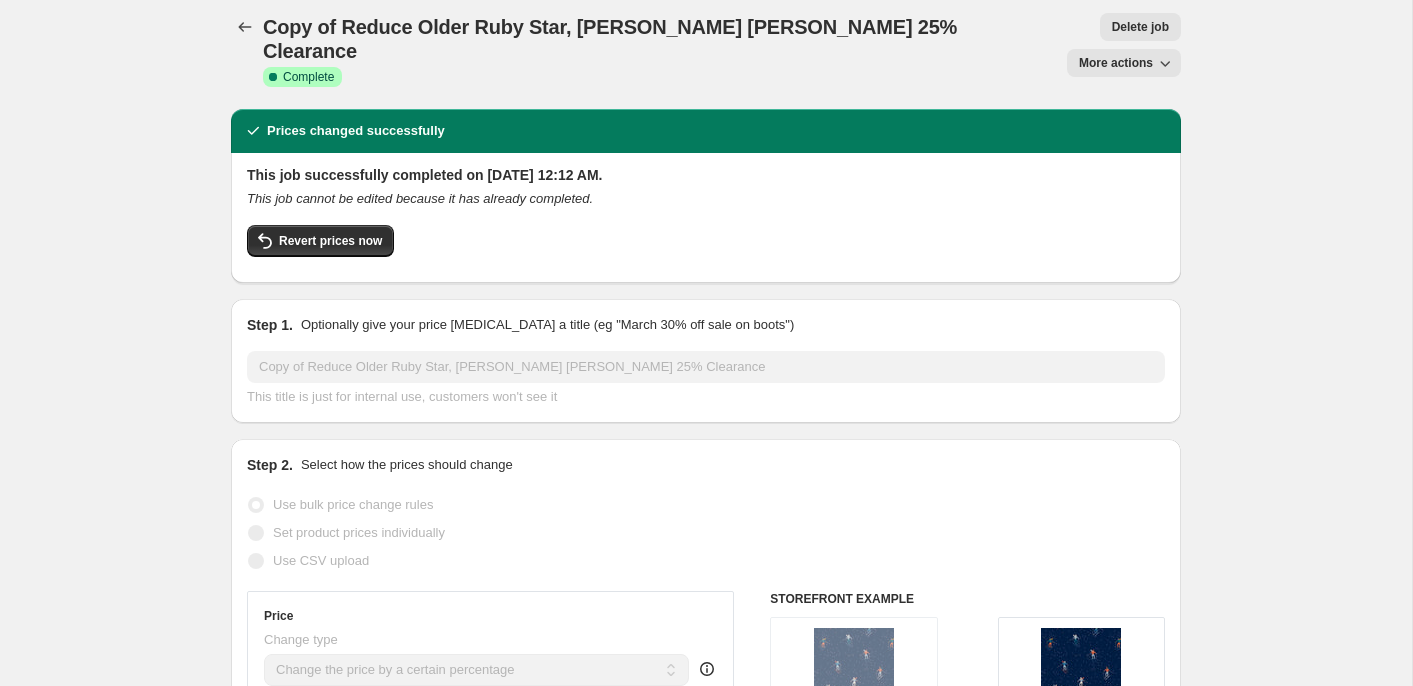 scroll, scrollTop: 0, scrollLeft: 0, axis: both 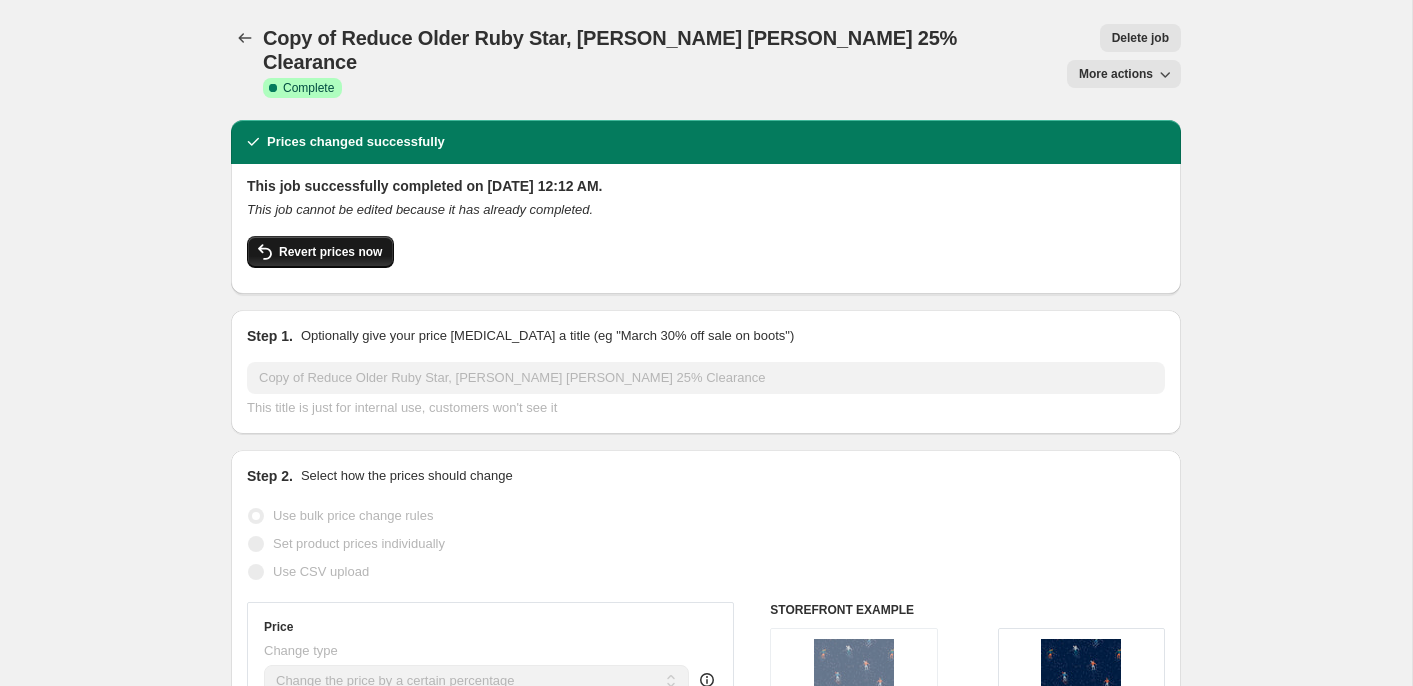 click on "Revert prices now" at bounding box center [330, 252] 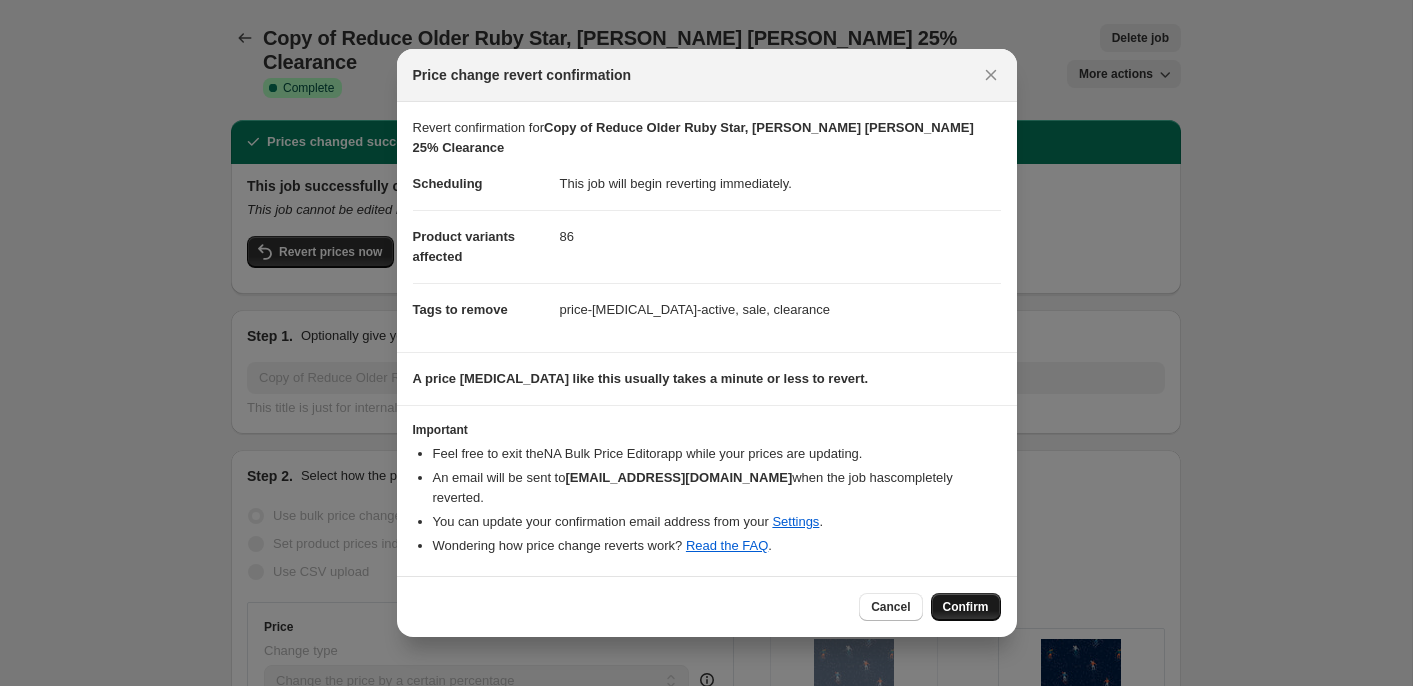 click on "Confirm" at bounding box center [966, 607] 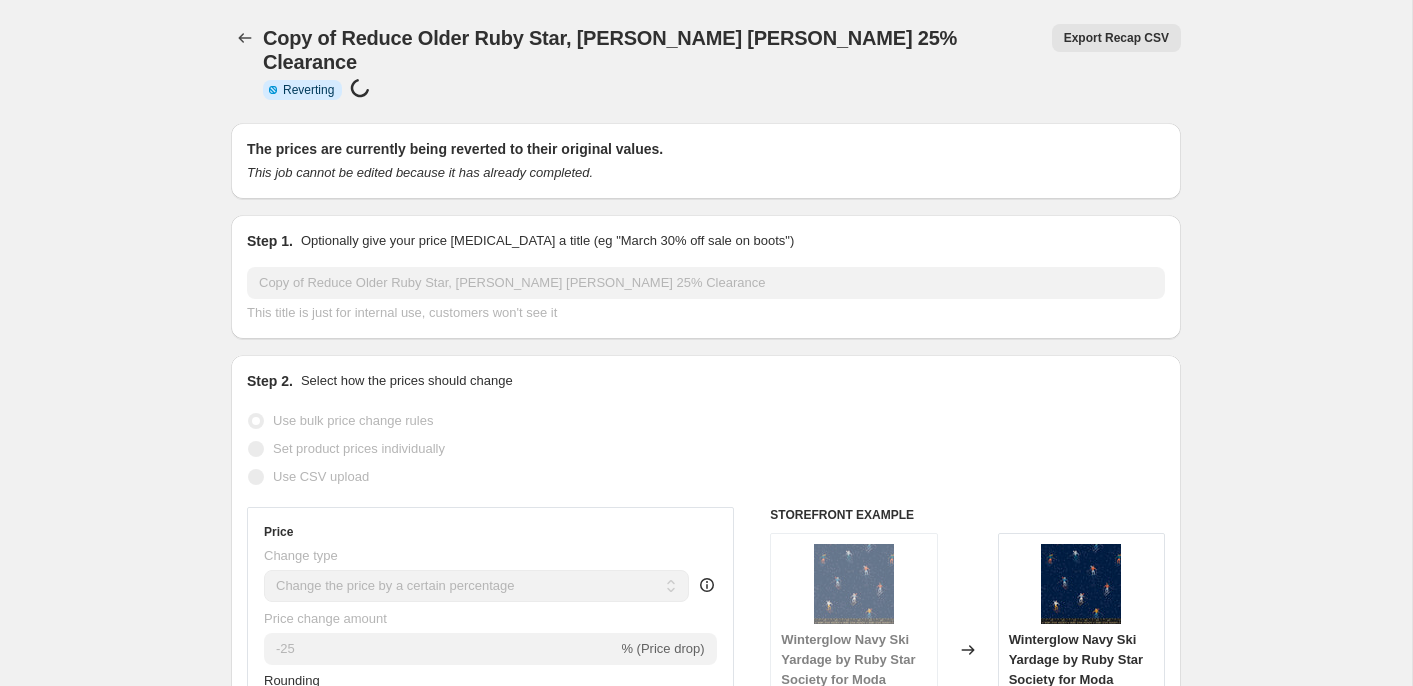 select on "percentage" 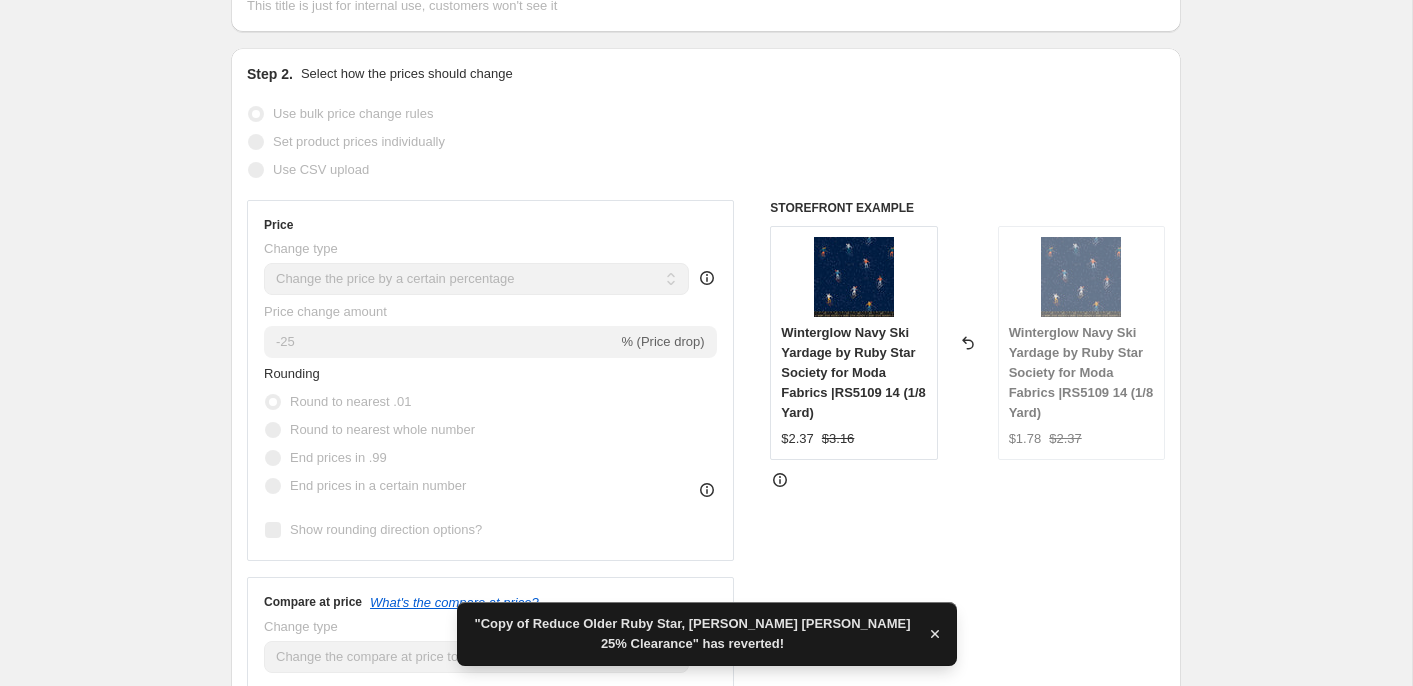 scroll, scrollTop: 0, scrollLeft: 0, axis: both 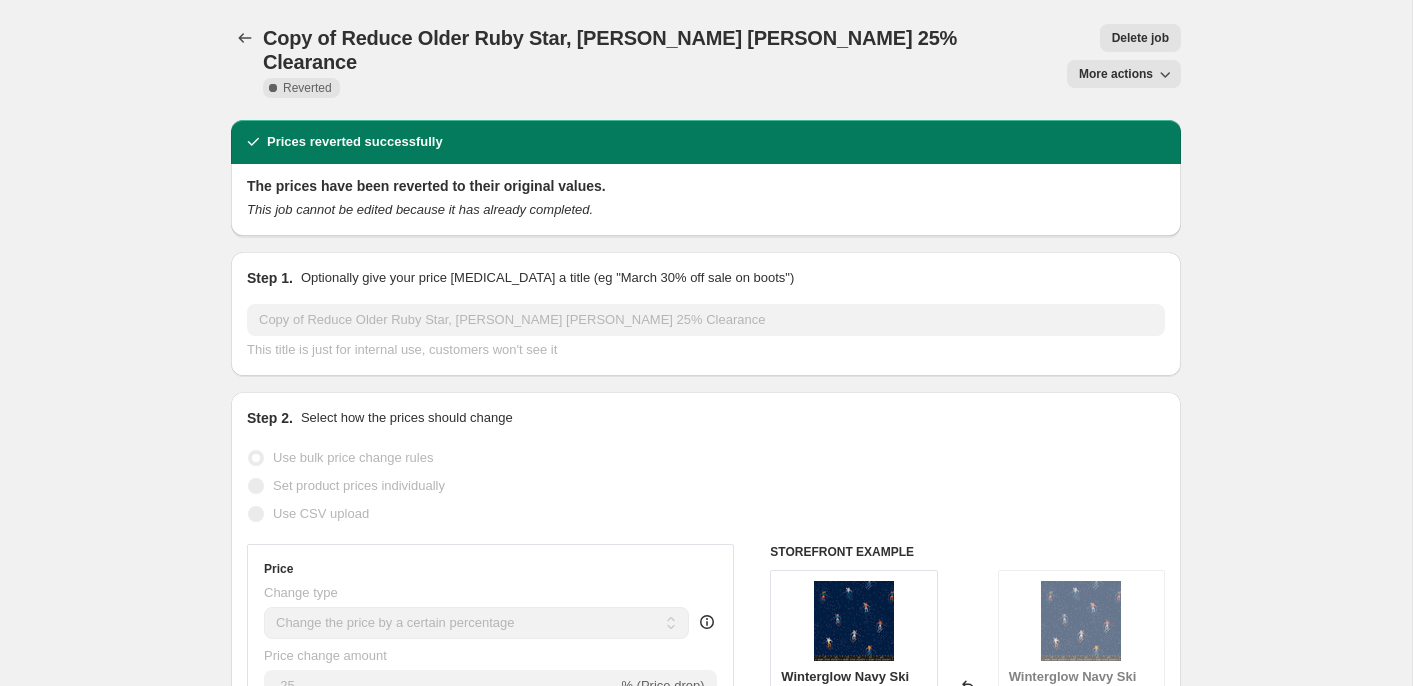 click on "Delete job" at bounding box center [1140, 38] 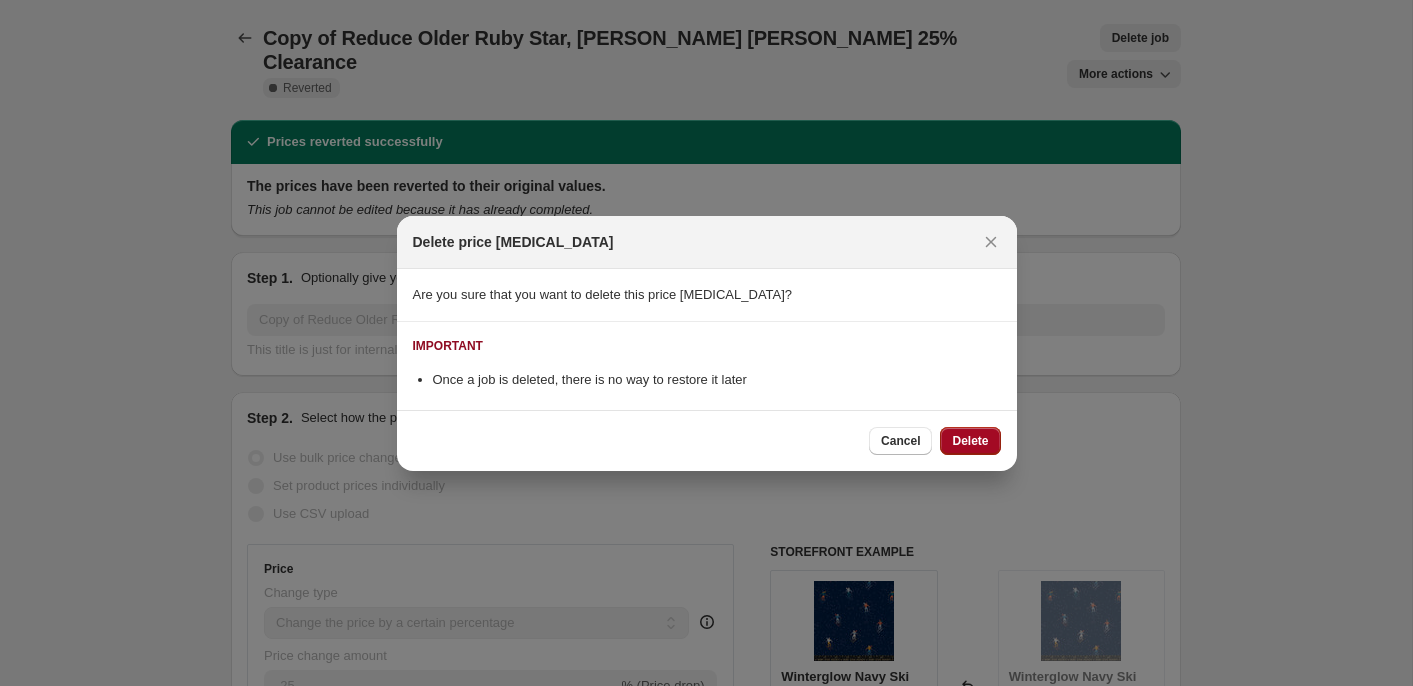 click on "Delete" at bounding box center (970, 441) 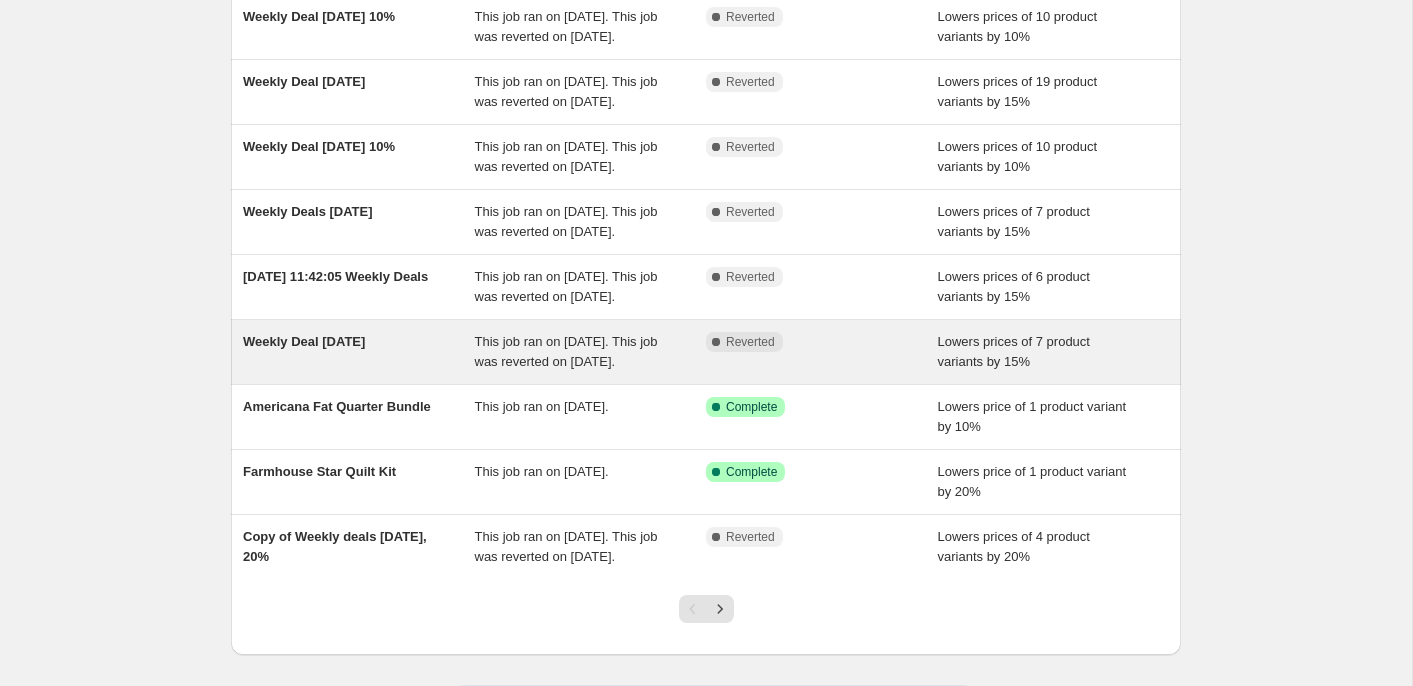 scroll, scrollTop: 504, scrollLeft: 0, axis: vertical 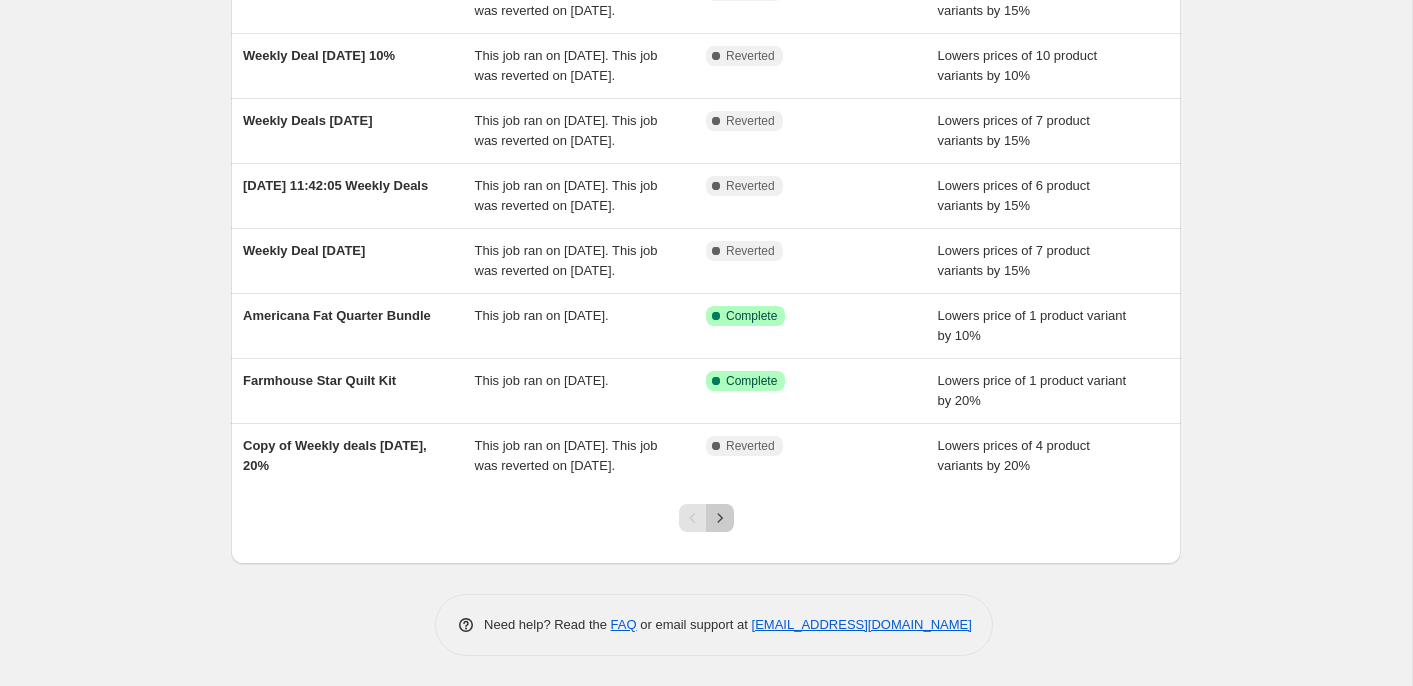 click 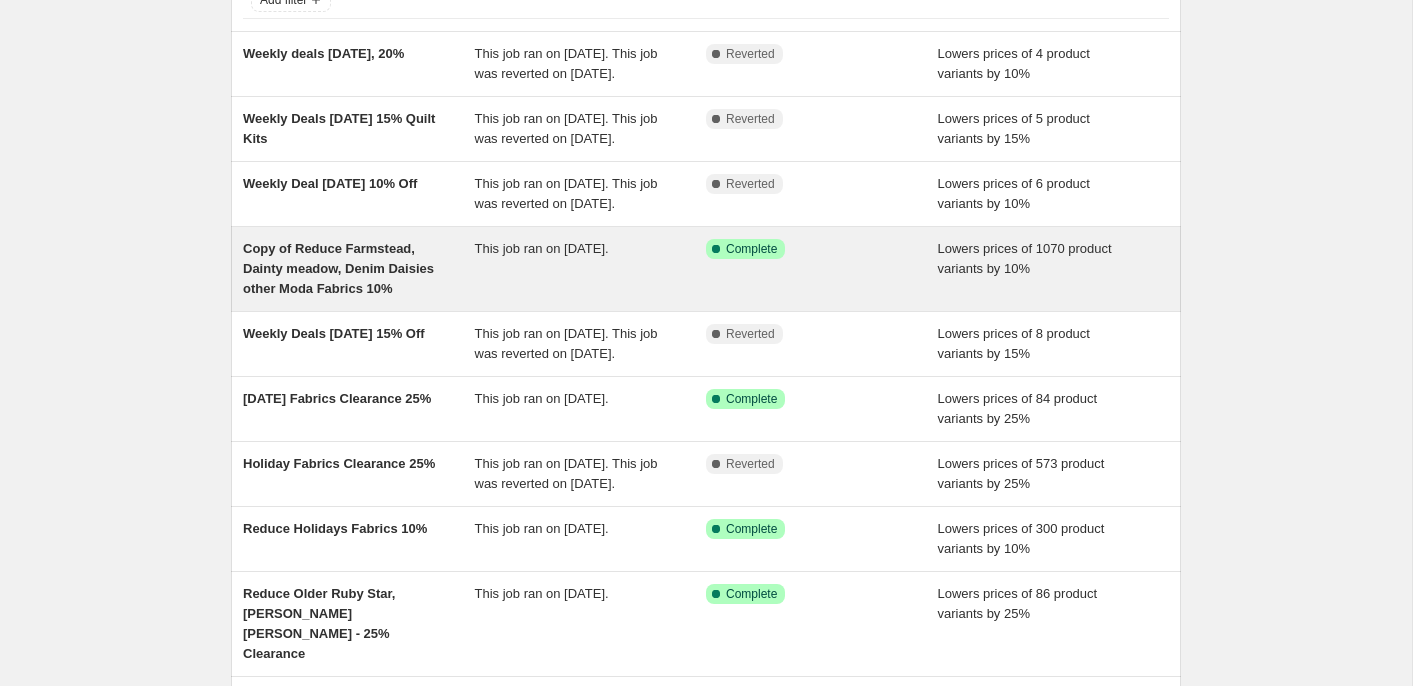 scroll, scrollTop: 154, scrollLeft: 0, axis: vertical 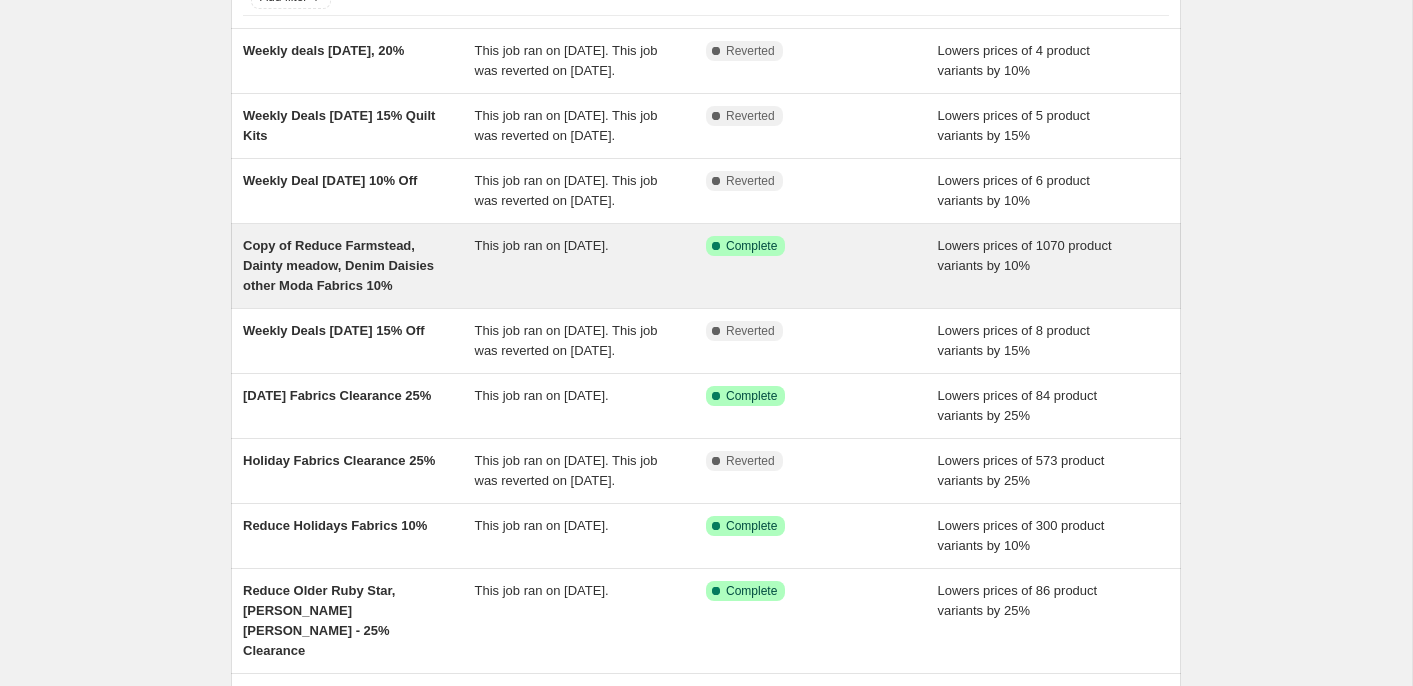 click on "Copy of Reduce Farmstead, Dainty meadow, Denim Daisies other Moda Fabrics 10%" at bounding box center [338, 265] 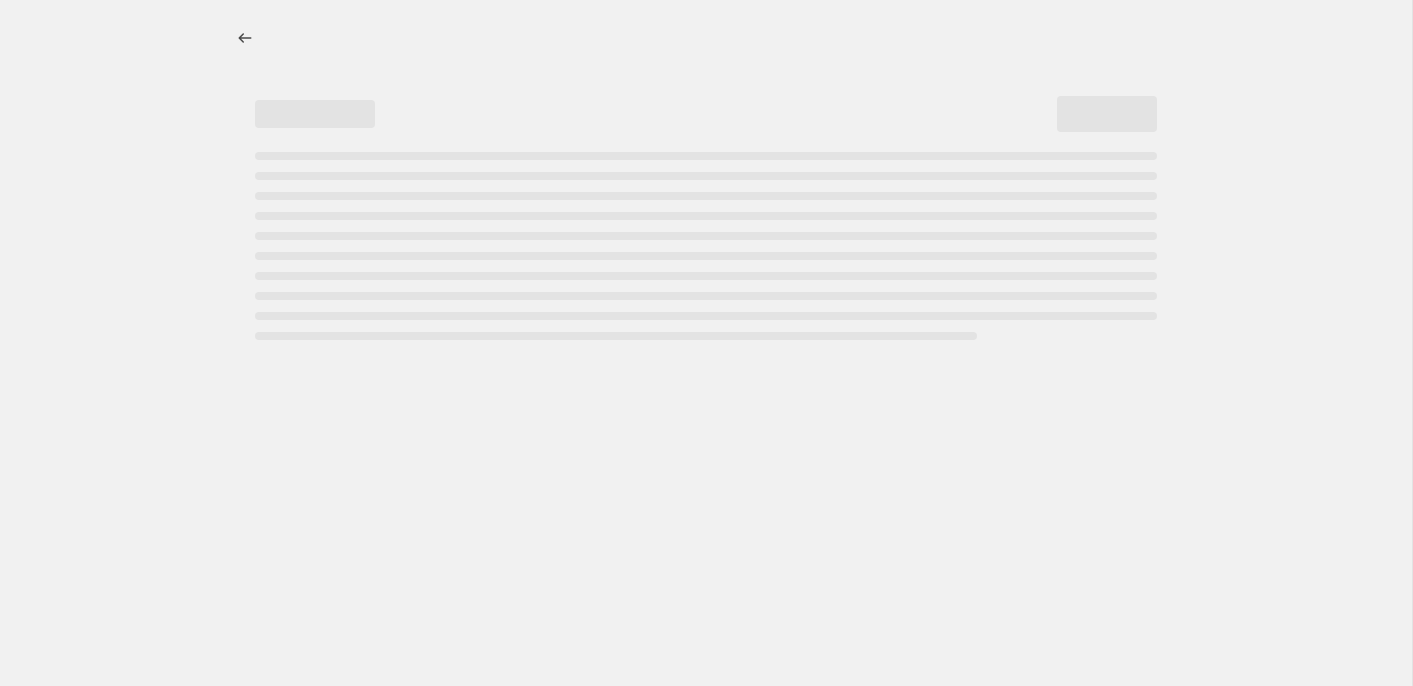 select on "percentage" 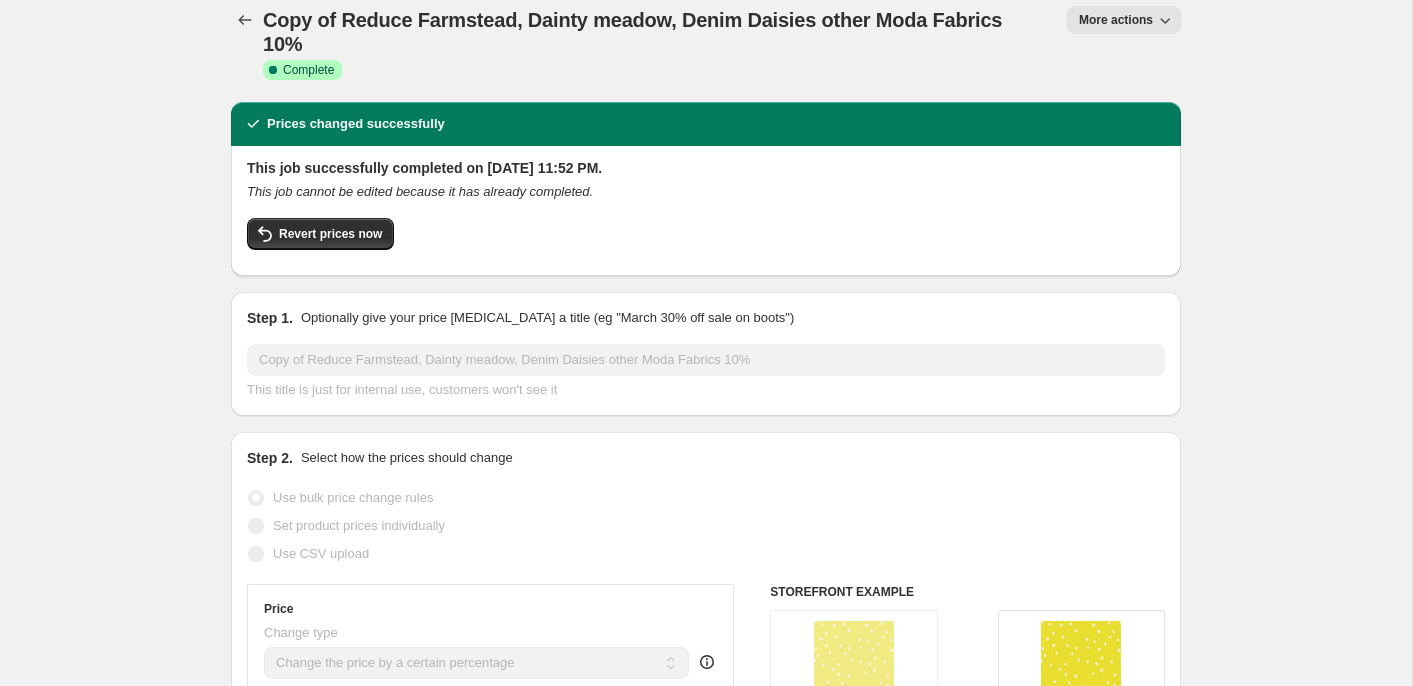 scroll, scrollTop: 0, scrollLeft: 0, axis: both 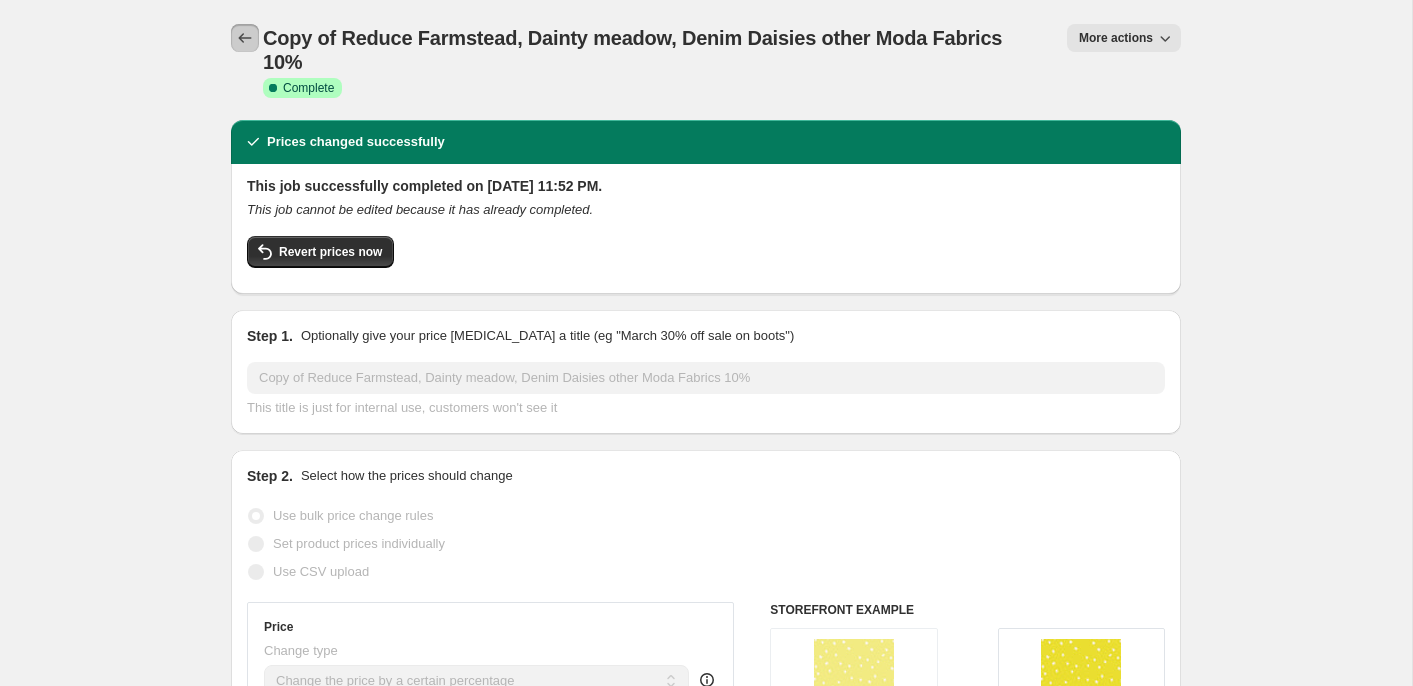 click 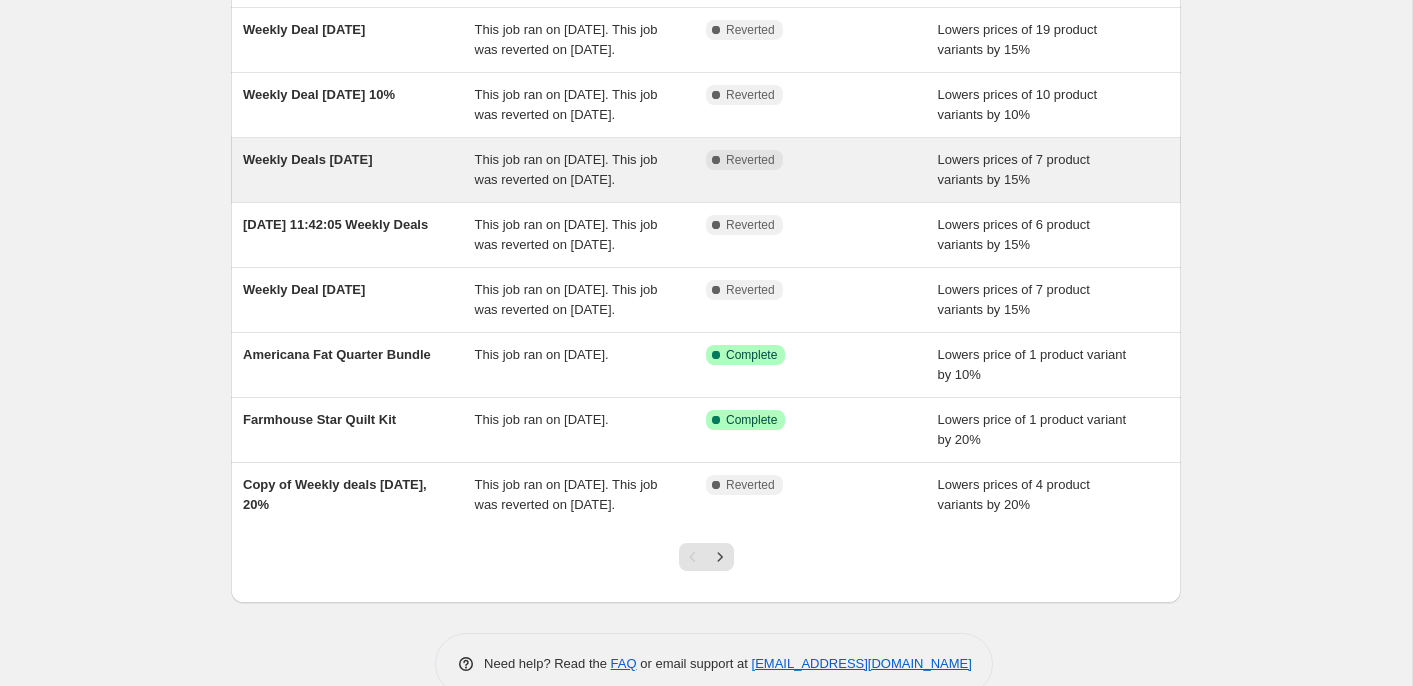 scroll, scrollTop: 504, scrollLeft: 0, axis: vertical 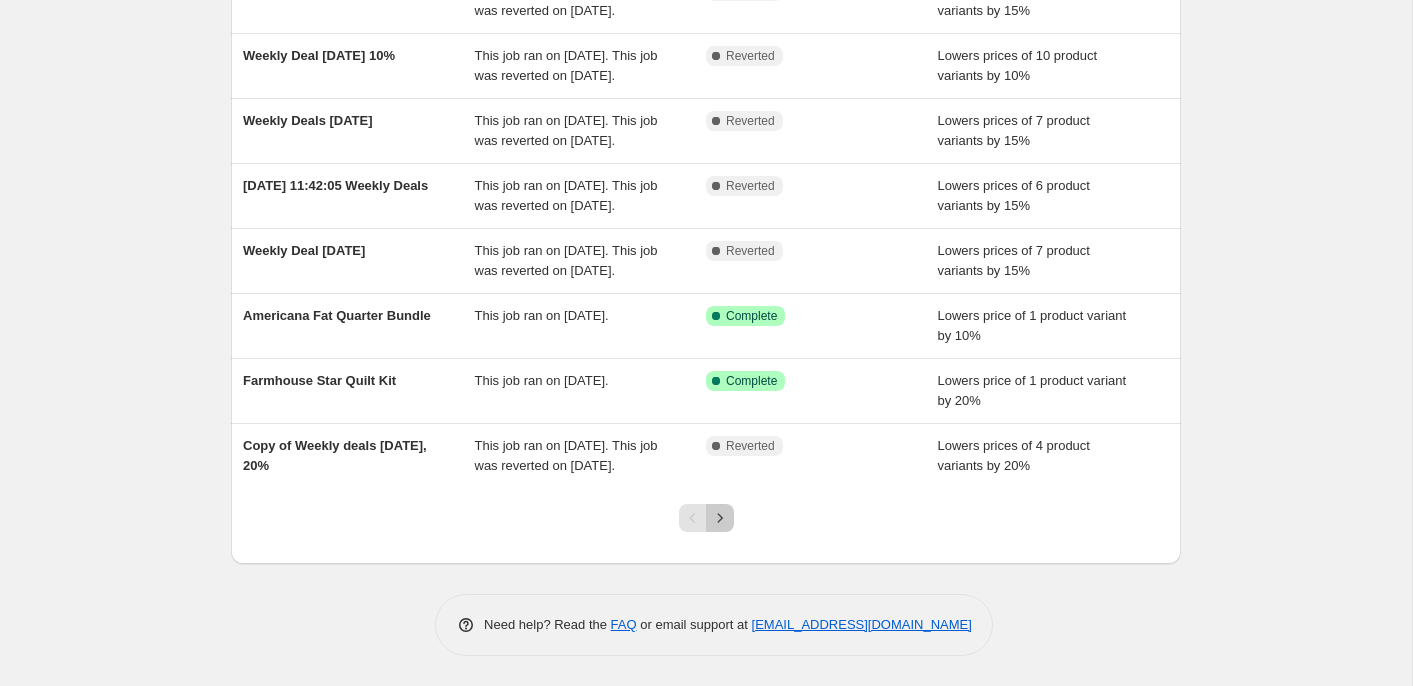 click 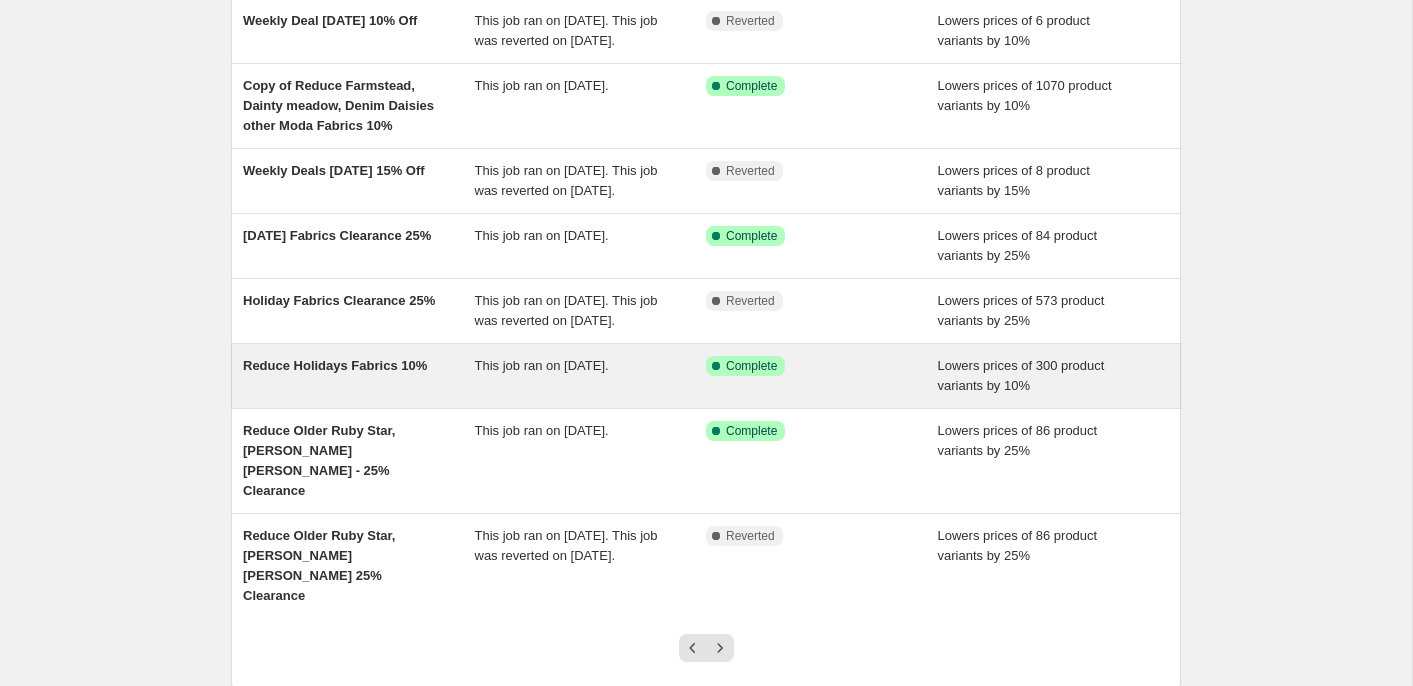scroll, scrollTop: 389, scrollLeft: 0, axis: vertical 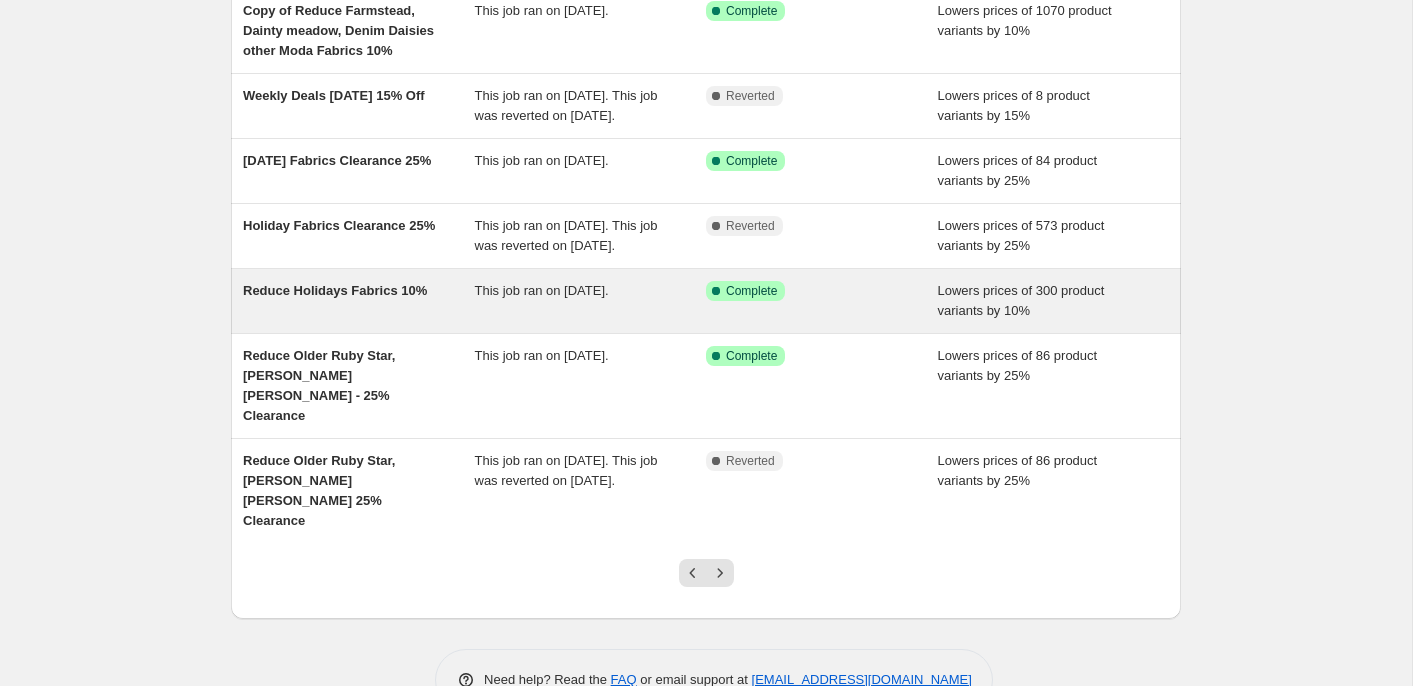 click on "Reduce Holidays Fabrics 10%" at bounding box center [359, 301] 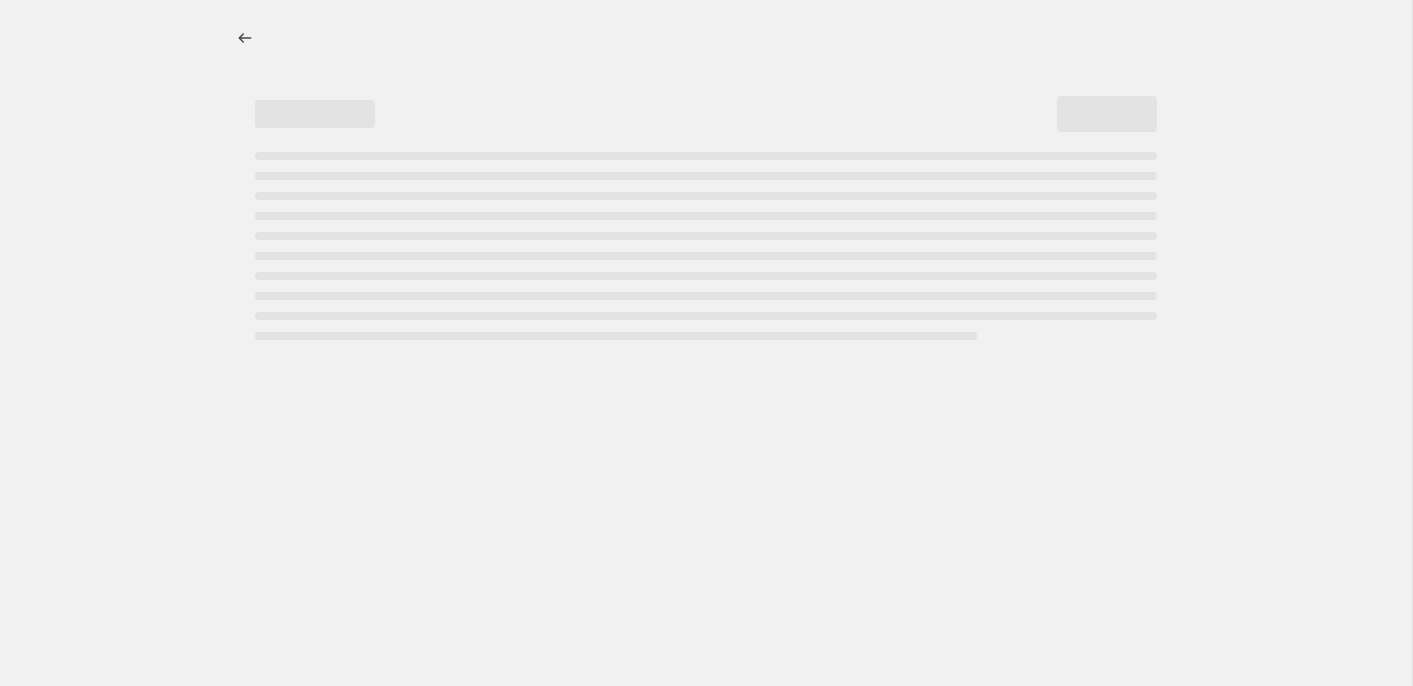 scroll, scrollTop: 0, scrollLeft: 0, axis: both 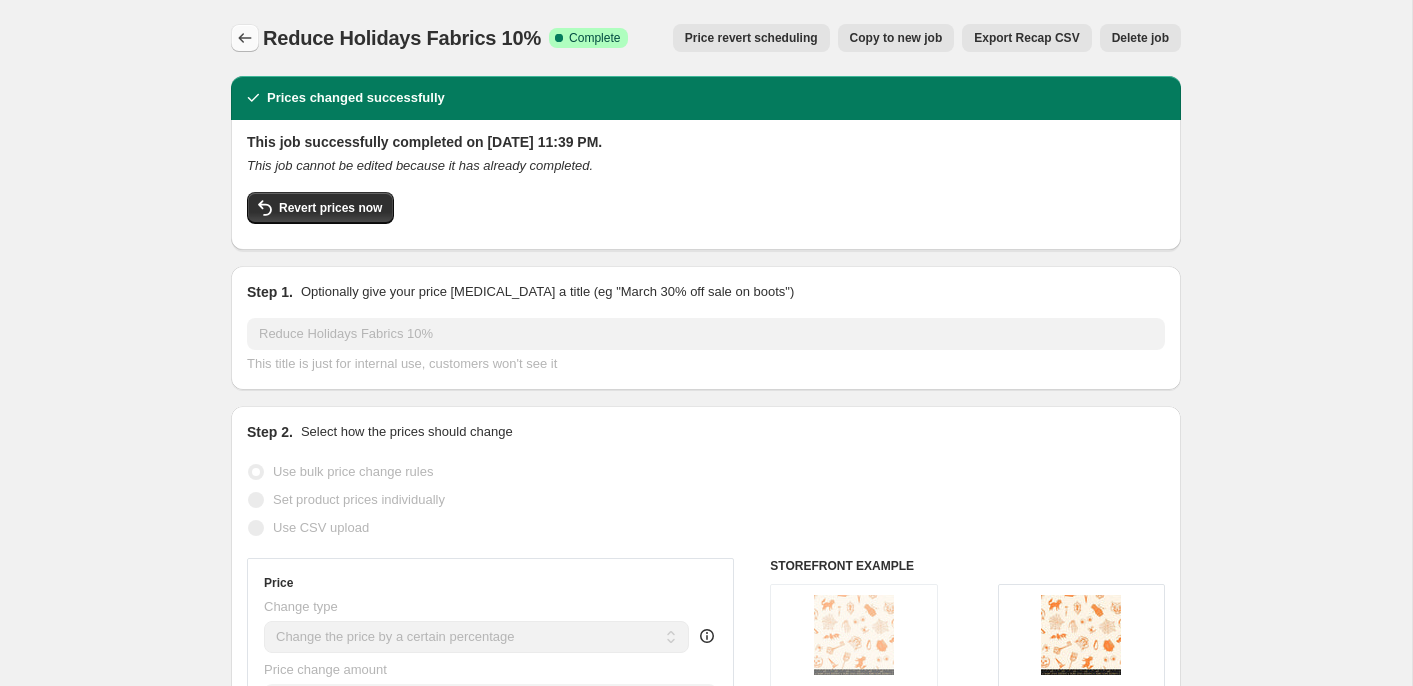 click 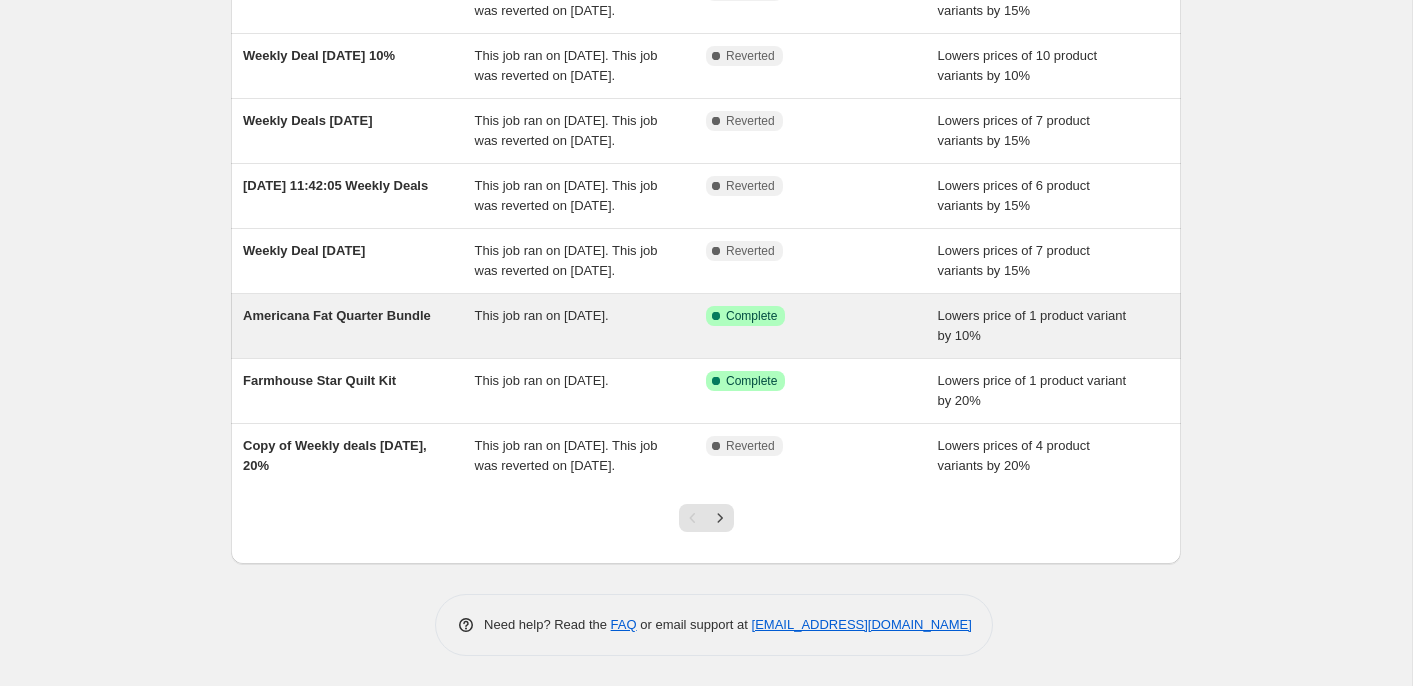 scroll, scrollTop: 504, scrollLeft: 0, axis: vertical 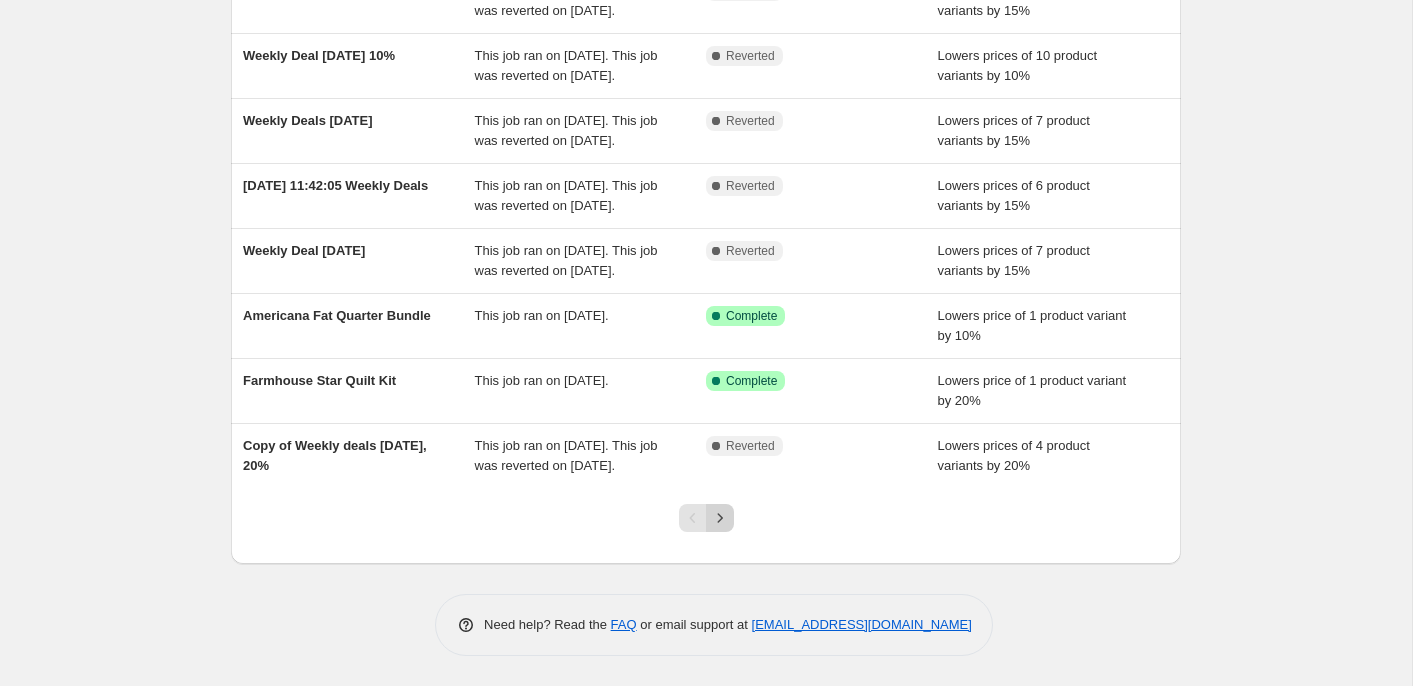 click 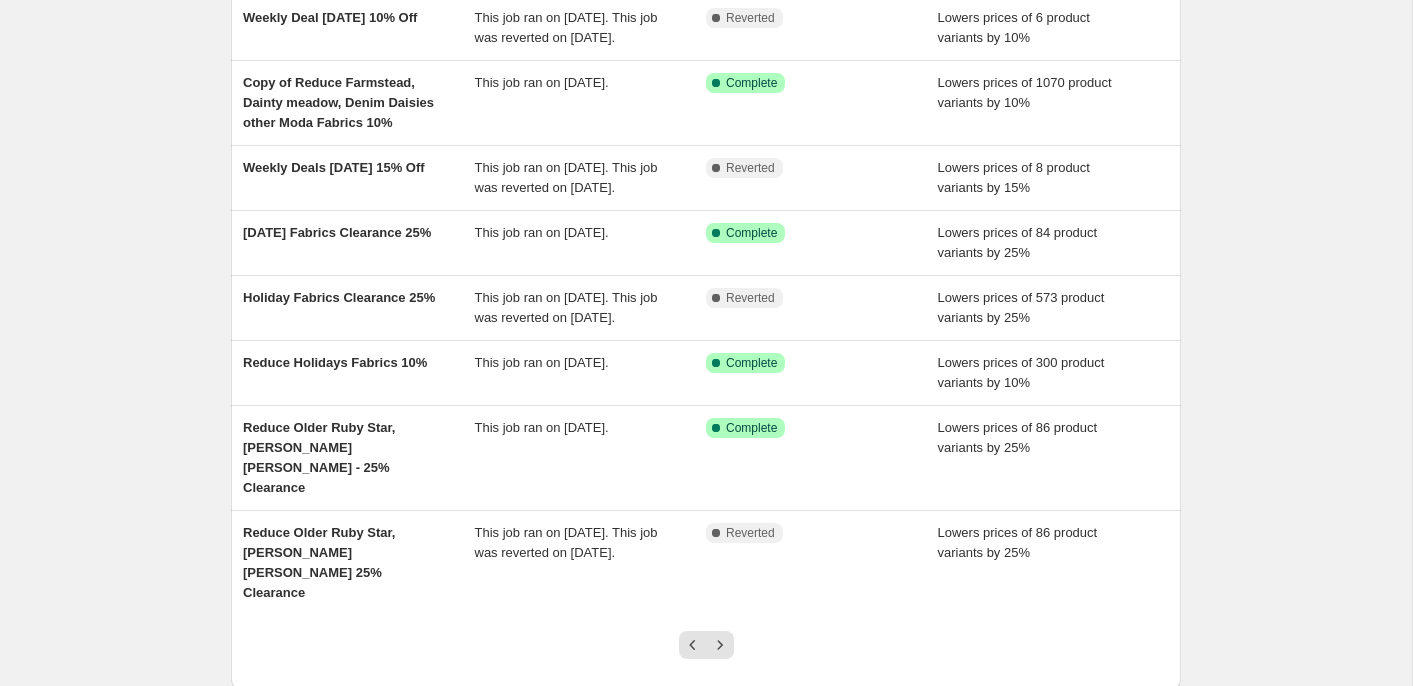 scroll, scrollTop: 318, scrollLeft: 0, axis: vertical 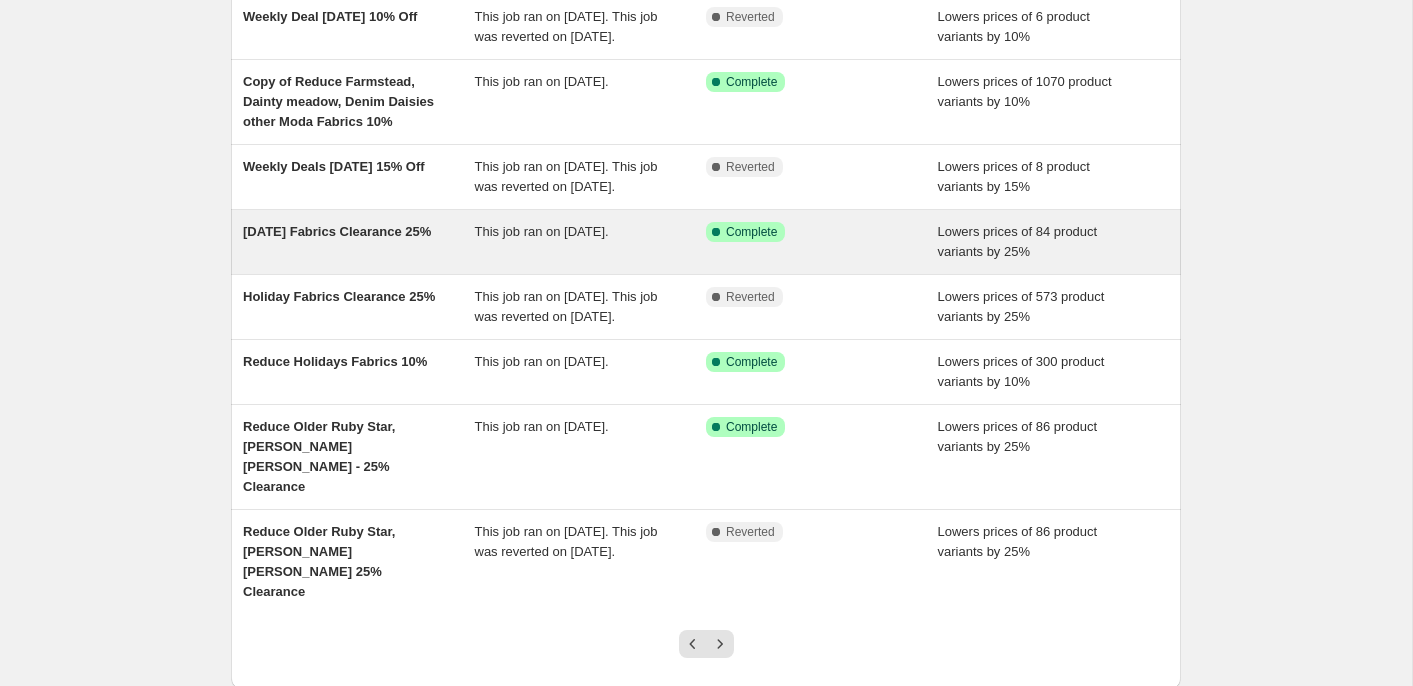 click on "[DATE] Fabrics Clearance 25%" at bounding box center [359, 242] 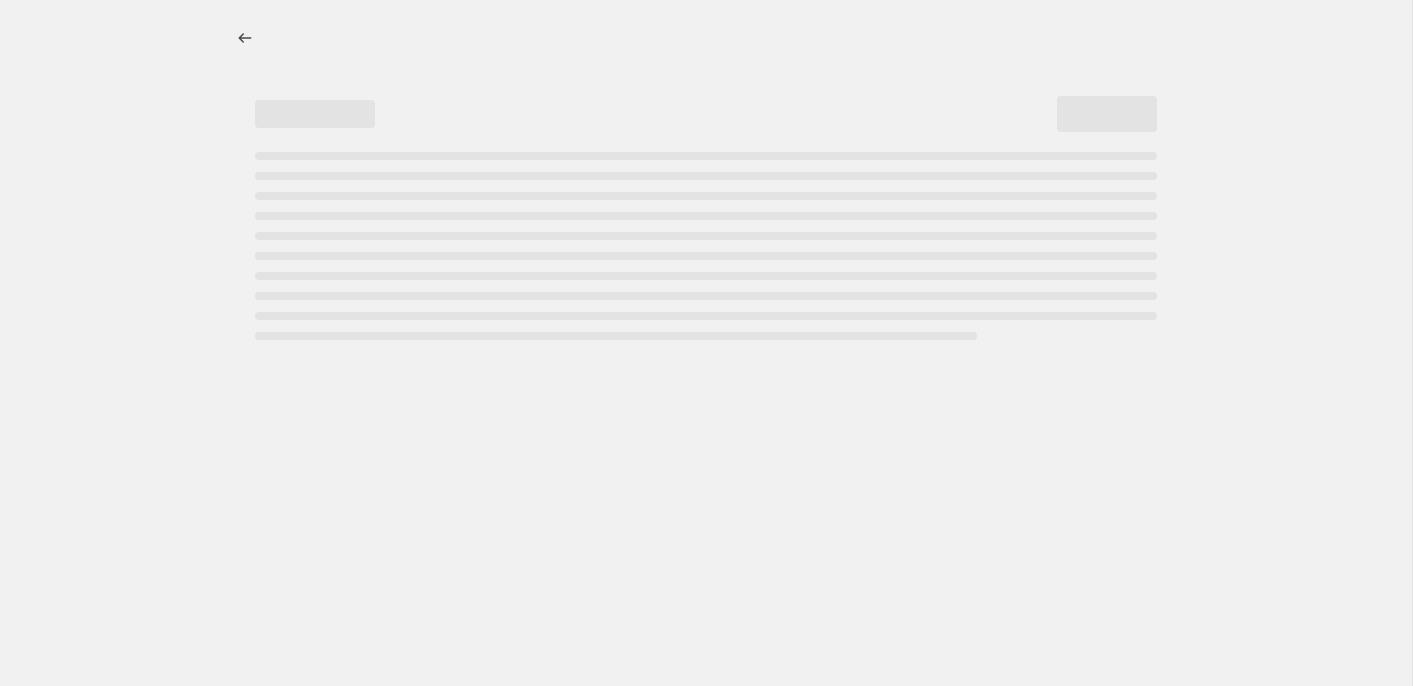 select on "percentage" 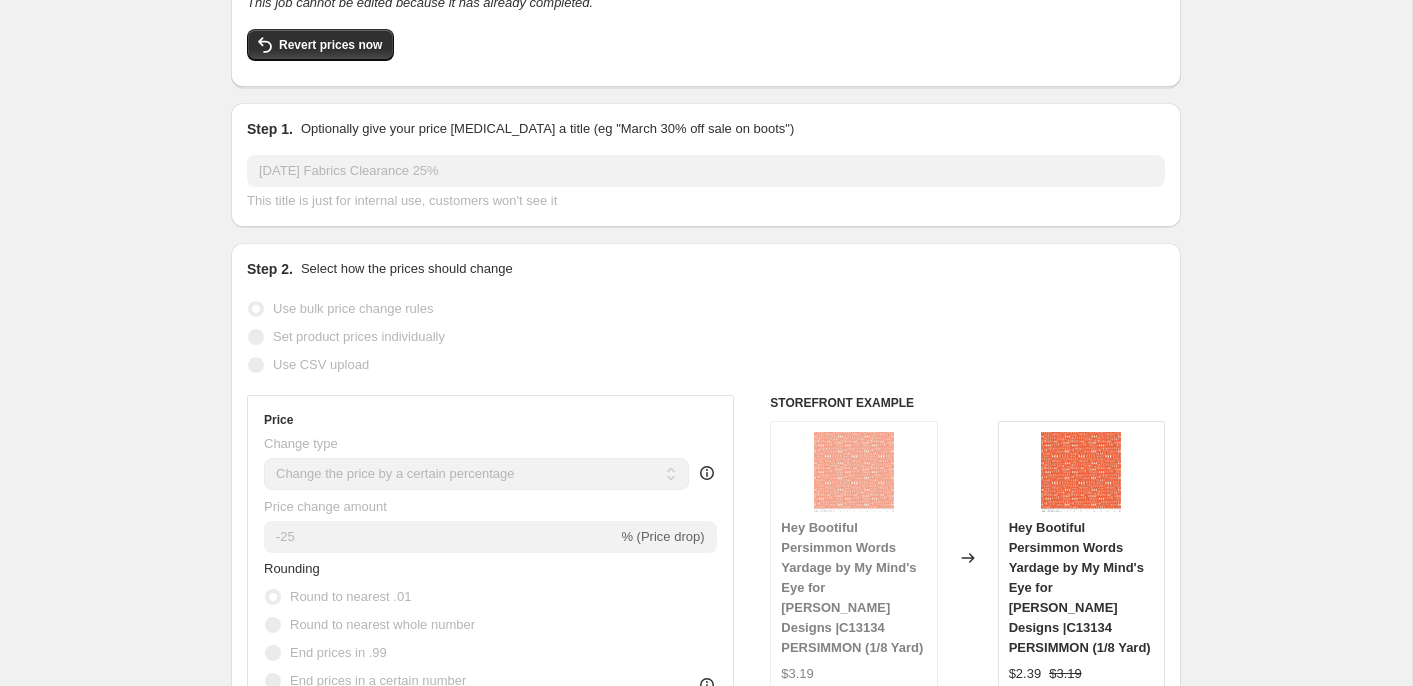 scroll, scrollTop: 0, scrollLeft: 0, axis: both 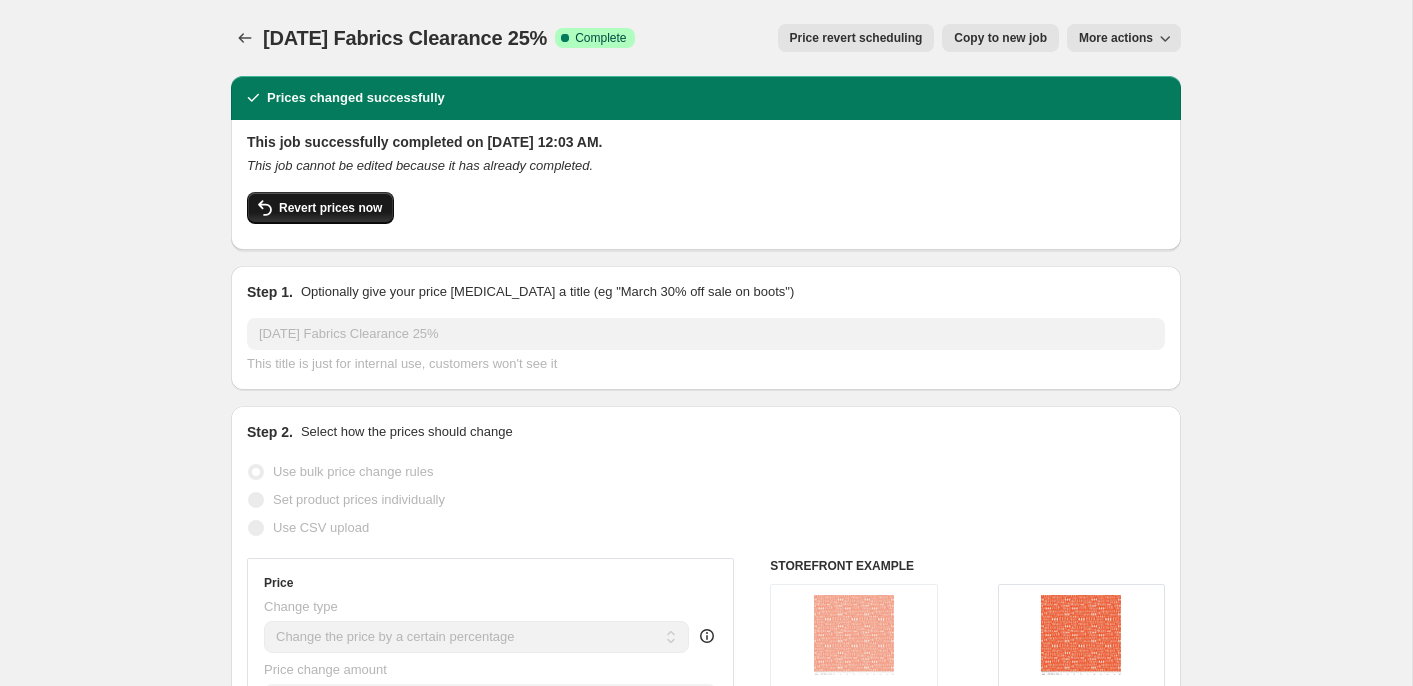 click on "Revert prices now" at bounding box center [320, 208] 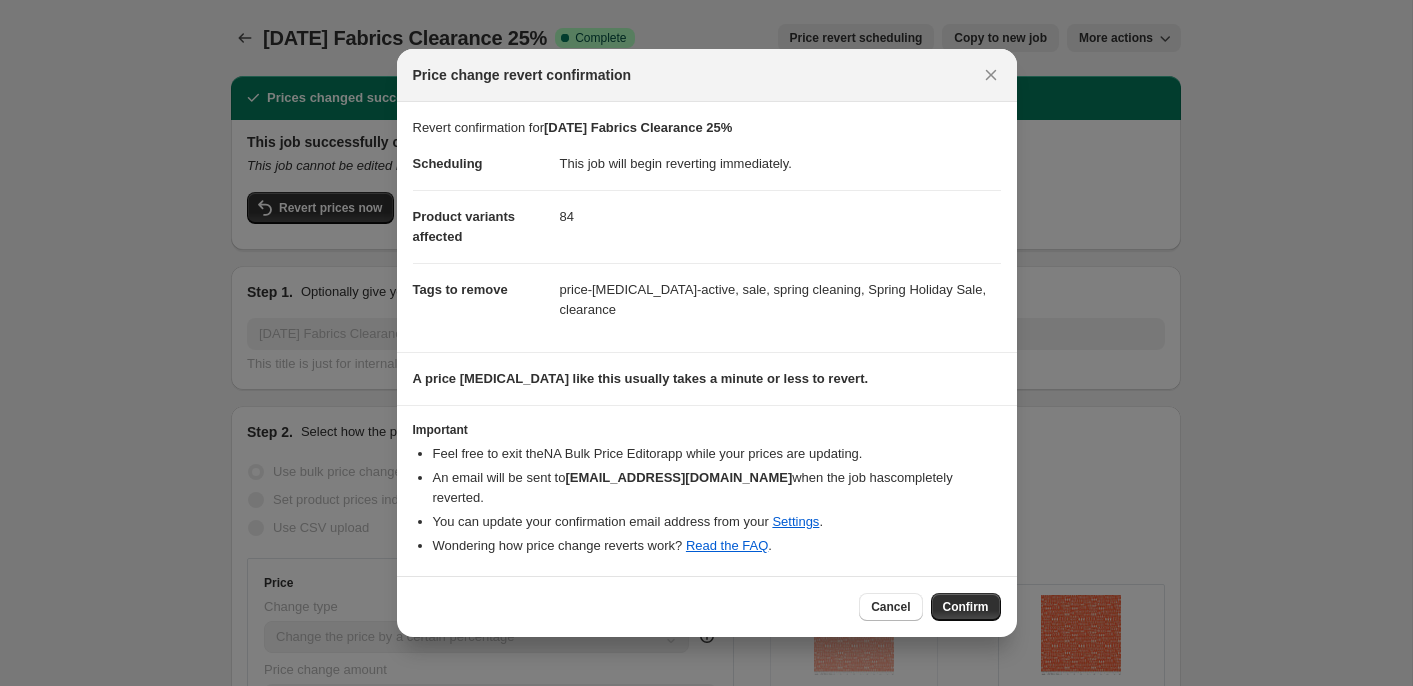 click on "Confirm" at bounding box center [966, 607] 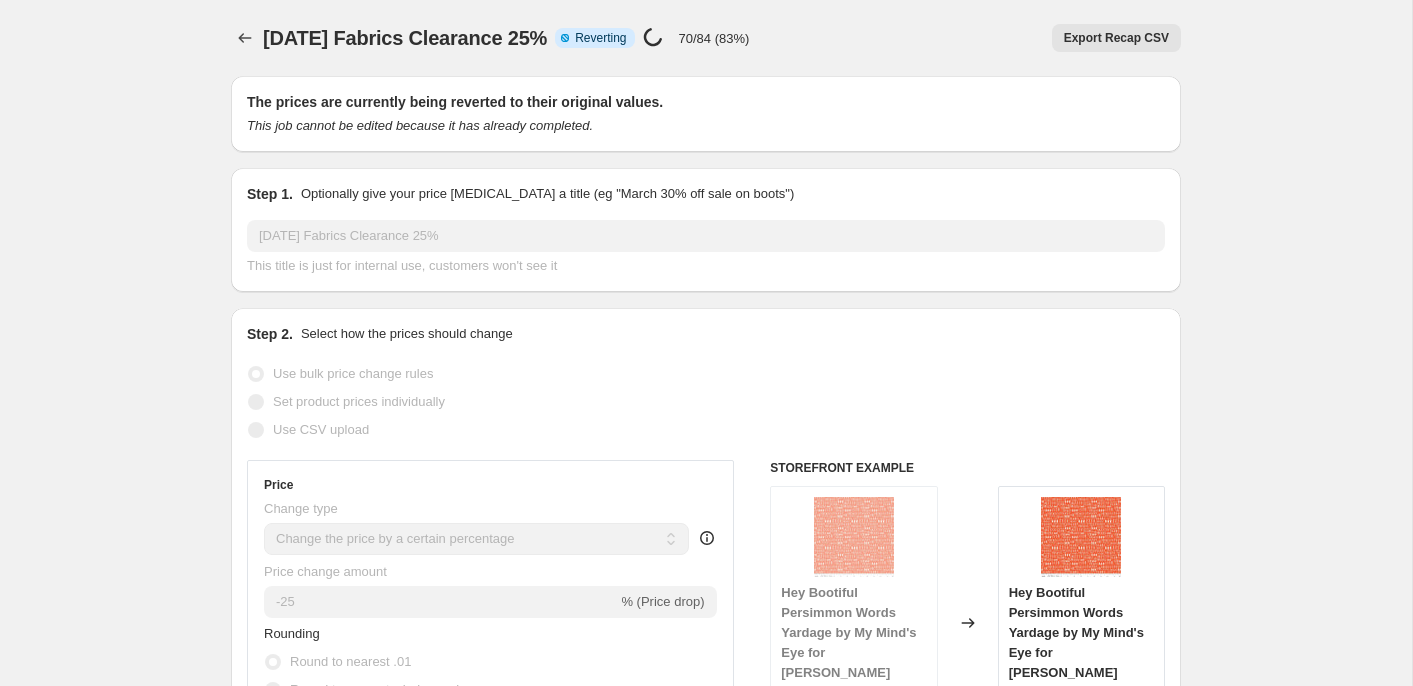 select on "percentage" 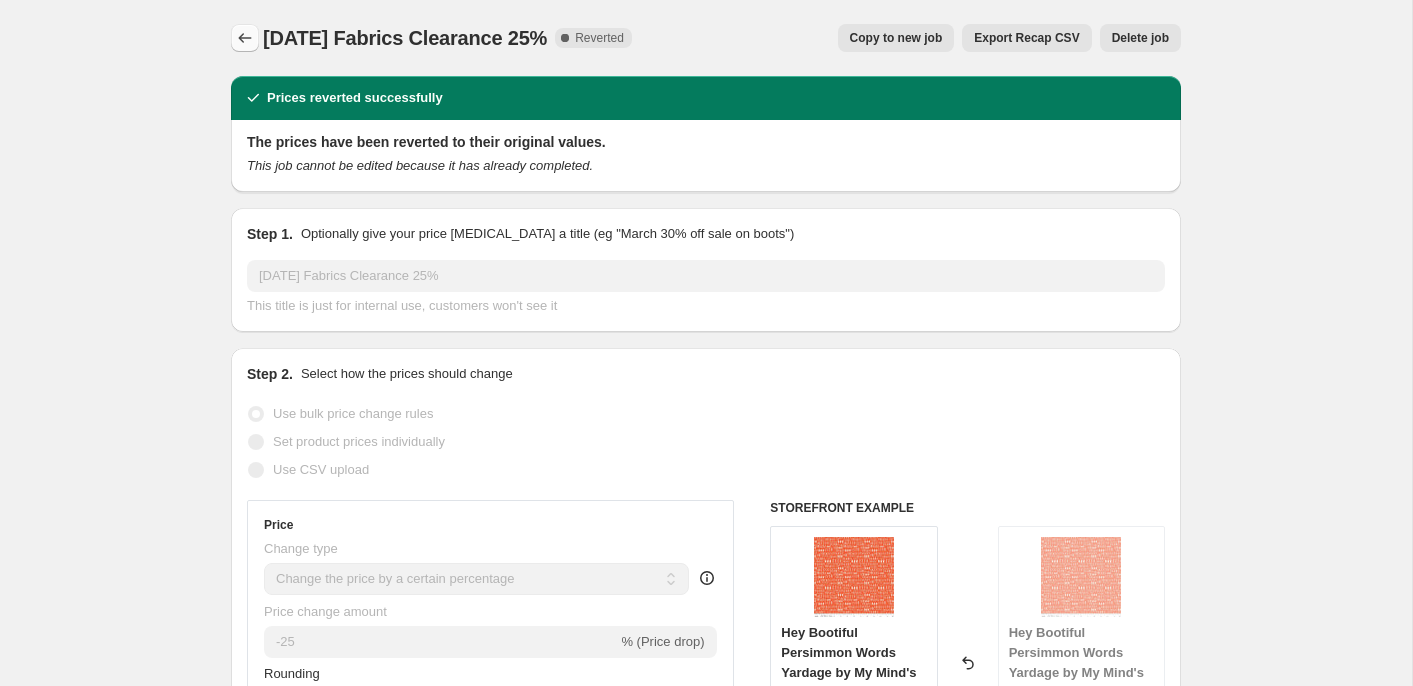 click 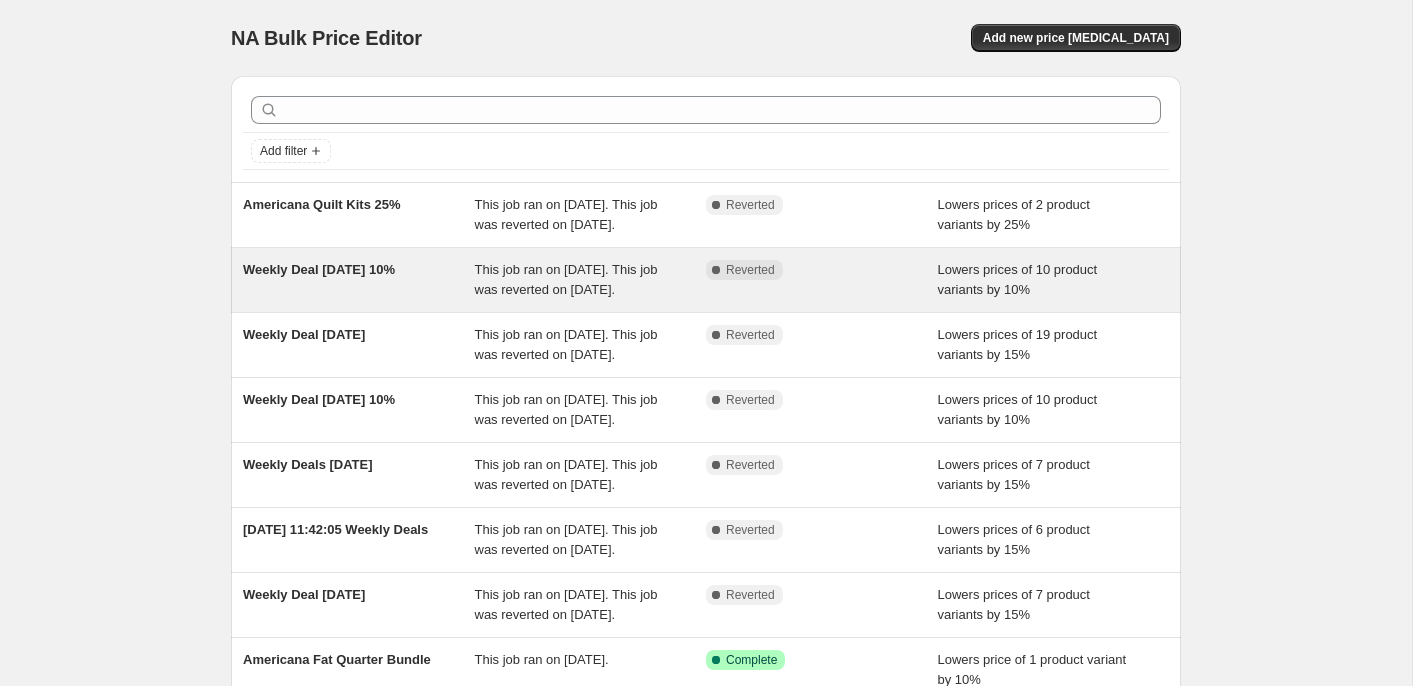 scroll, scrollTop: 504, scrollLeft: 0, axis: vertical 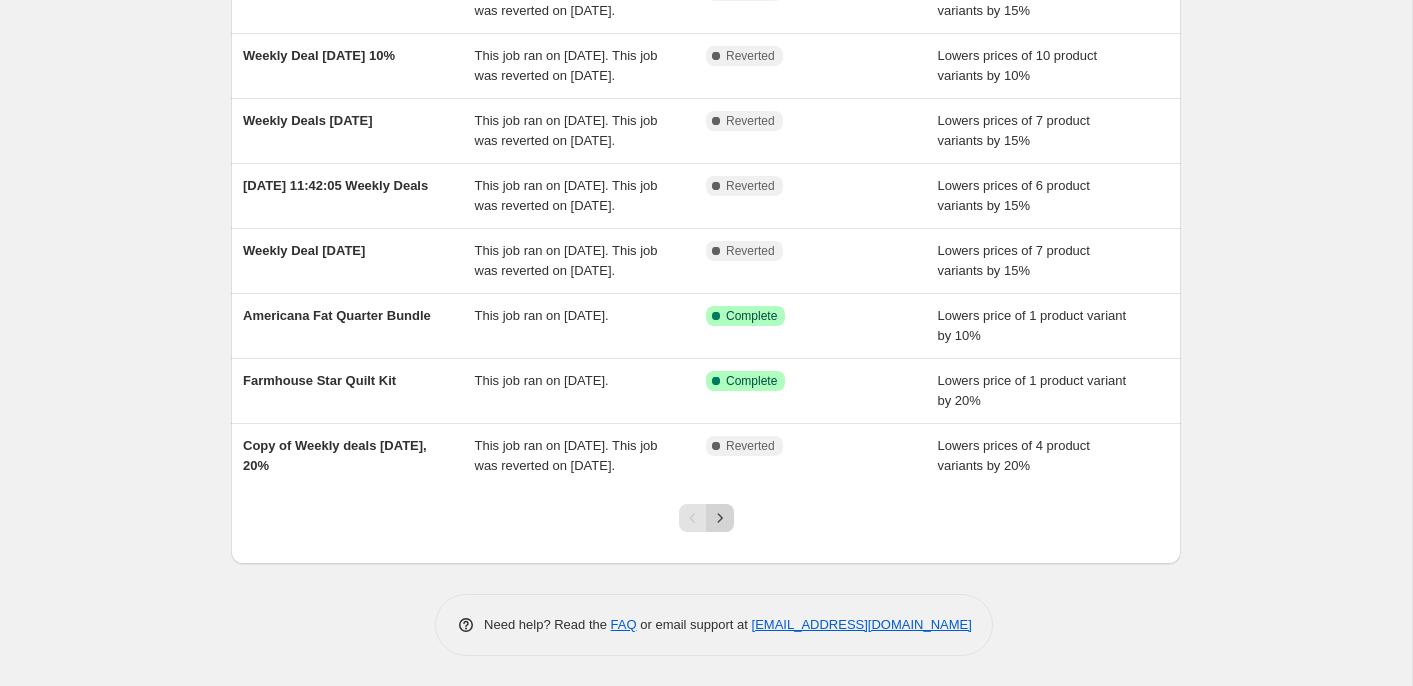 click at bounding box center (720, 518) 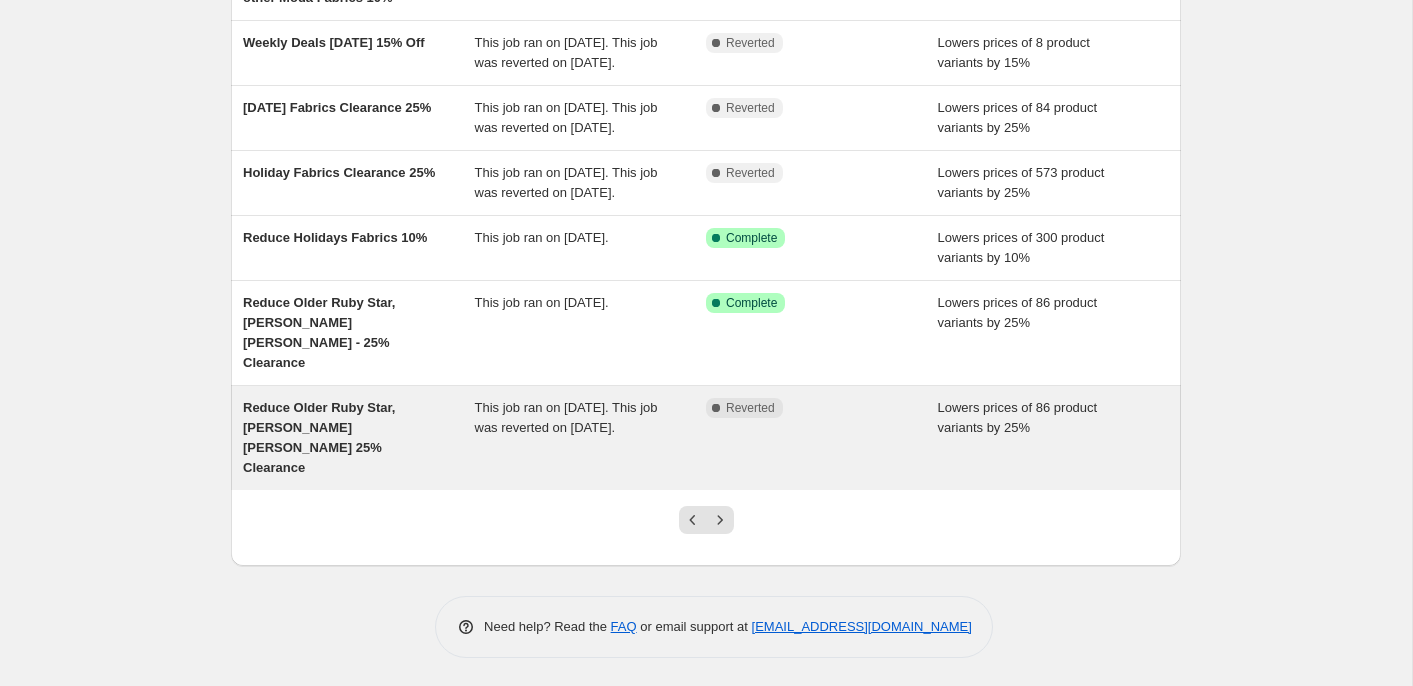scroll, scrollTop: 504, scrollLeft: 0, axis: vertical 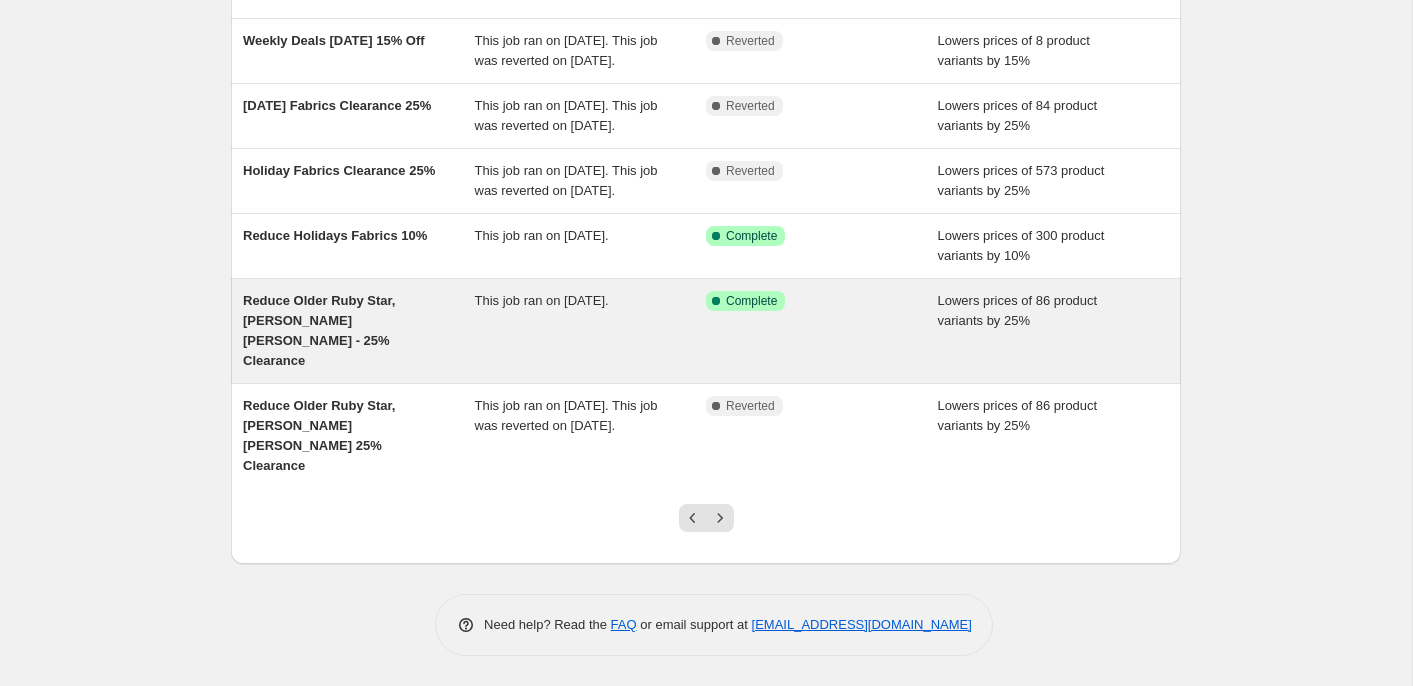 click on "Reduce Older Ruby Star, [PERSON_NAME] [PERSON_NAME] - 25% Clearance" at bounding box center (359, 331) 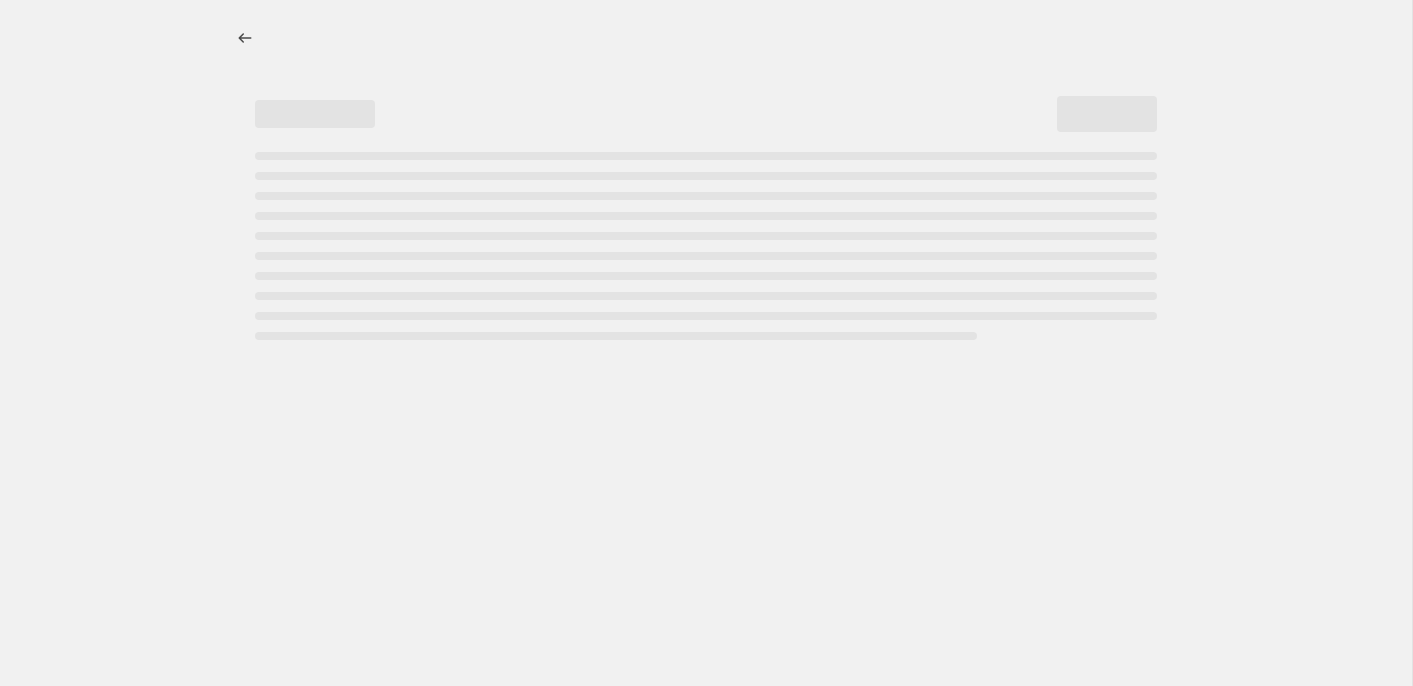 scroll, scrollTop: 0, scrollLeft: 0, axis: both 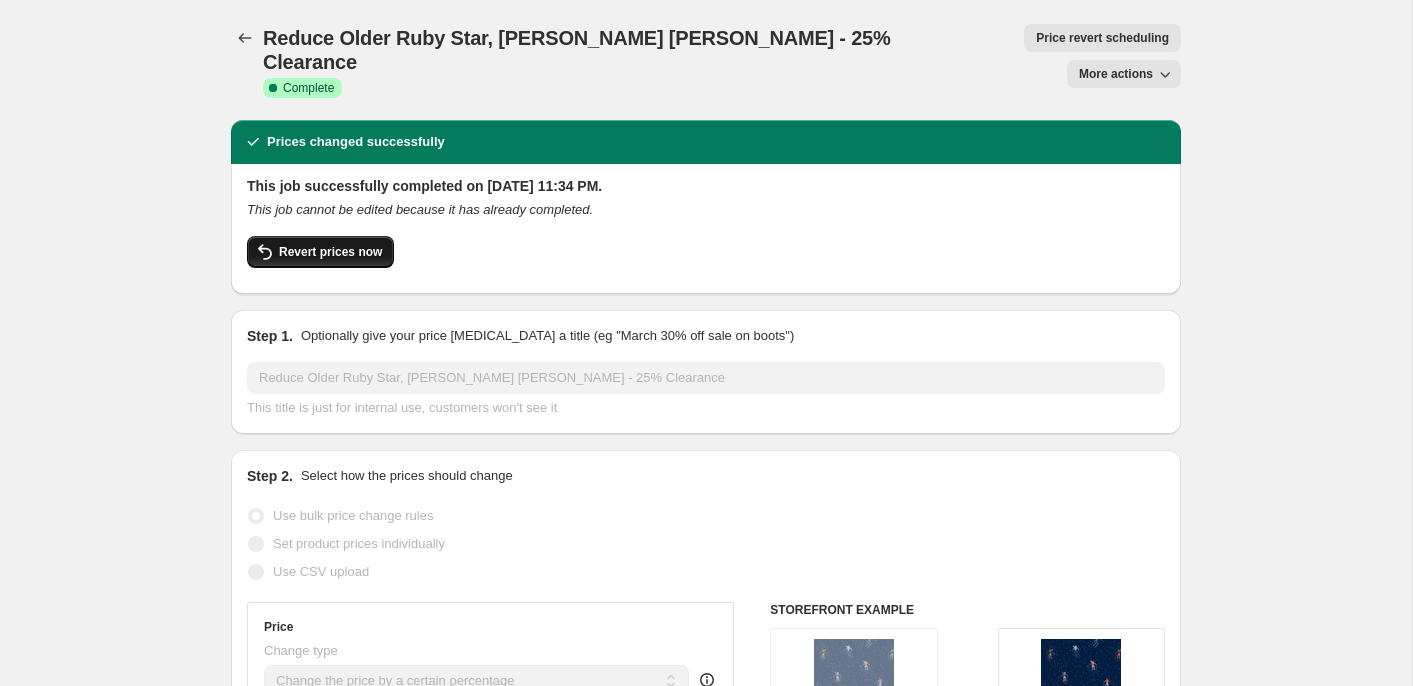 click on "Revert prices now" at bounding box center [330, 252] 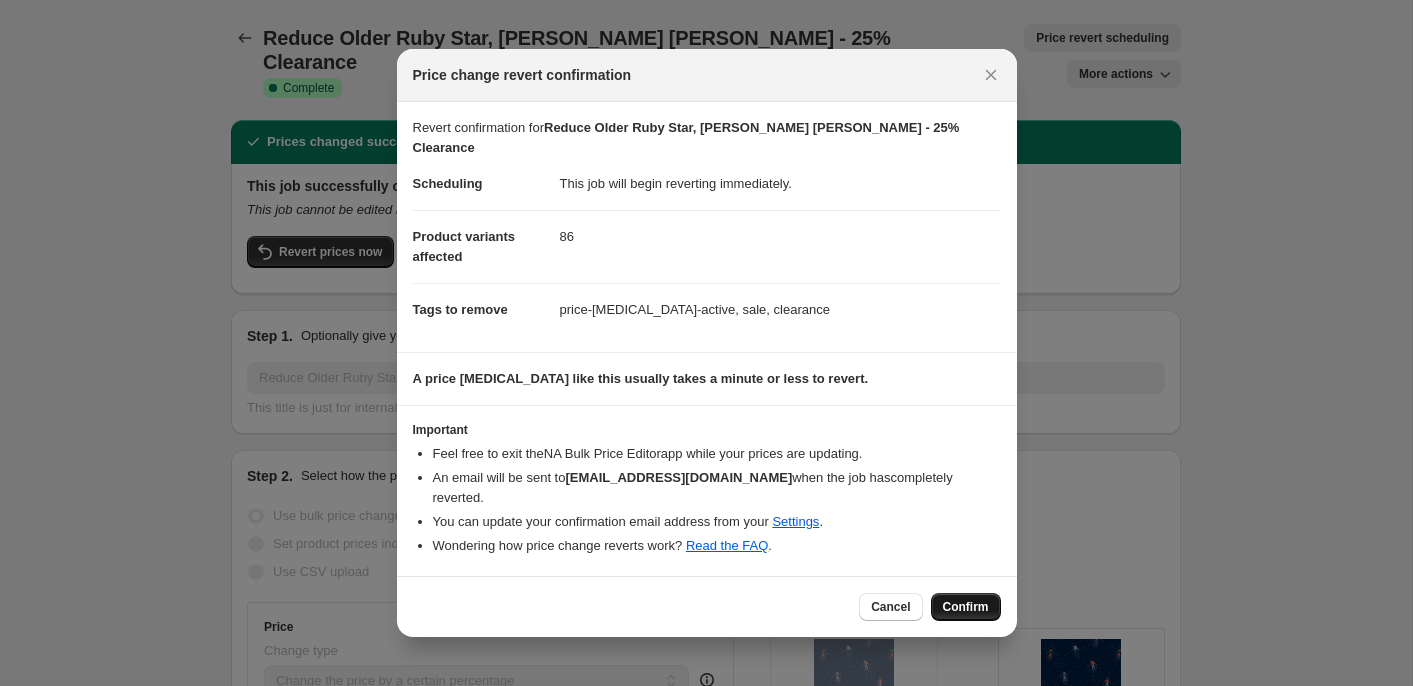 click on "Confirm" at bounding box center (966, 607) 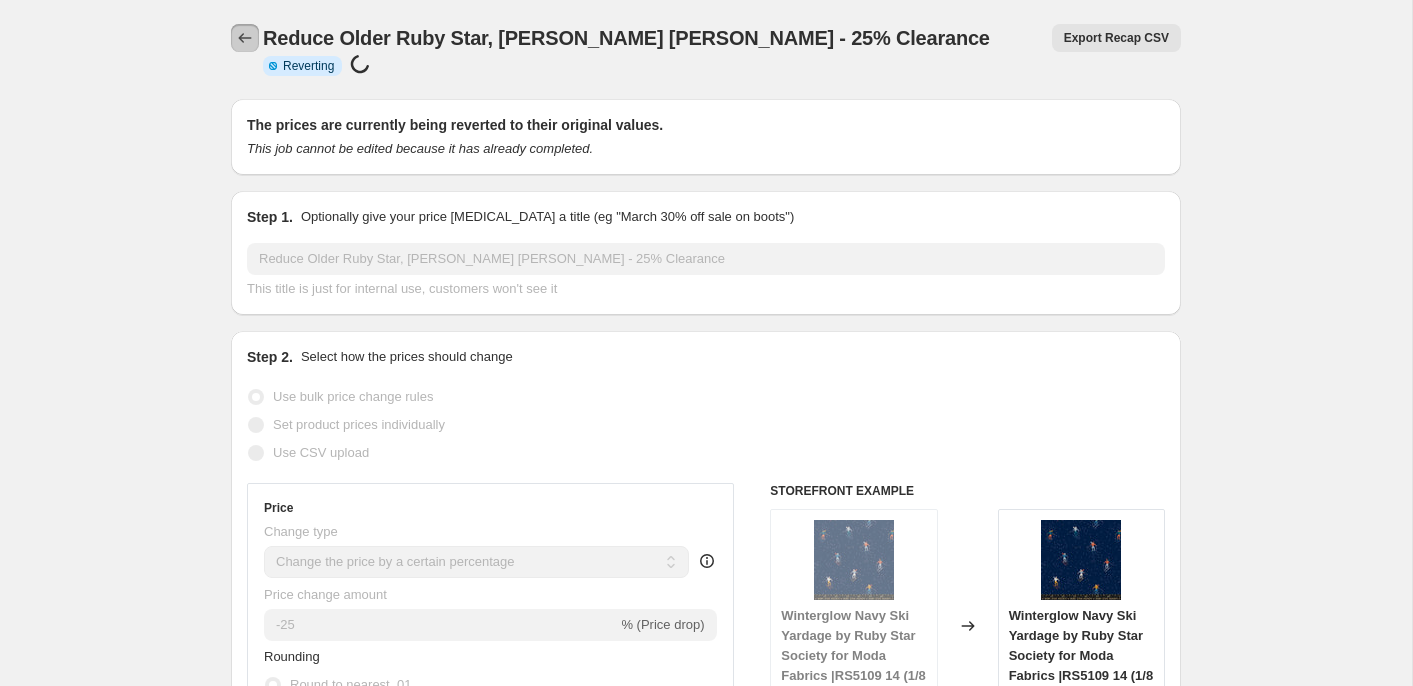 click 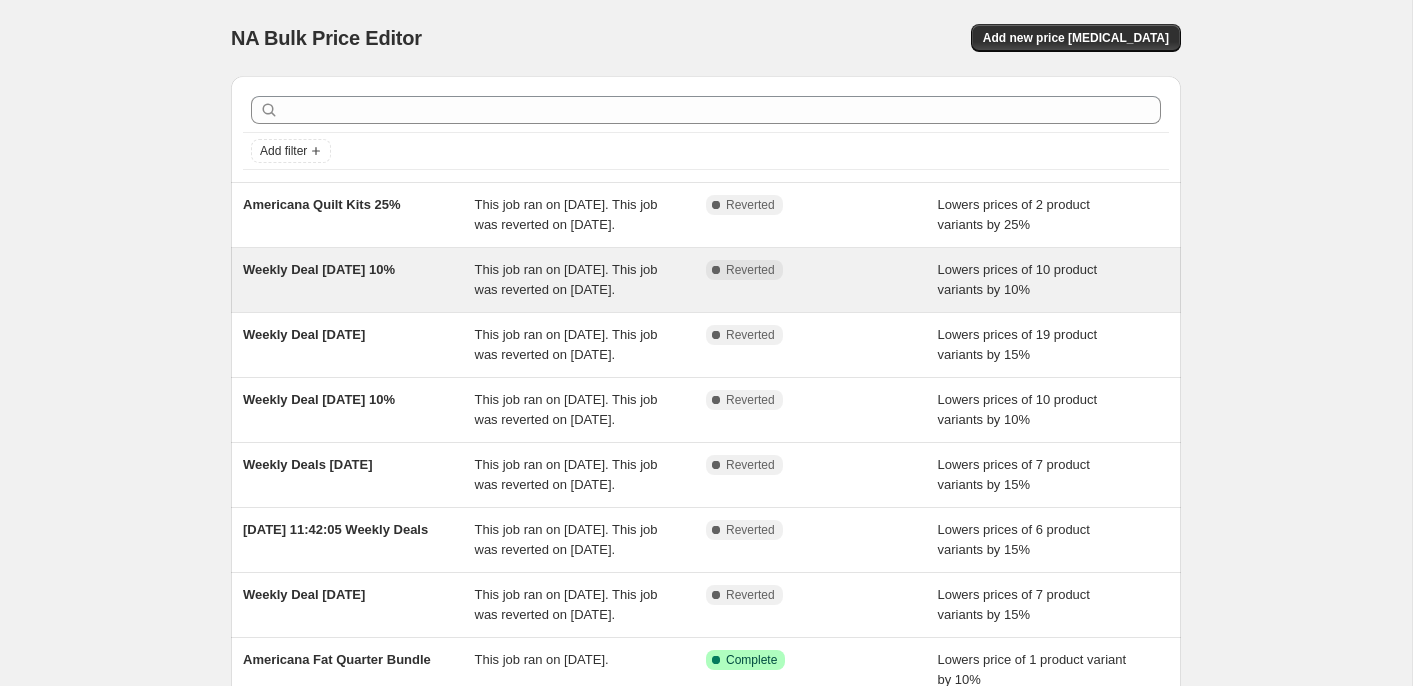 scroll, scrollTop: 504, scrollLeft: 0, axis: vertical 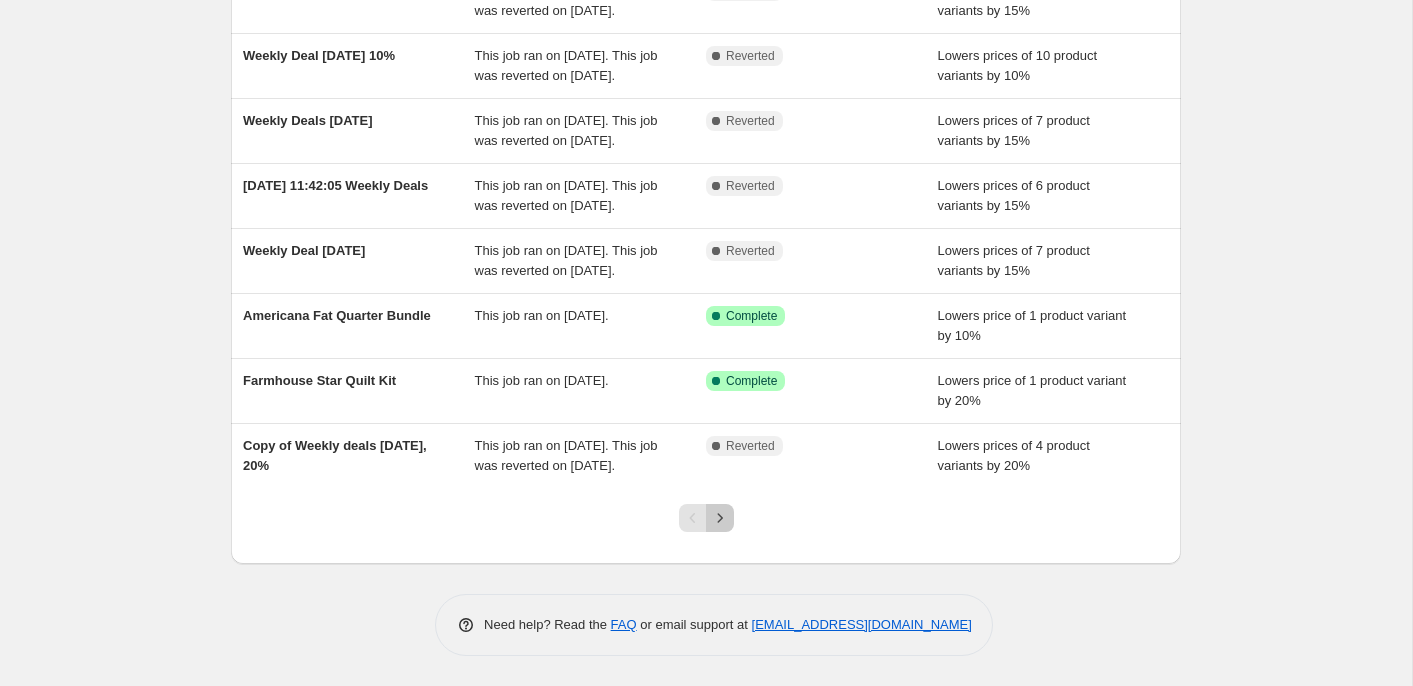 drag, startPoint x: 726, startPoint y: 520, endPoint x: 716, endPoint y: 514, distance: 11.661903 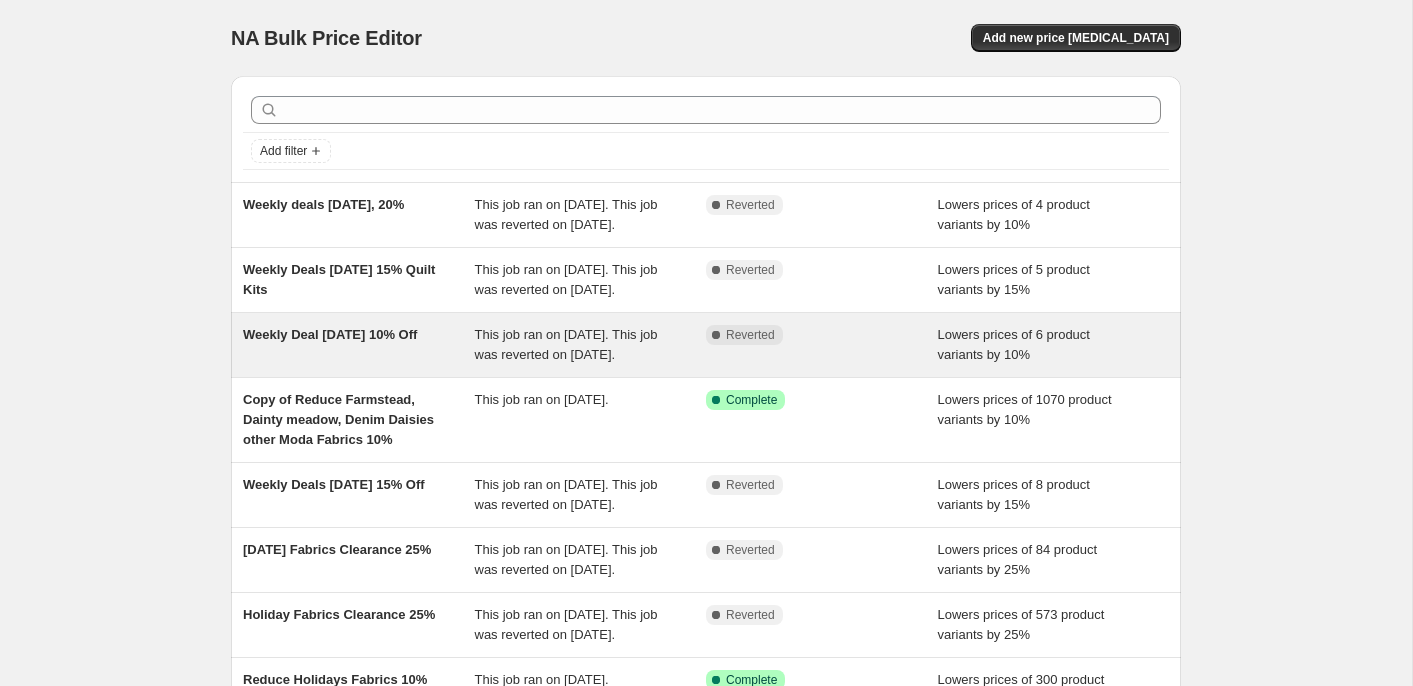 scroll, scrollTop: 524, scrollLeft: 0, axis: vertical 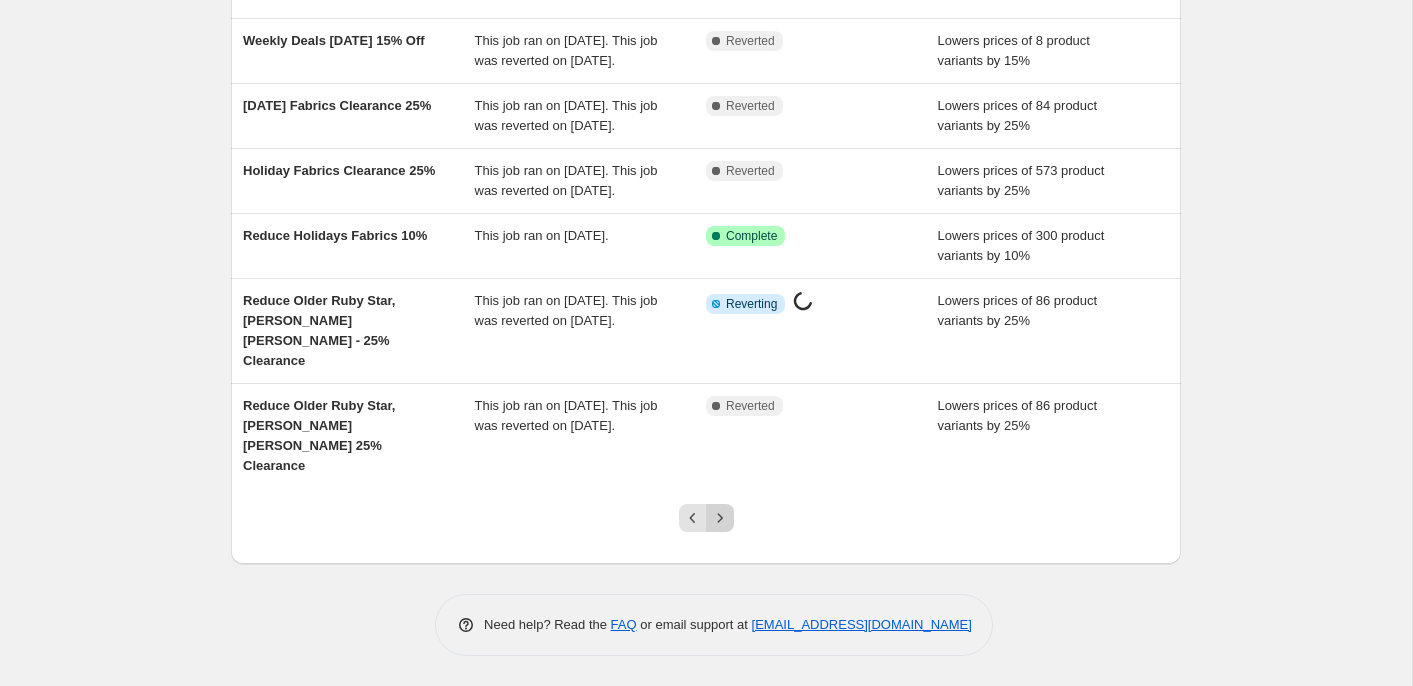 click 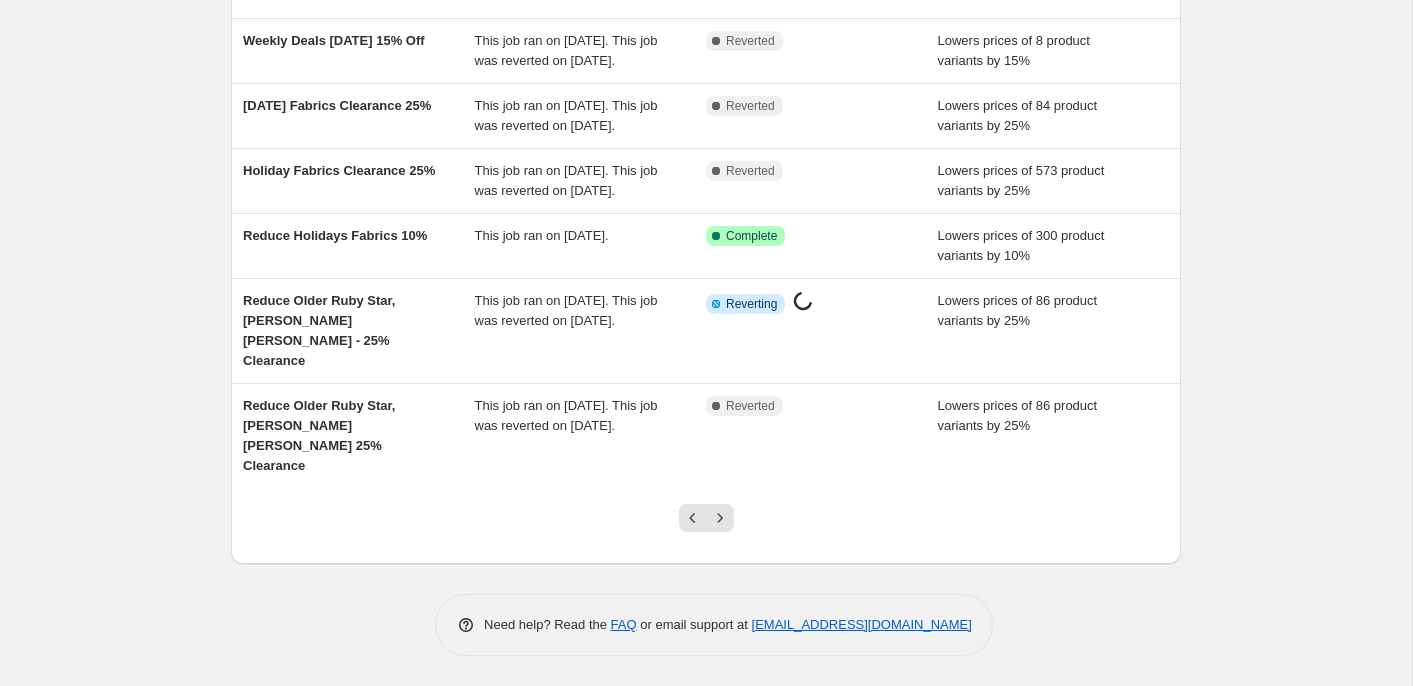 scroll, scrollTop: 0, scrollLeft: 0, axis: both 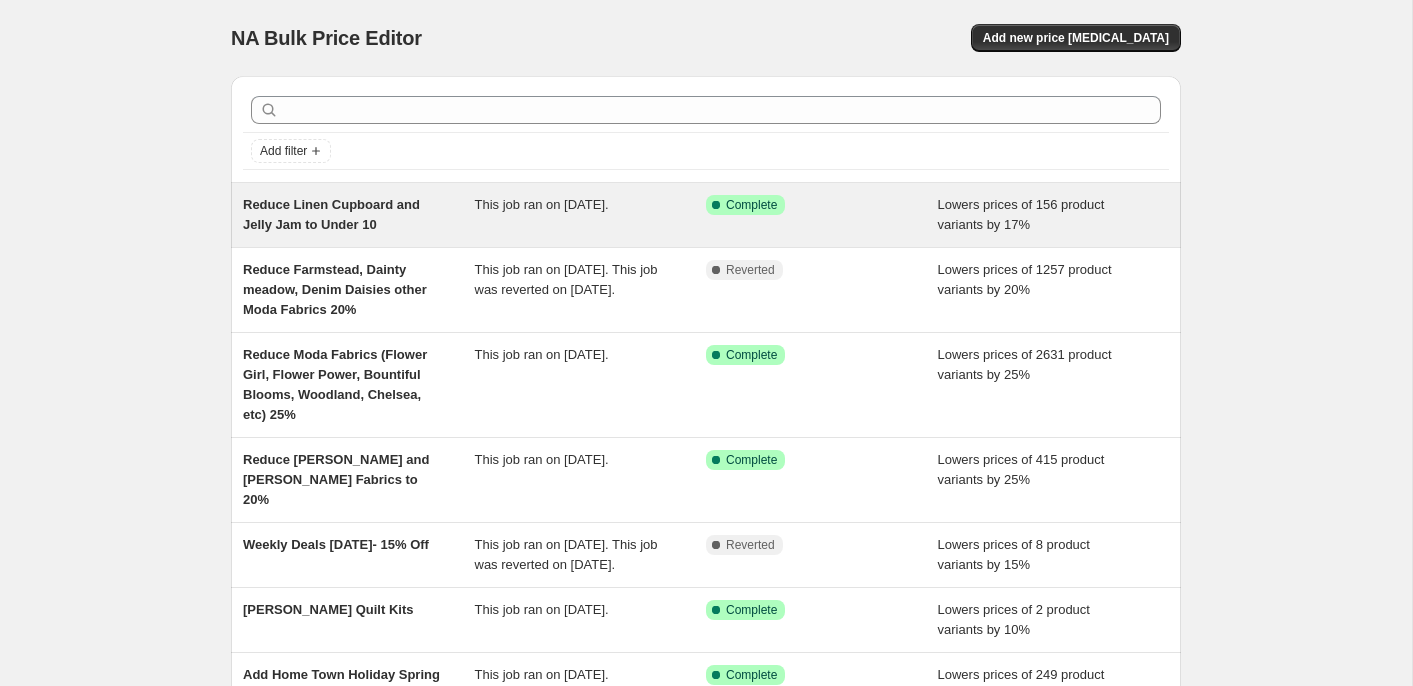 click on "Reduce Linen Cupboard and Jelly Jam to Under 10" at bounding box center (359, 215) 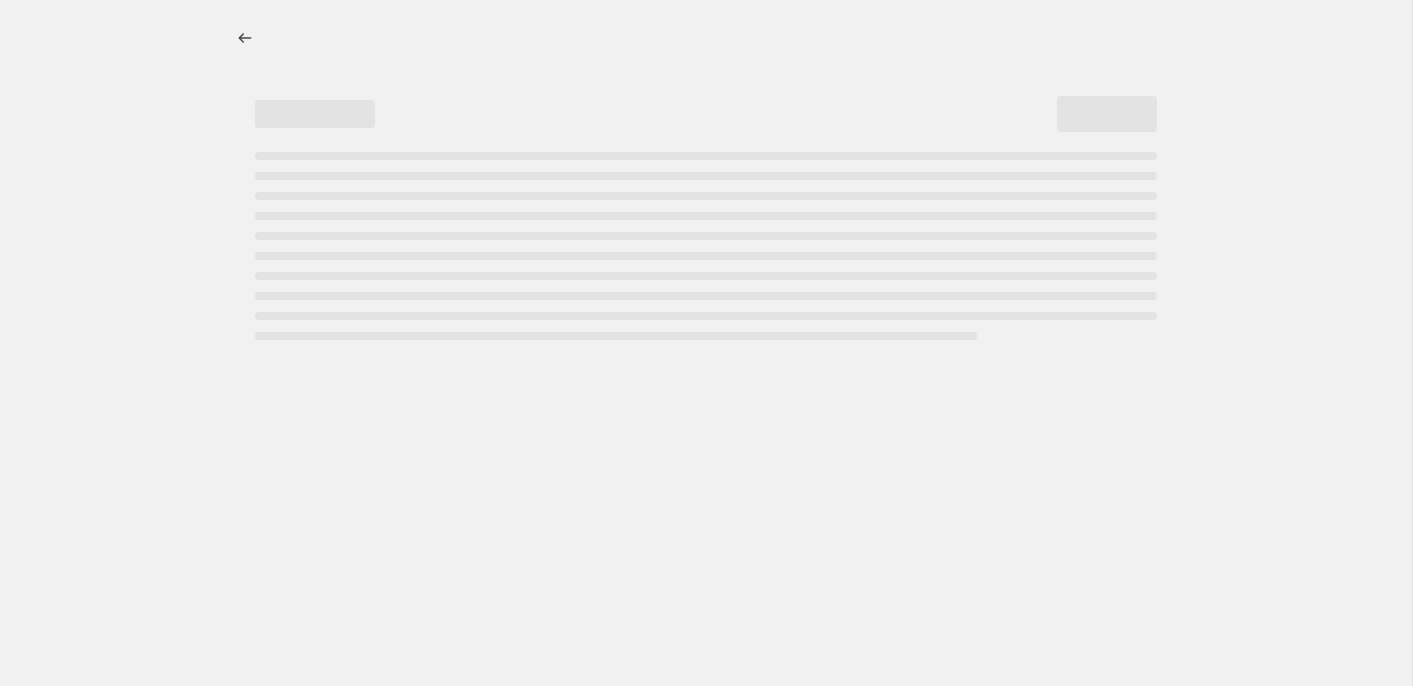 select on "percentage" 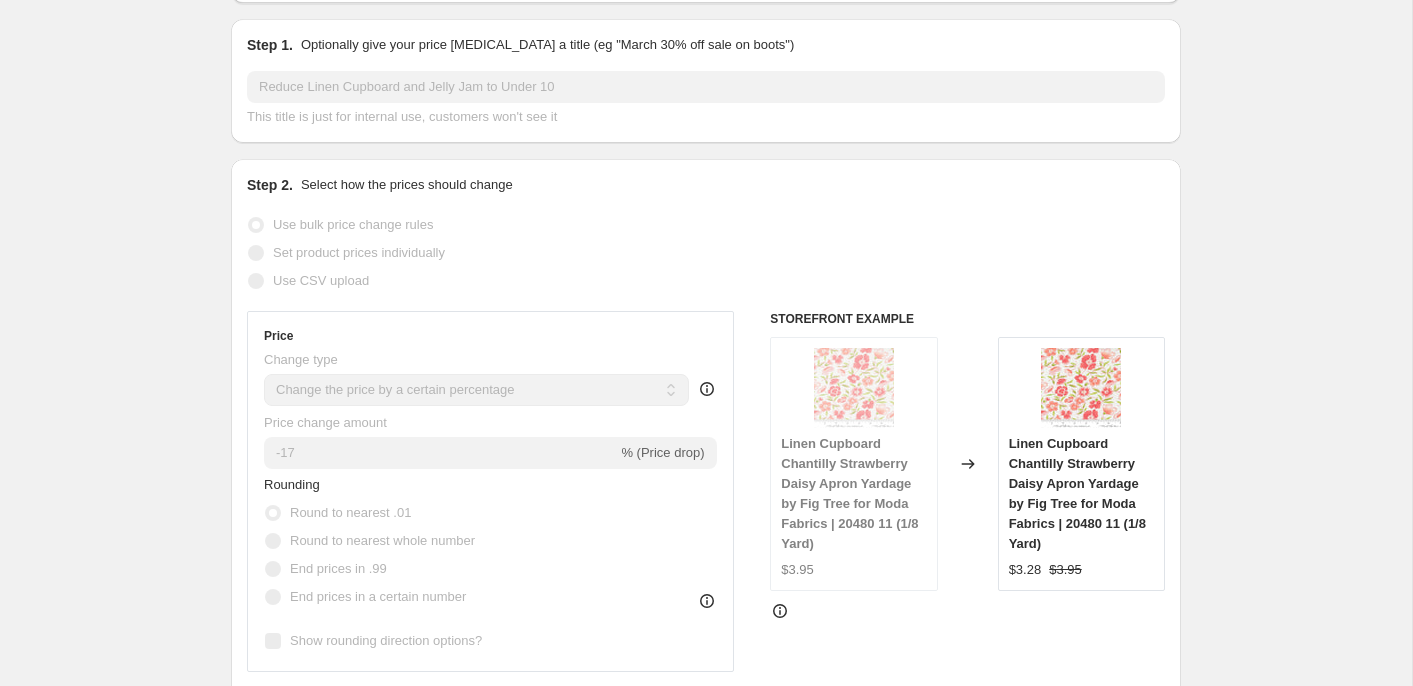 scroll, scrollTop: 0, scrollLeft: 0, axis: both 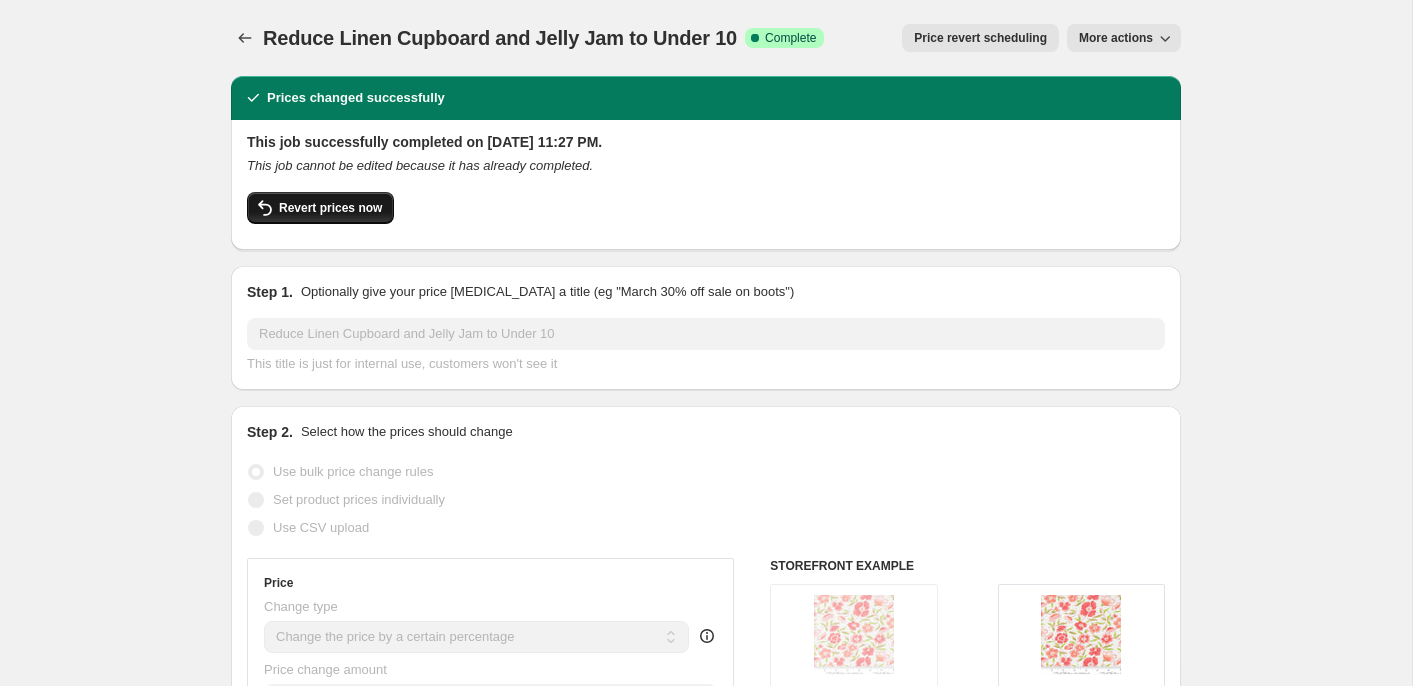 click on "Revert prices now" at bounding box center [320, 208] 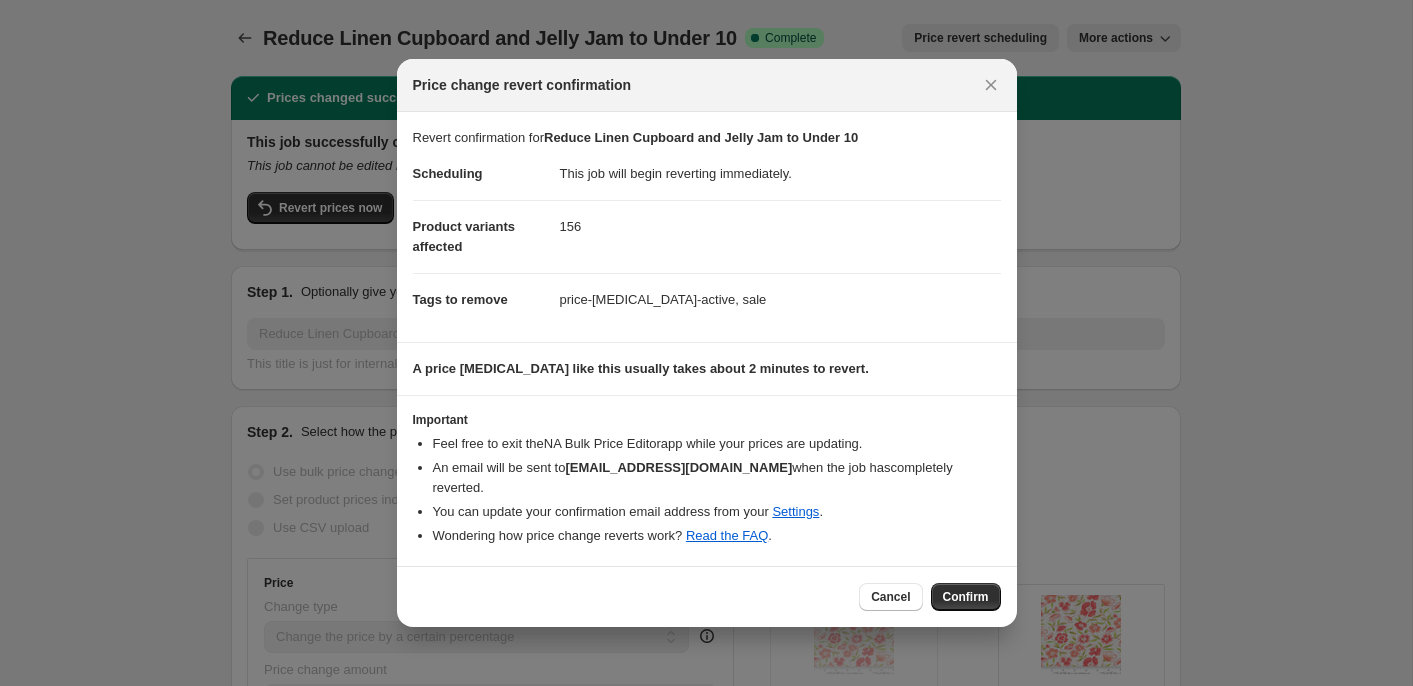 select on "percentage" 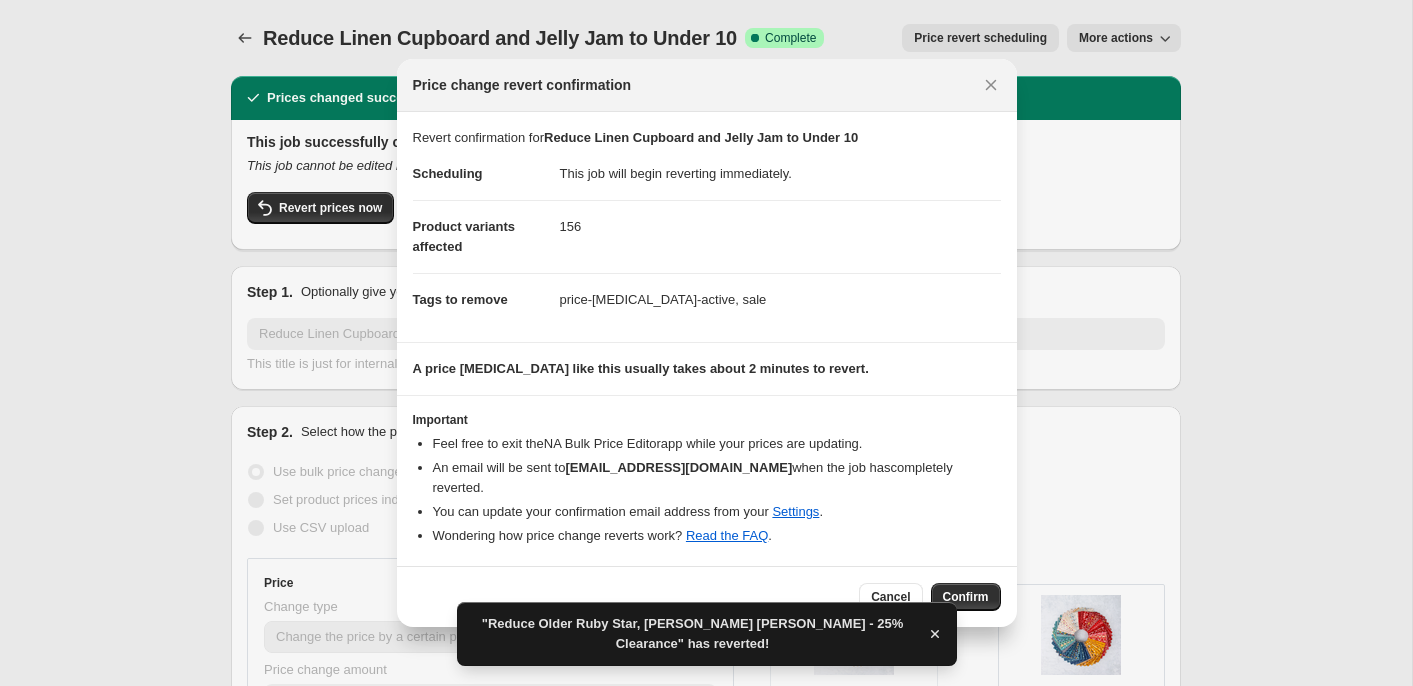 click on "Confirm" at bounding box center (966, 597) 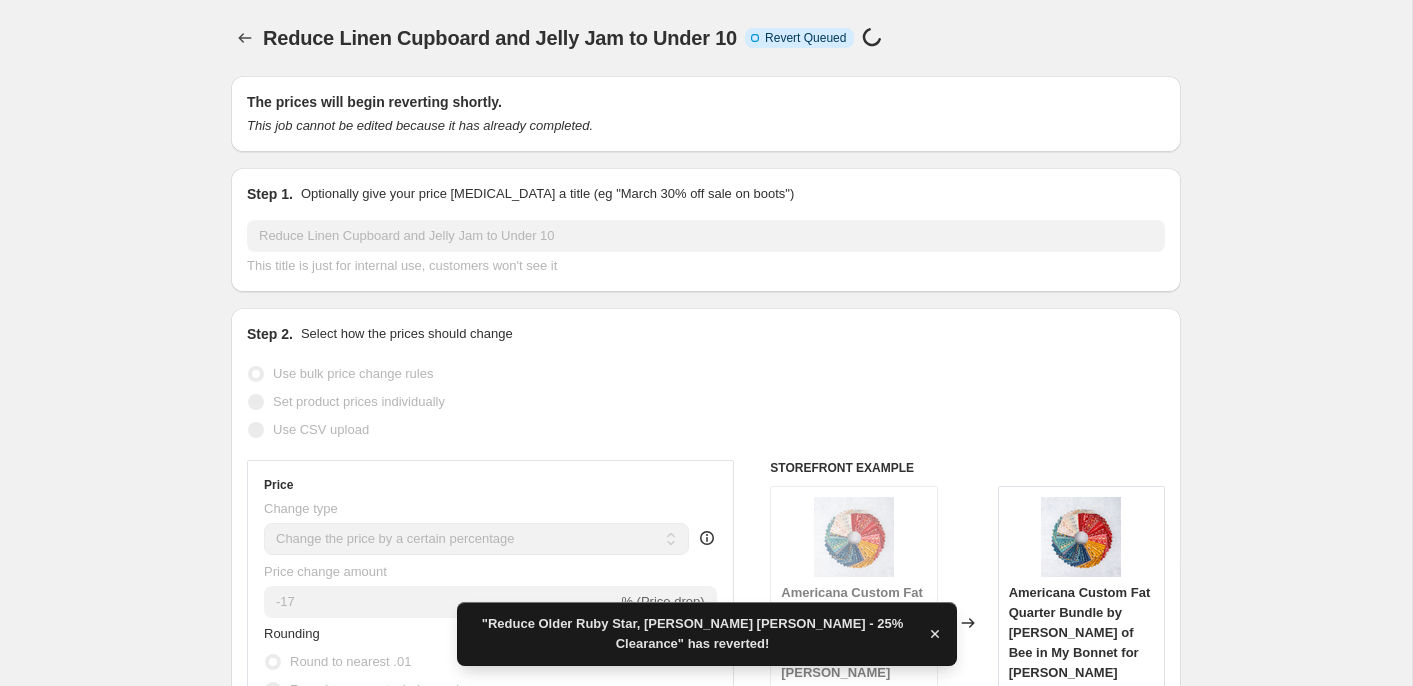 click 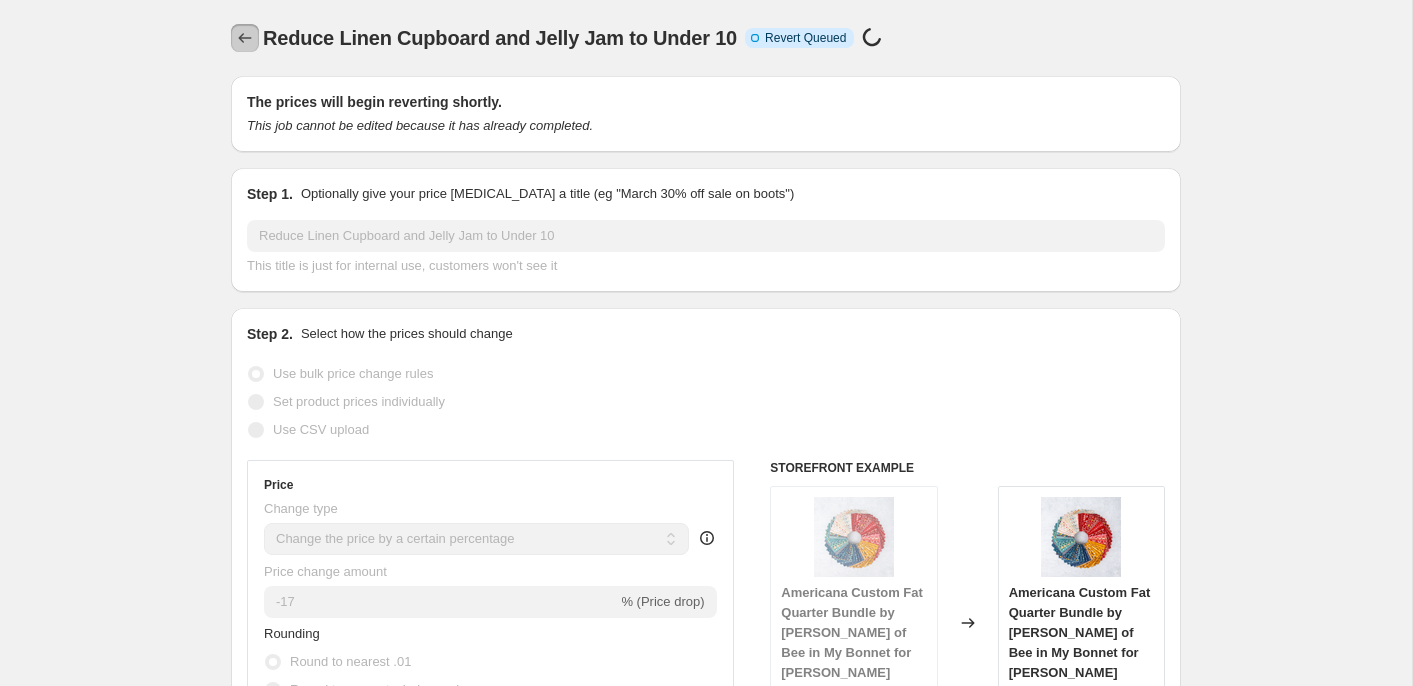 click 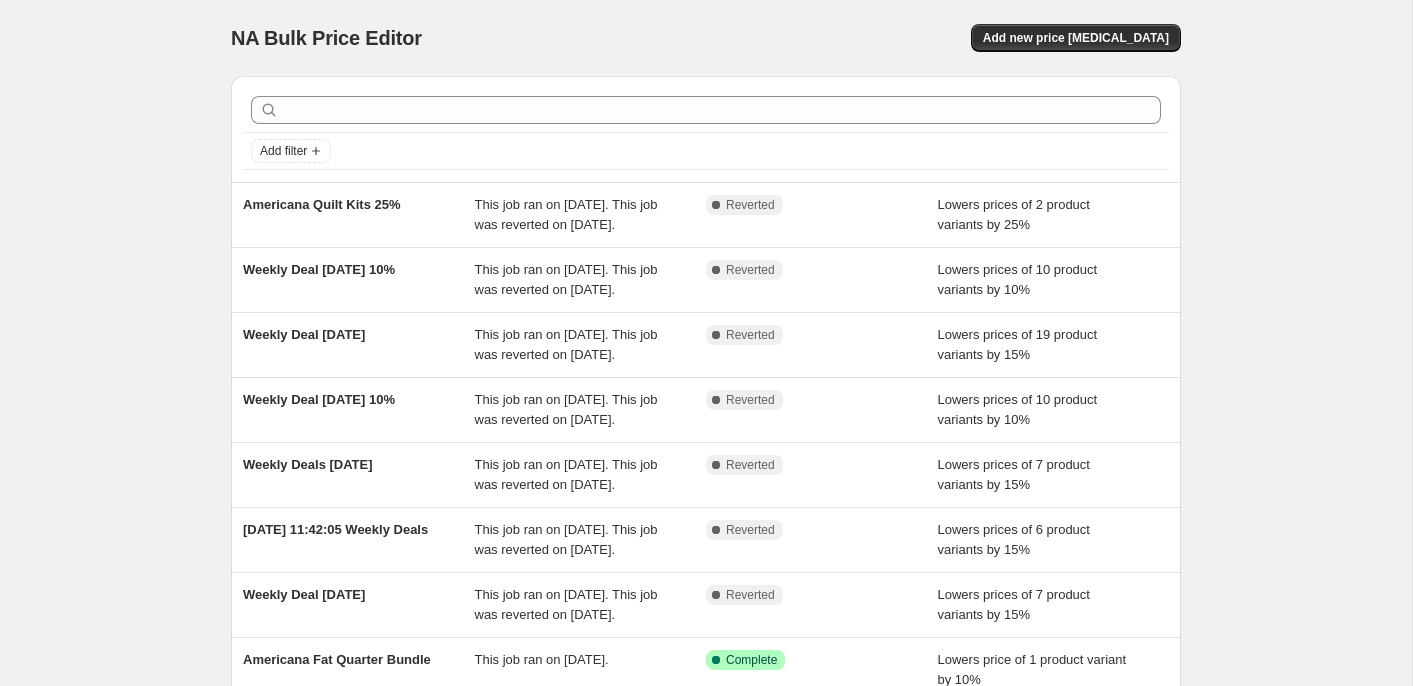 scroll, scrollTop: 504, scrollLeft: 0, axis: vertical 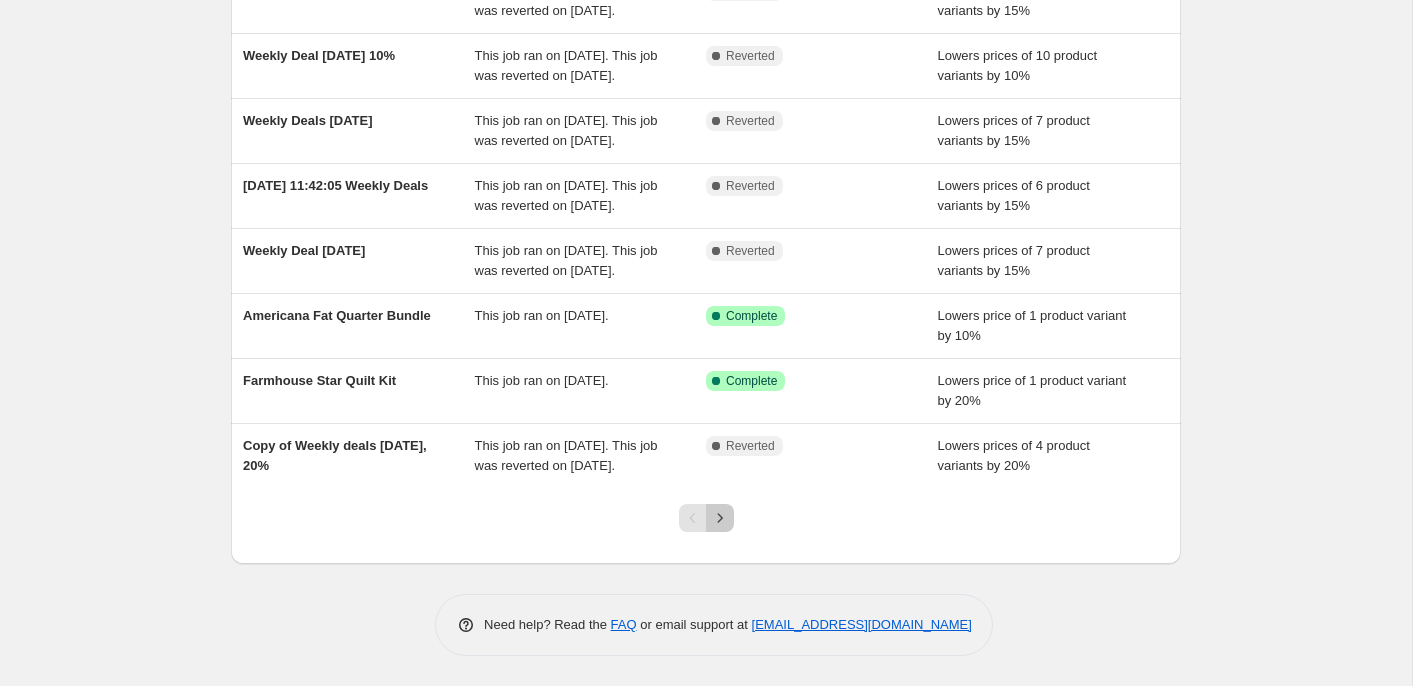 drag, startPoint x: 715, startPoint y: 512, endPoint x: 708, endPoint y: 501, distance: 13.038404 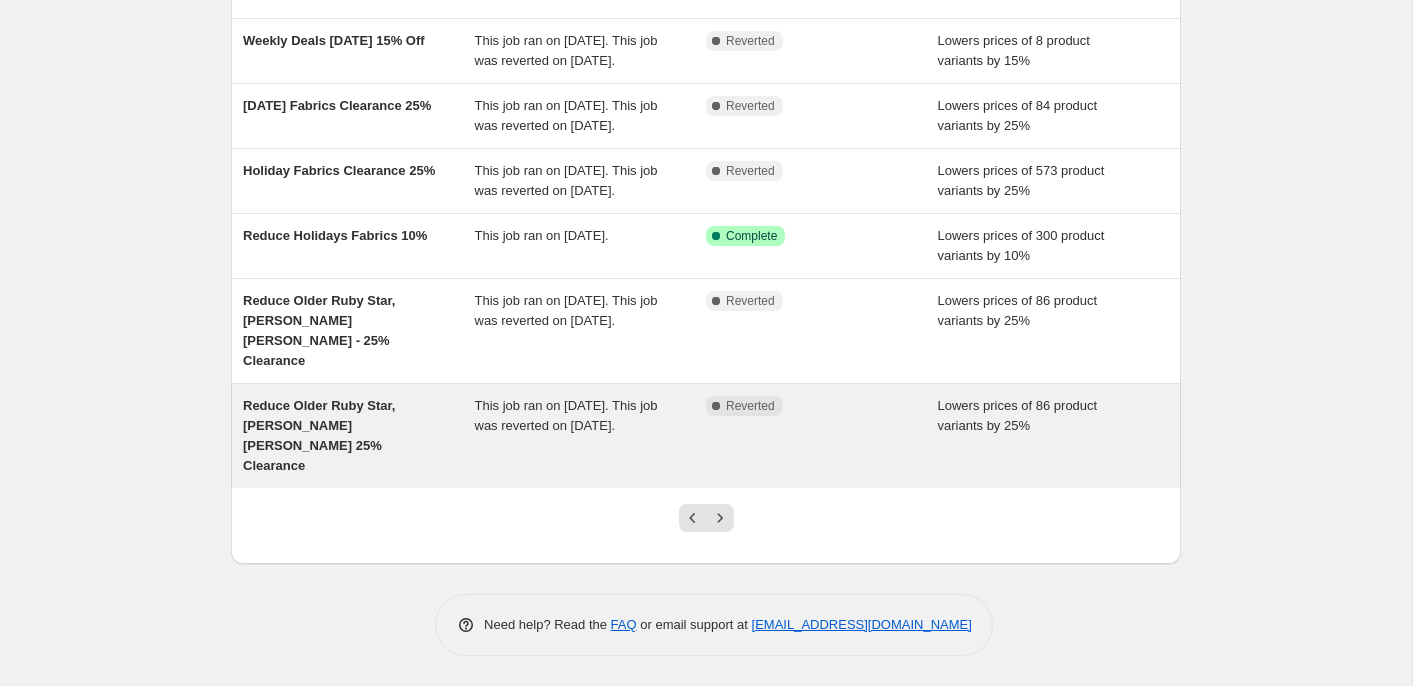 scroll, scrollTop: 524, scrollLeft: 0, axis: vertical 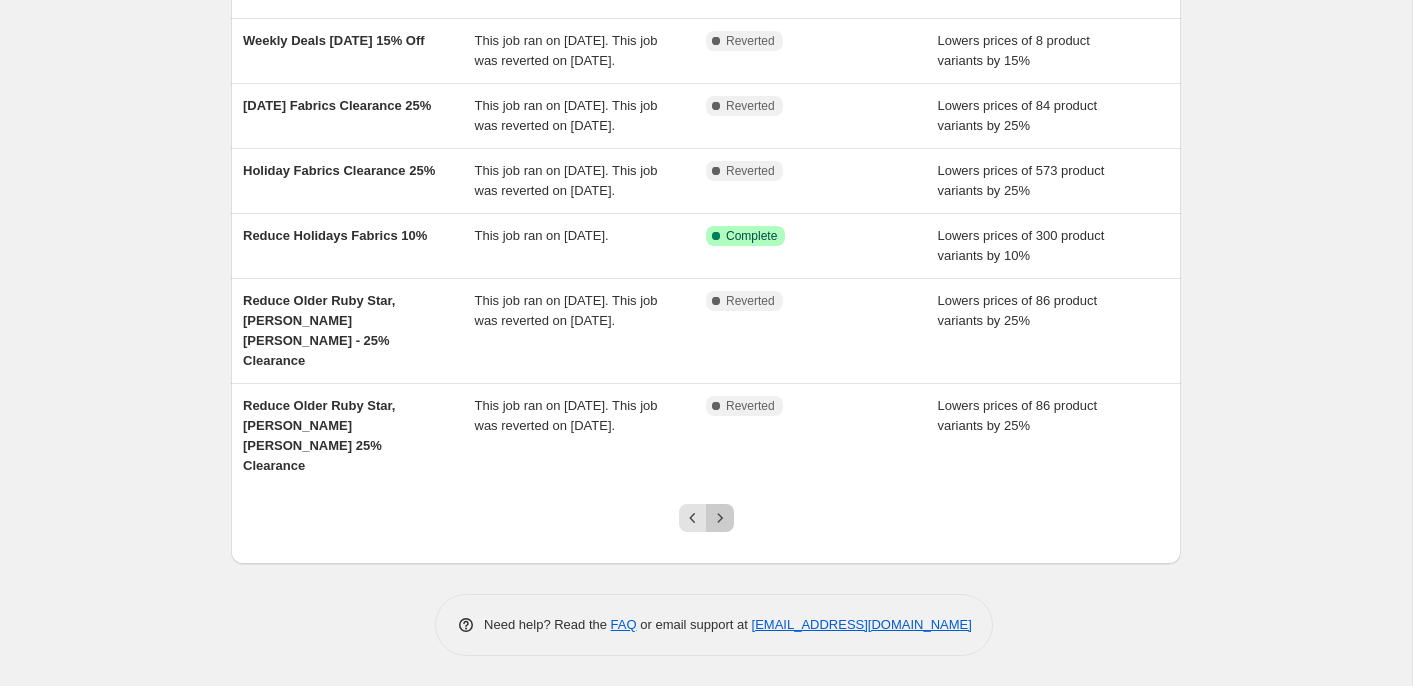 click 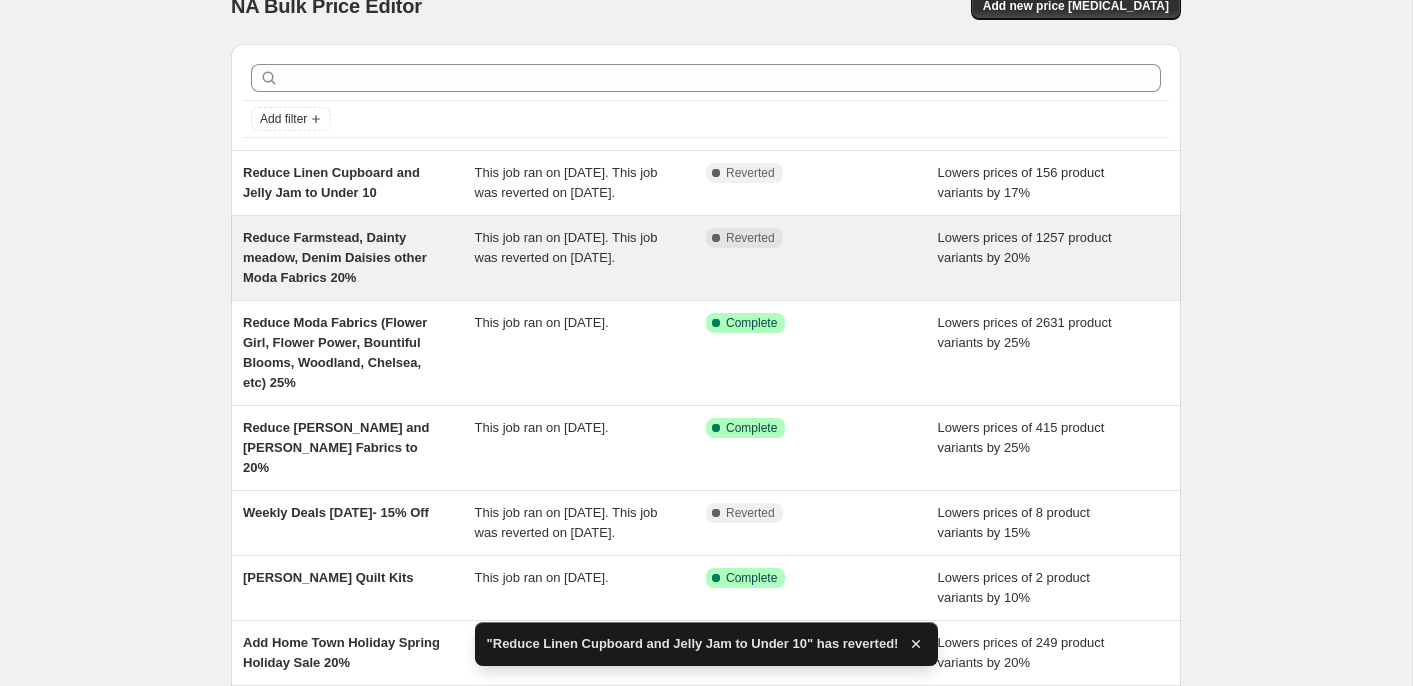 scroll, scrollTop: 37, scrollLeft: 0, axis: vertical 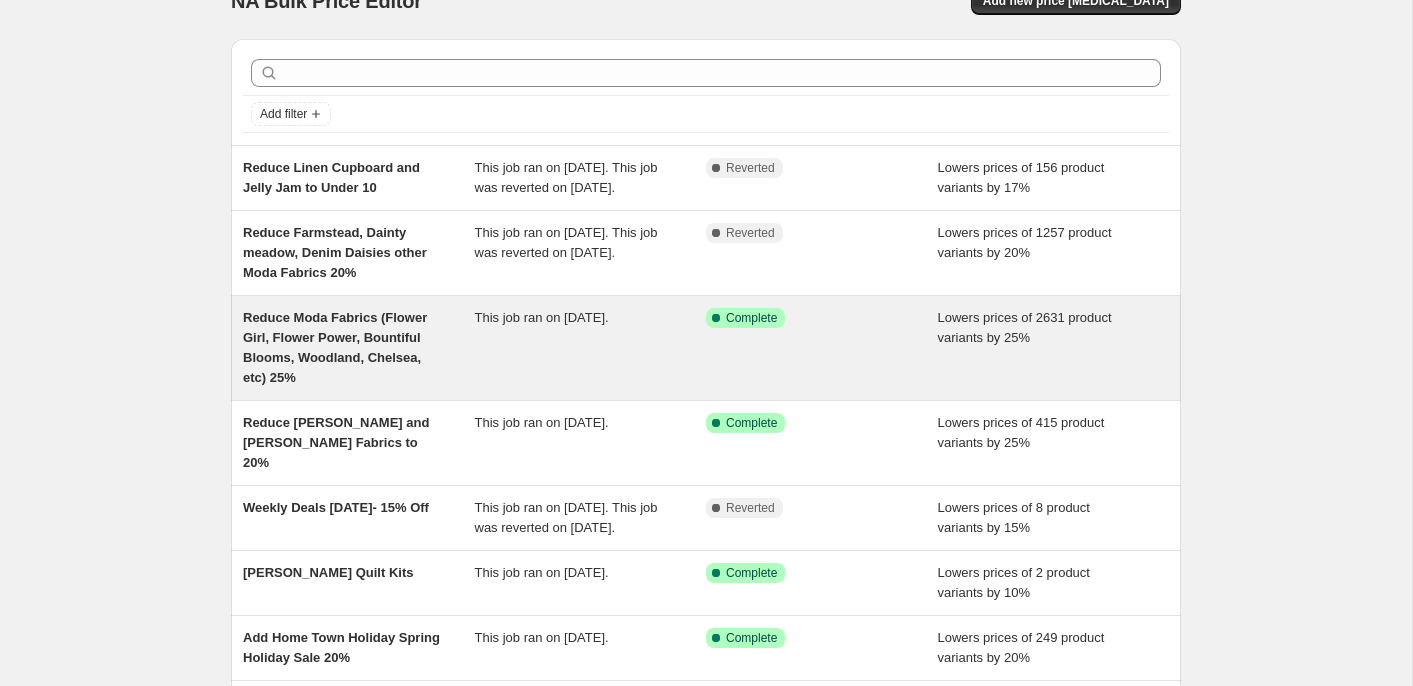 click on "Reduce Moda Fabrics (Flower Girl, Flower Power, Bountiful Blooms, Woodland, Chelsea, etc) 25%" at bounding box center (359, 348) 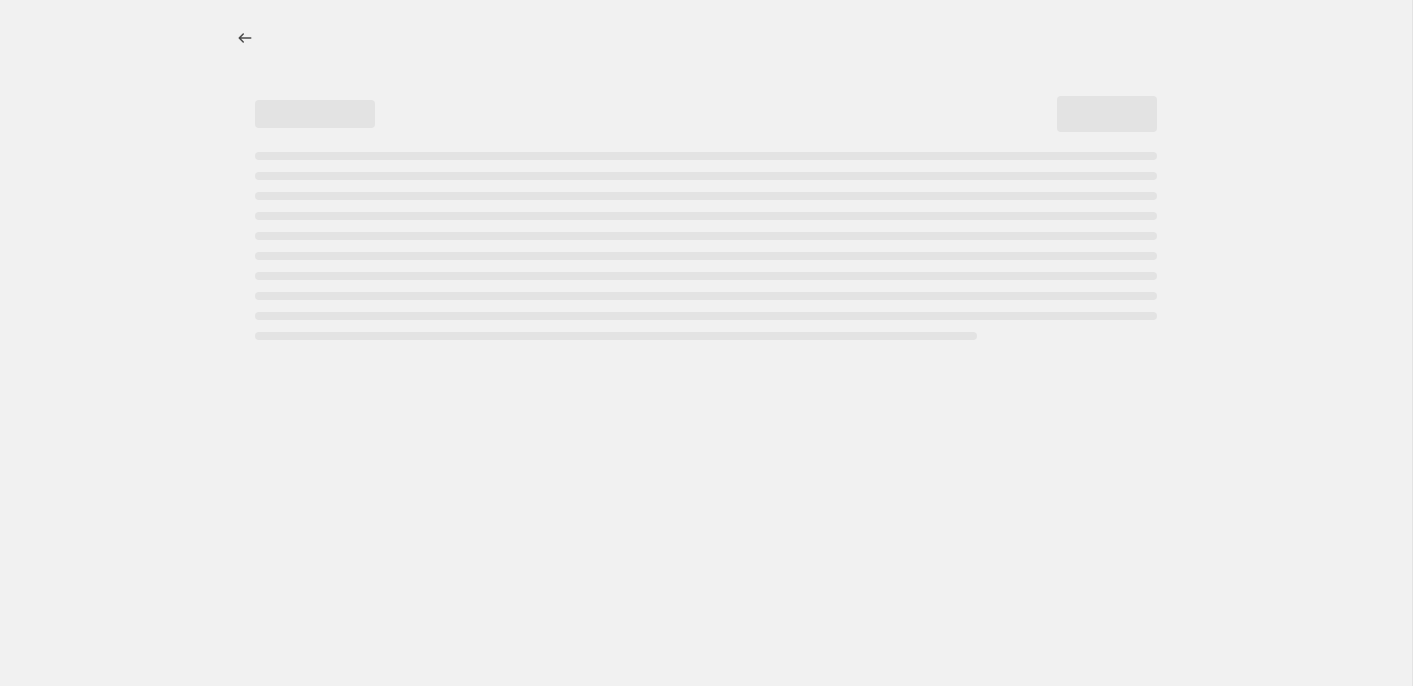 select on "percentage" 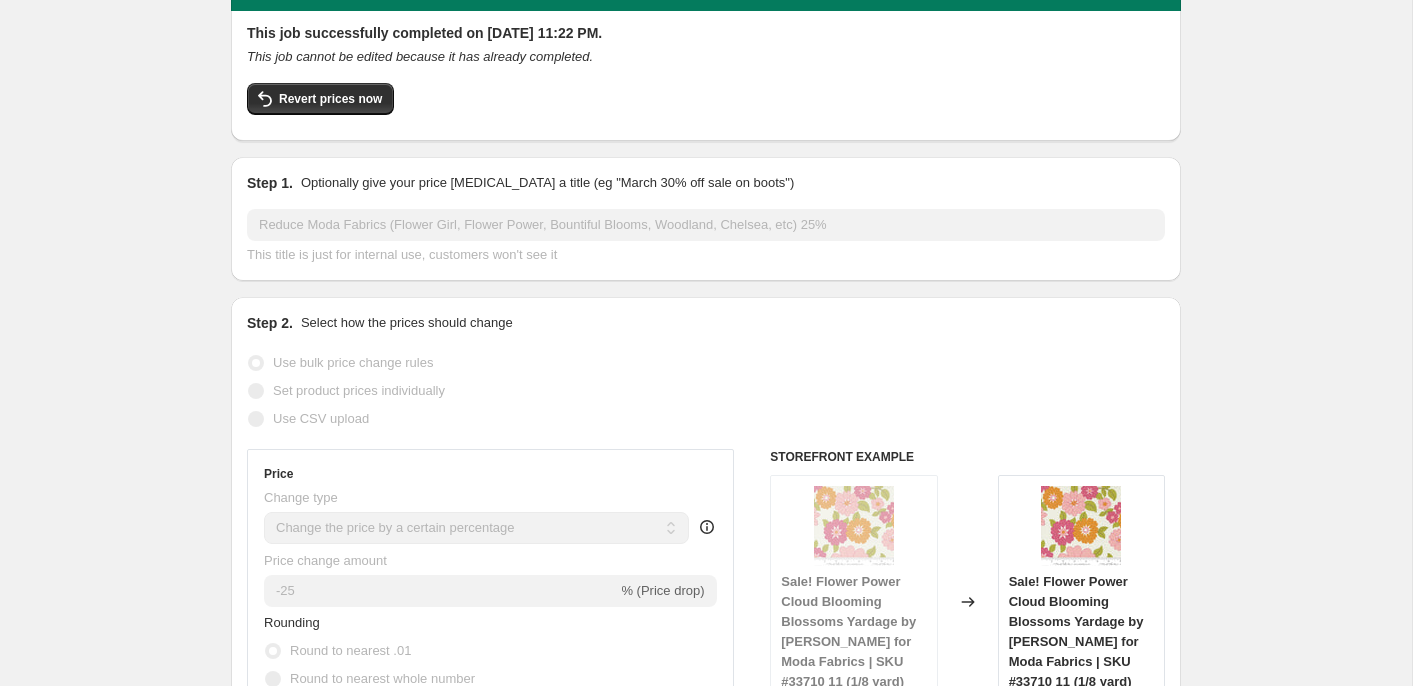 scroll, scrollTop: 17, scrollLeft: 0, axis: vertical 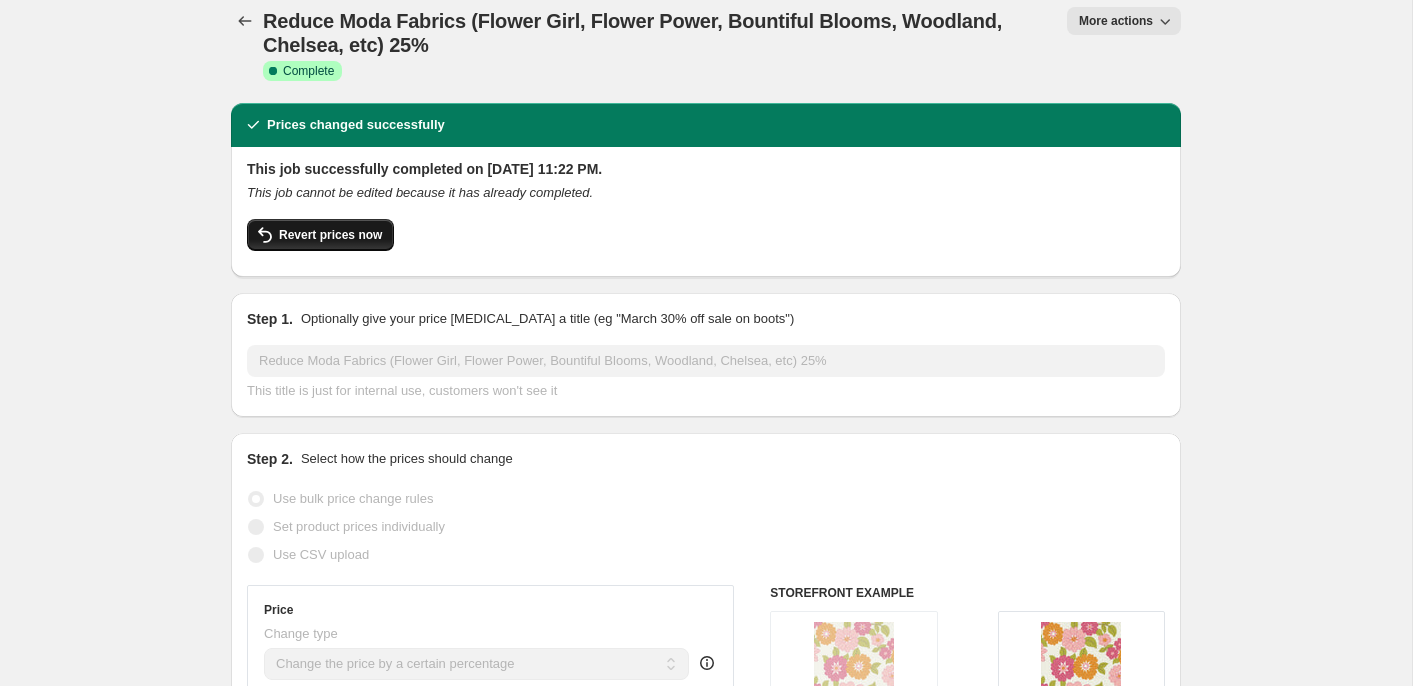 click on "Revert prices now" at bounding box center [330, 235] 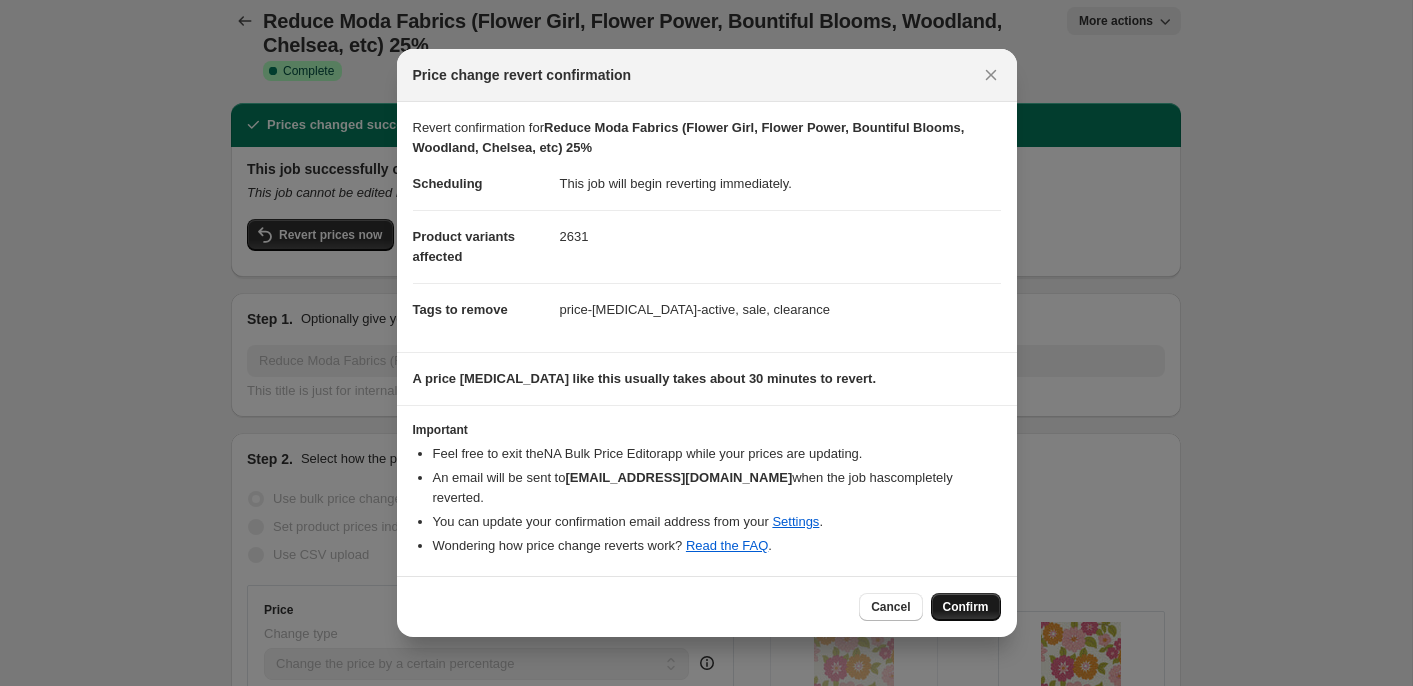 click on "Confirm" at bounding box center (966, 607) 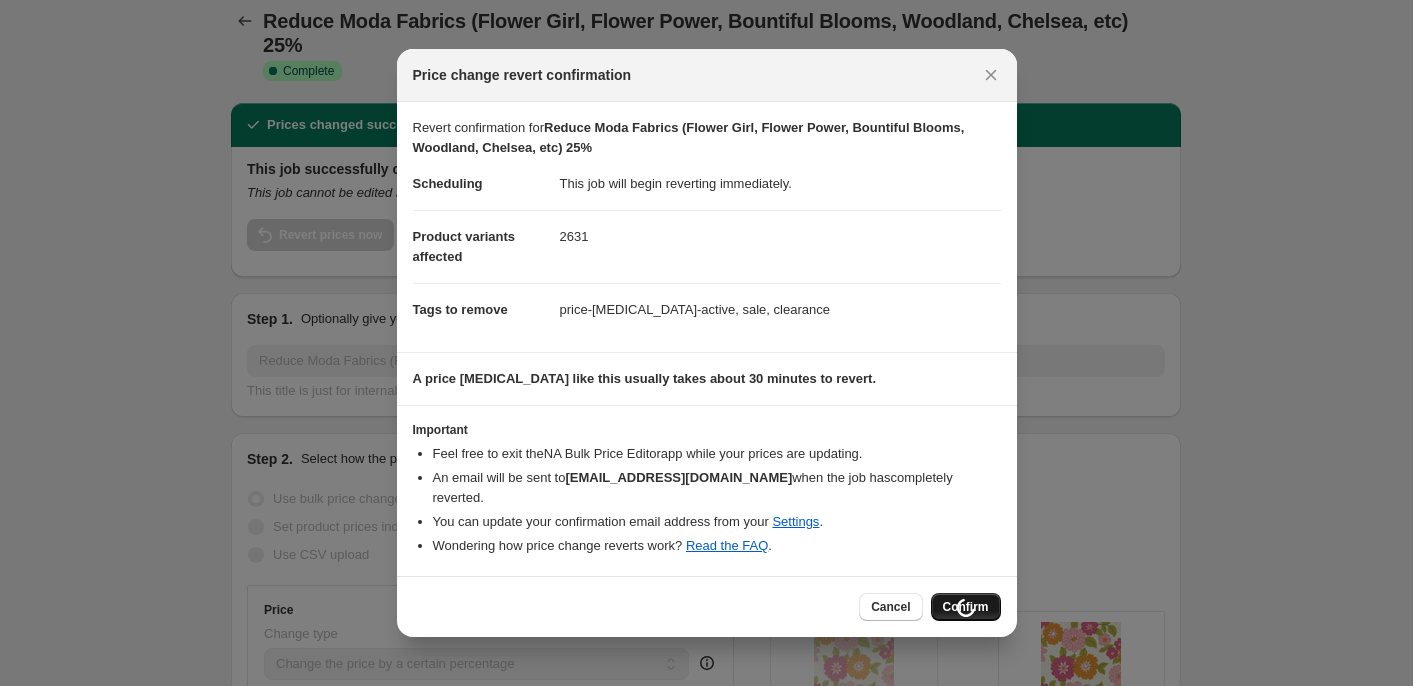 scroll, scrollTop: 17, scrollLeft: 0, axis: vertical 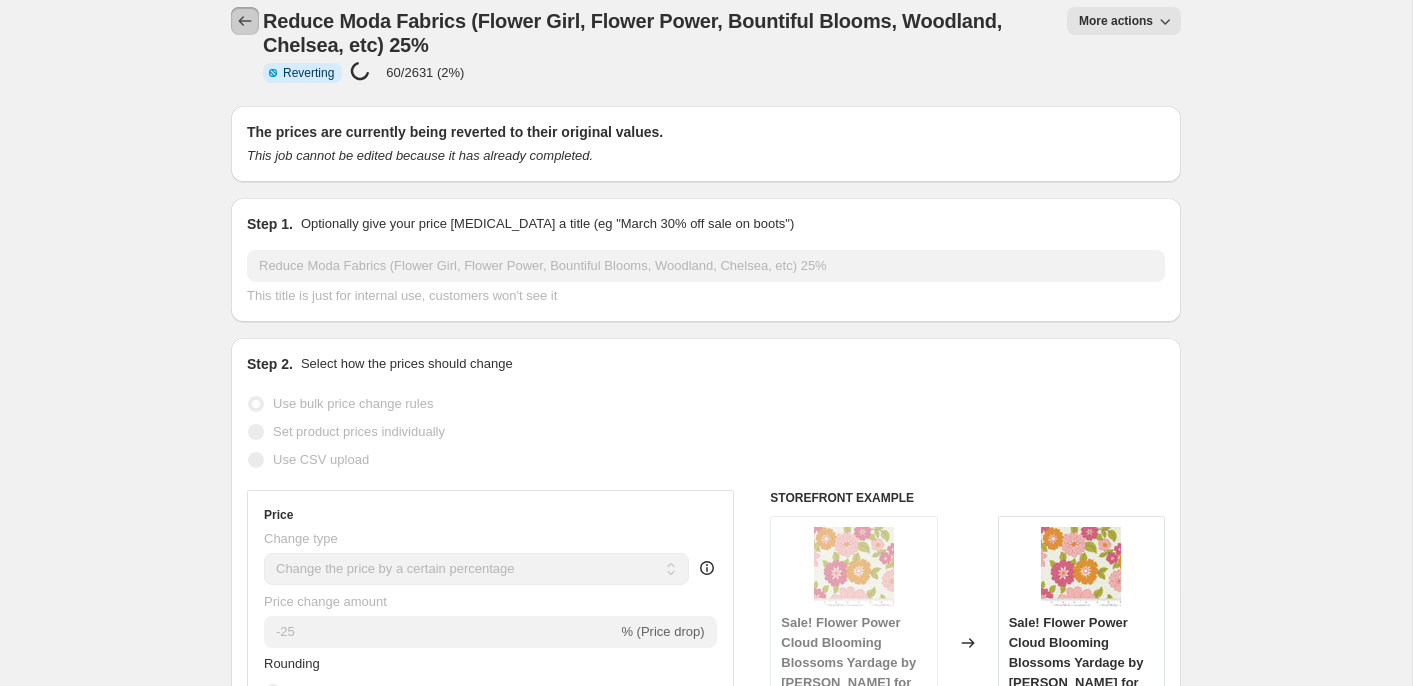 click 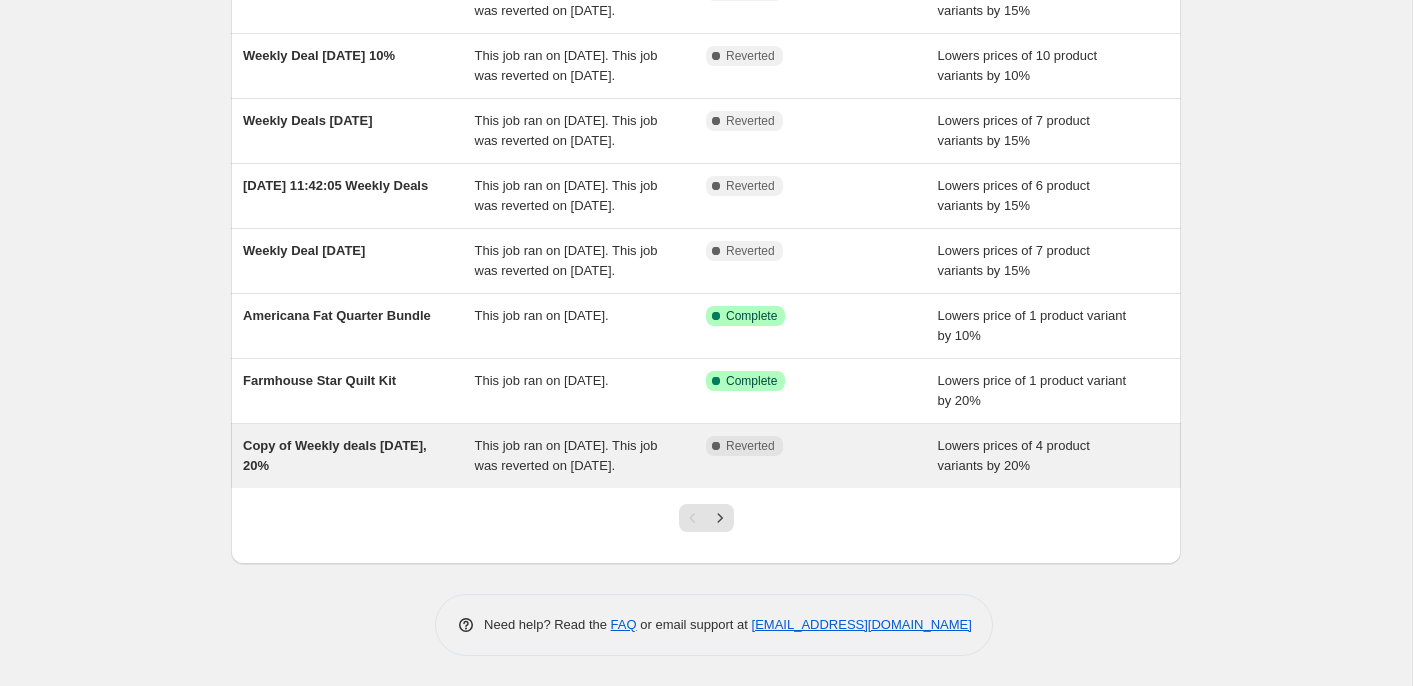 scroll, scrollTop: 504, scrollLeft: 0, axis: vertical 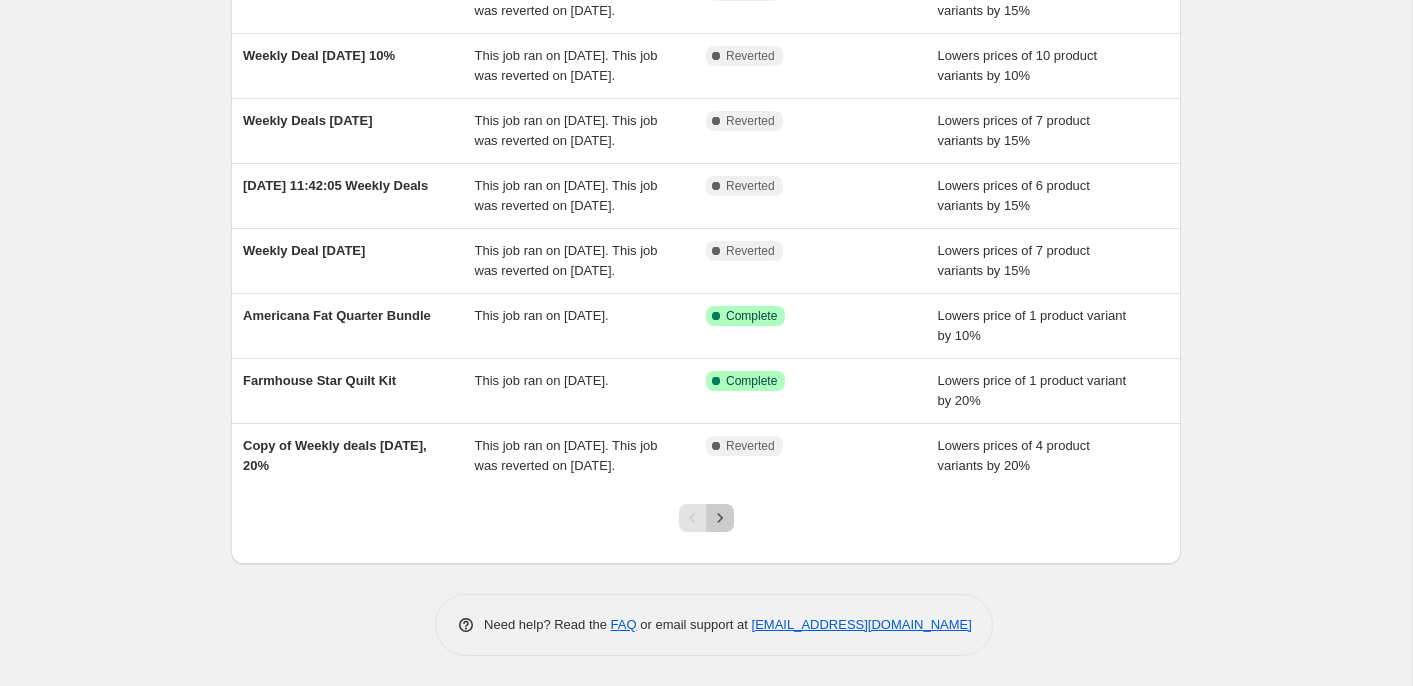 click 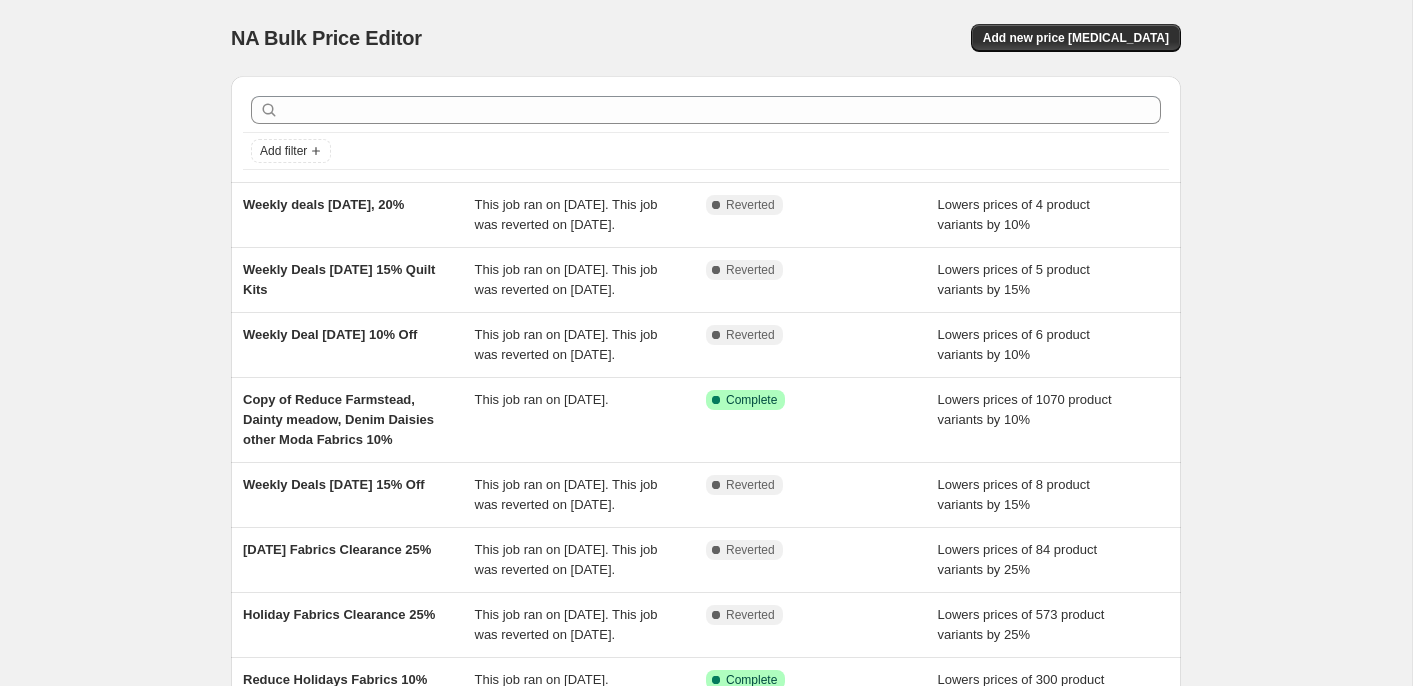 scroll, scrollTop: 524, scrollLeft: 0, axis: vertical 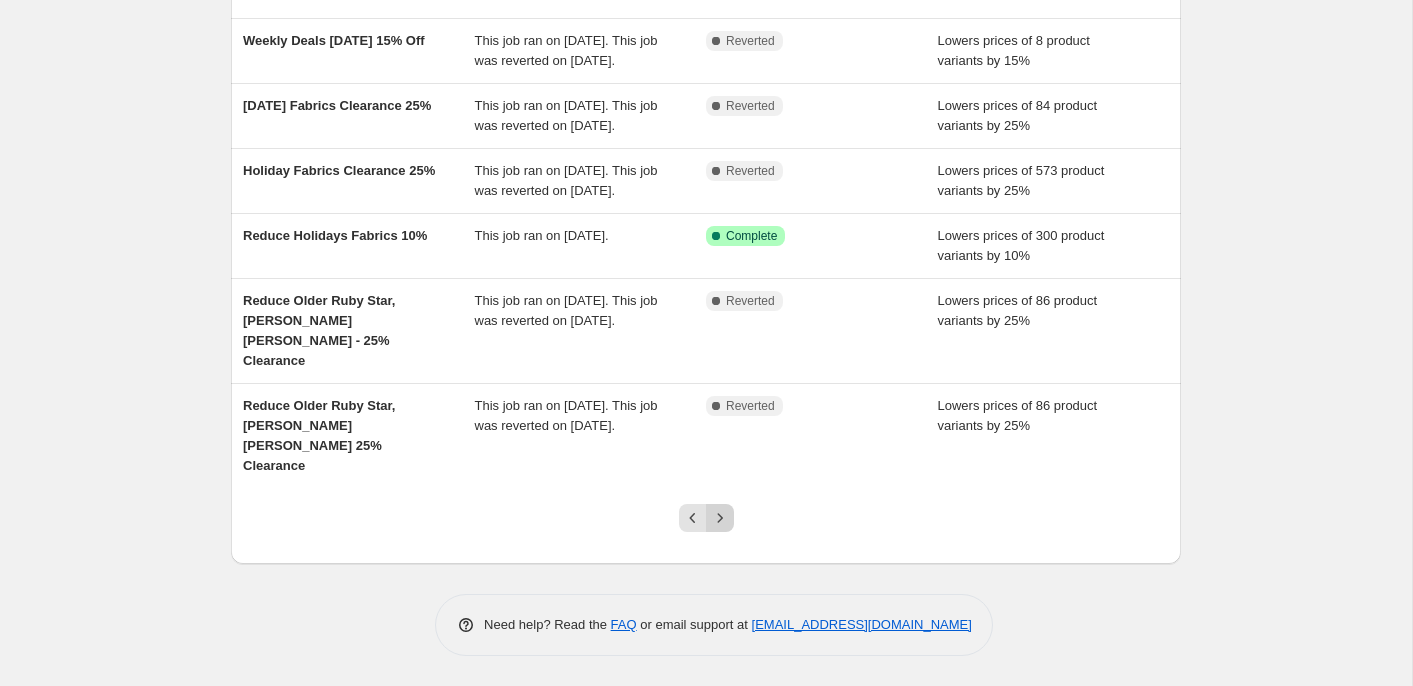 click 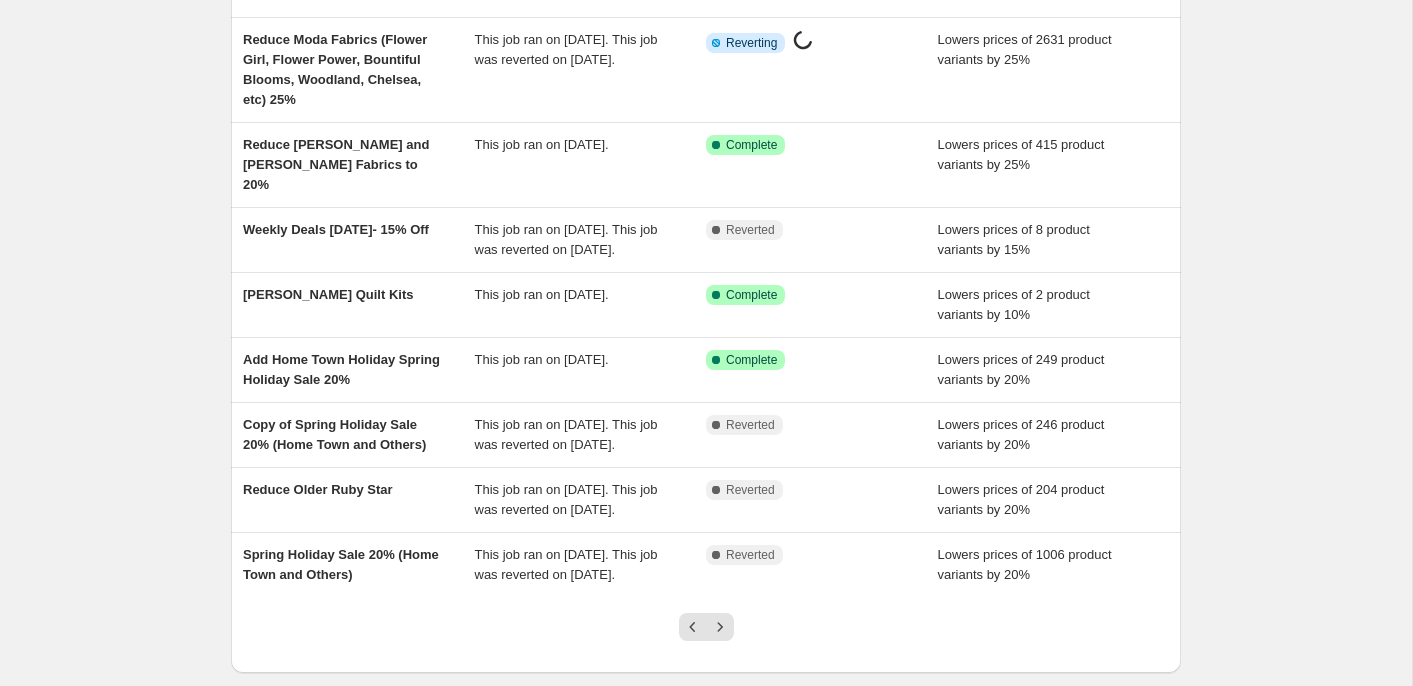 scroll, scrollTop: 316, scrollLeft: 0, axis: vertical 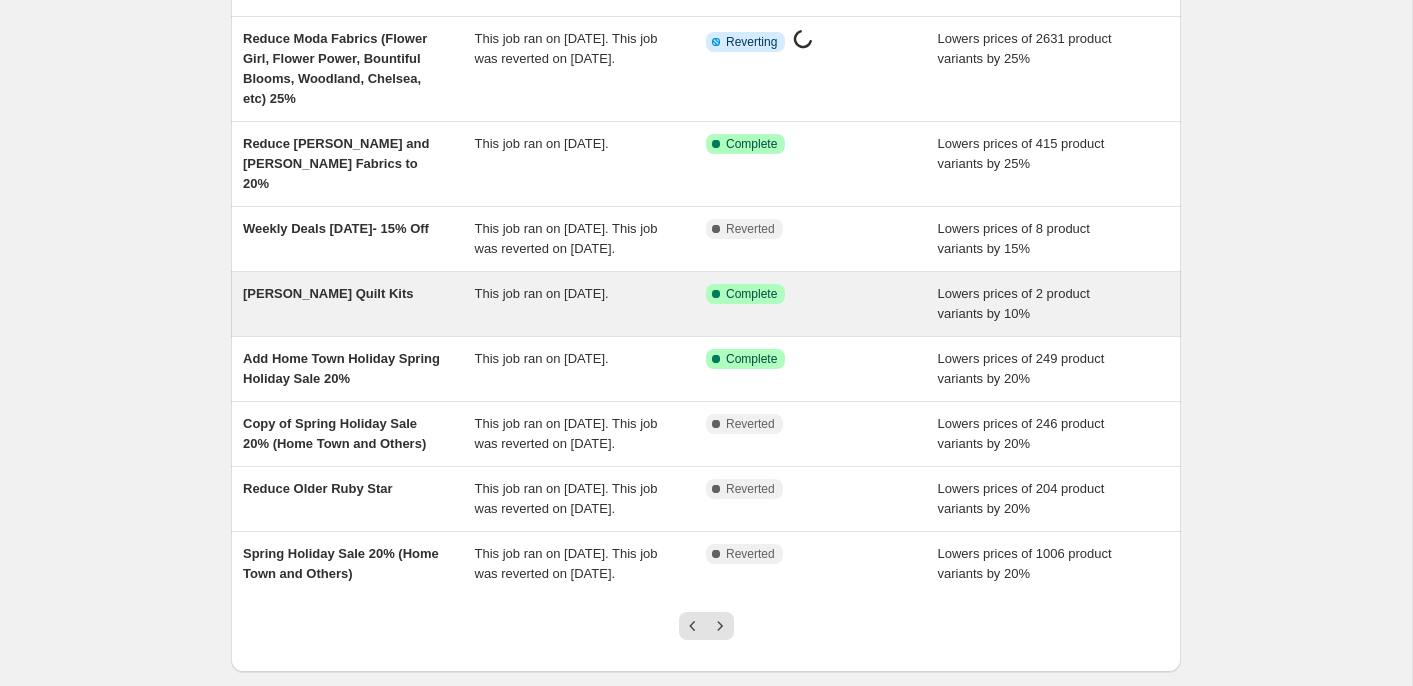 click on "[PERSON_NAME] Quilt Kits" at bounding box center (328, 293) 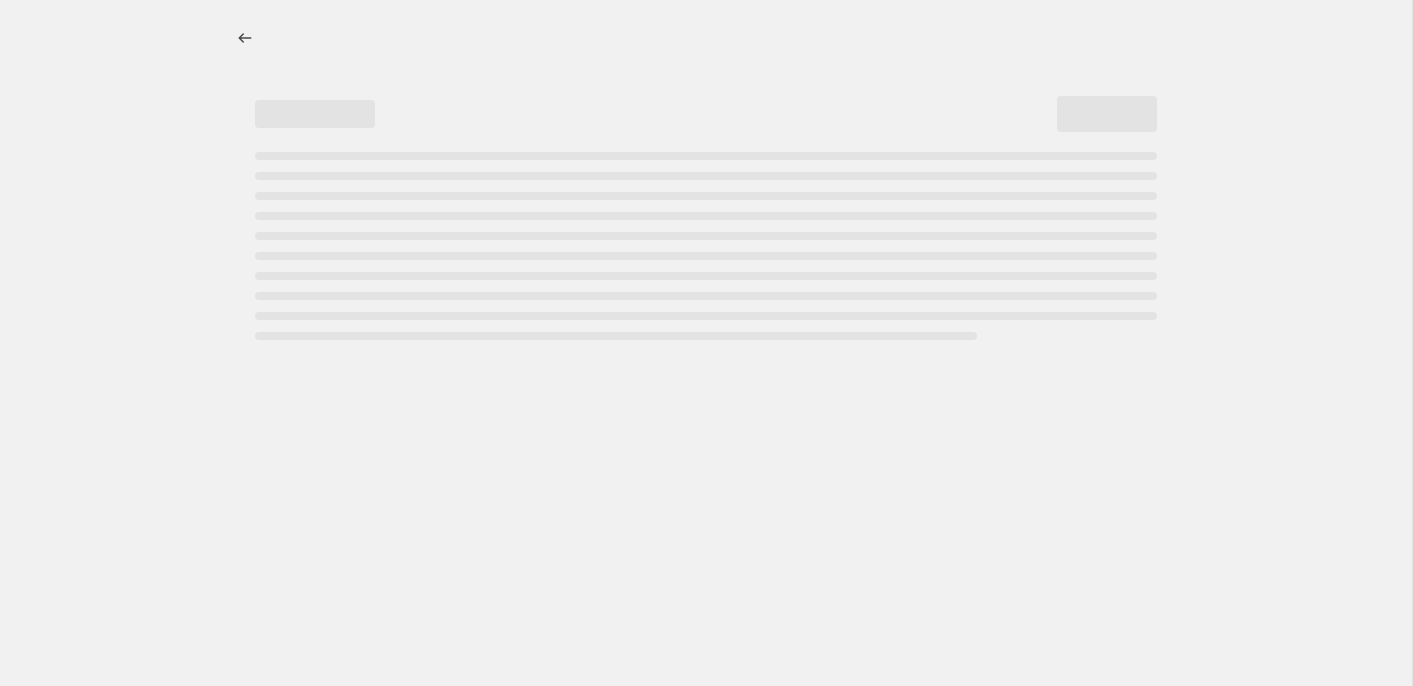 scroll, scrollTop: 0, scrollLeft: 0, axis: both 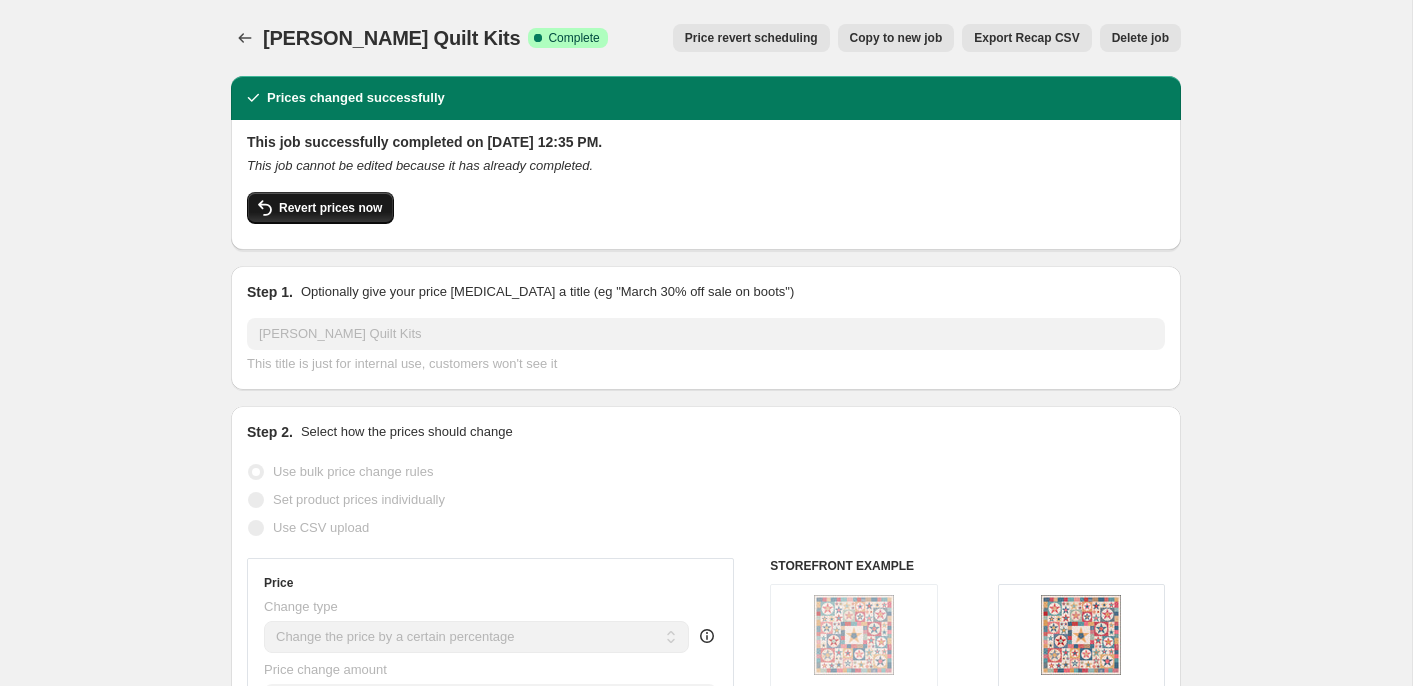 click on "Revert prices now" at bounding box center [320, 208] 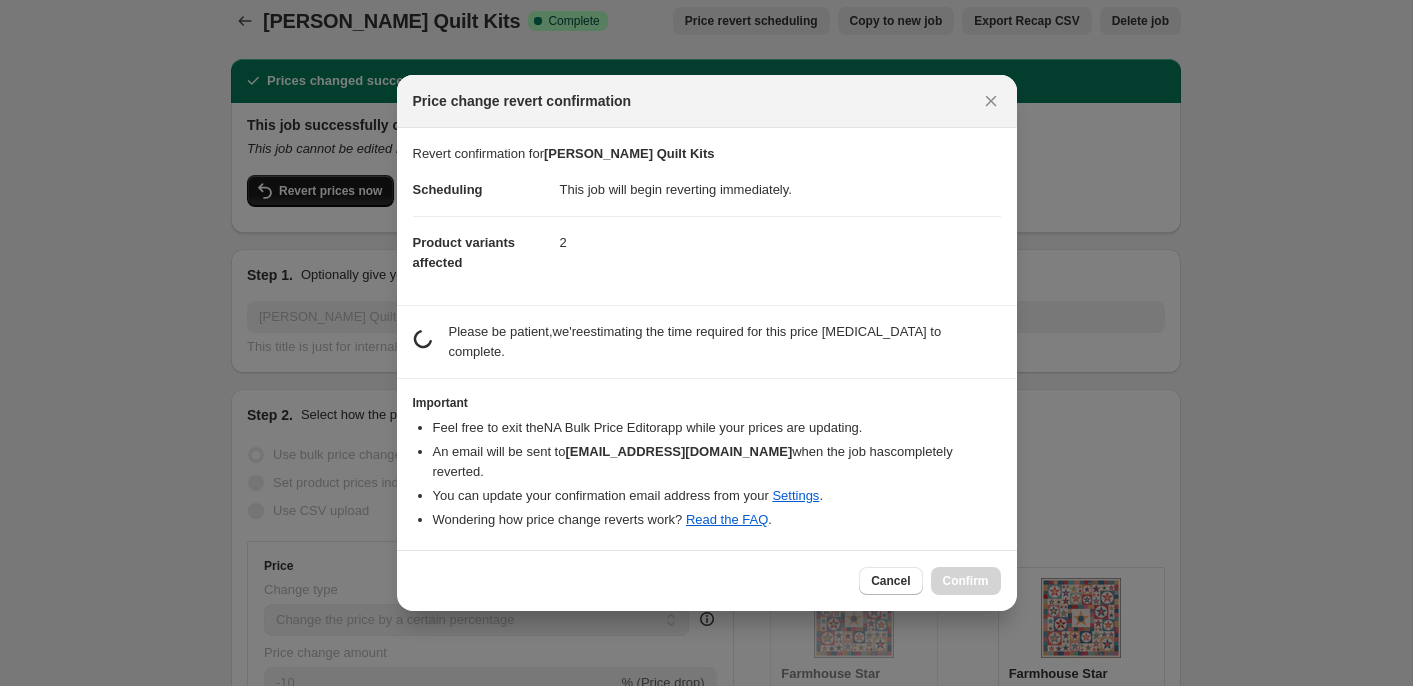 scroll, scrollTop: 0, scrollLeft: 0, axis: both 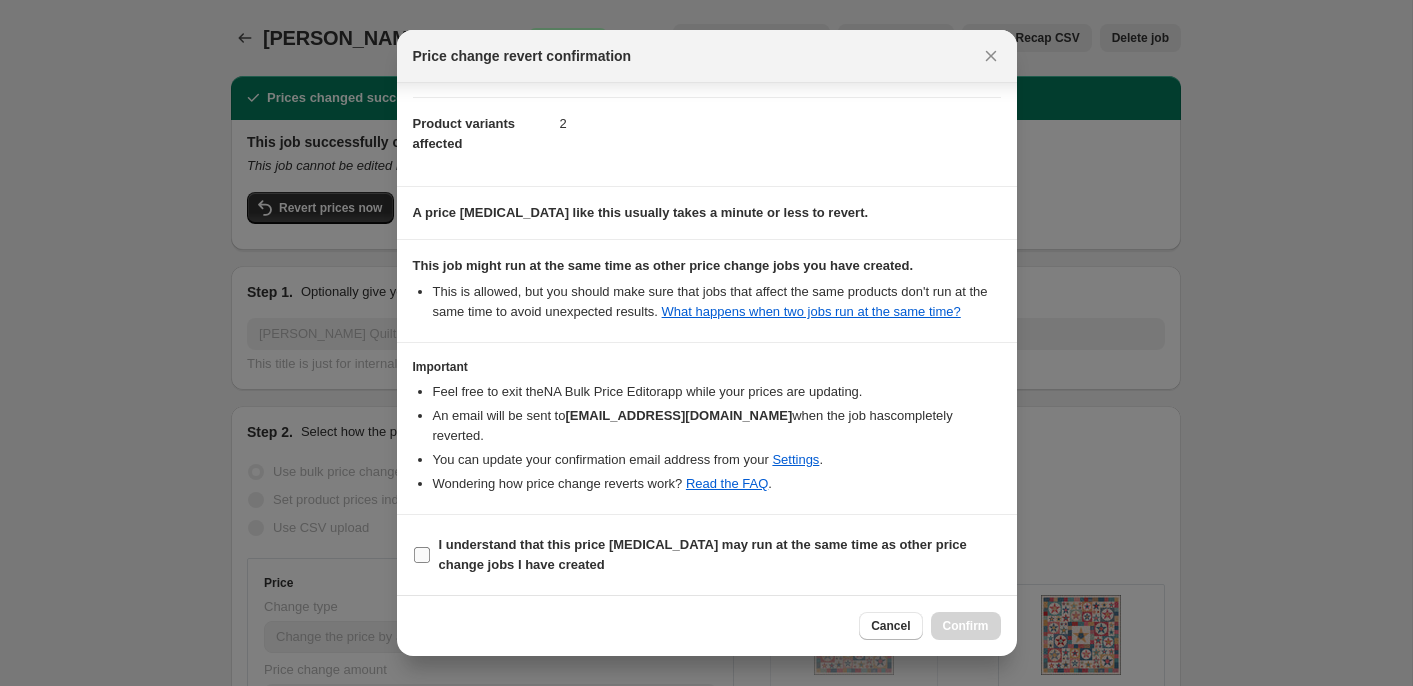 click on "I understand that this price [MEDICAL_DATA] may run at the same time as other price change jobs I have created" at bounding box center (720, 555) 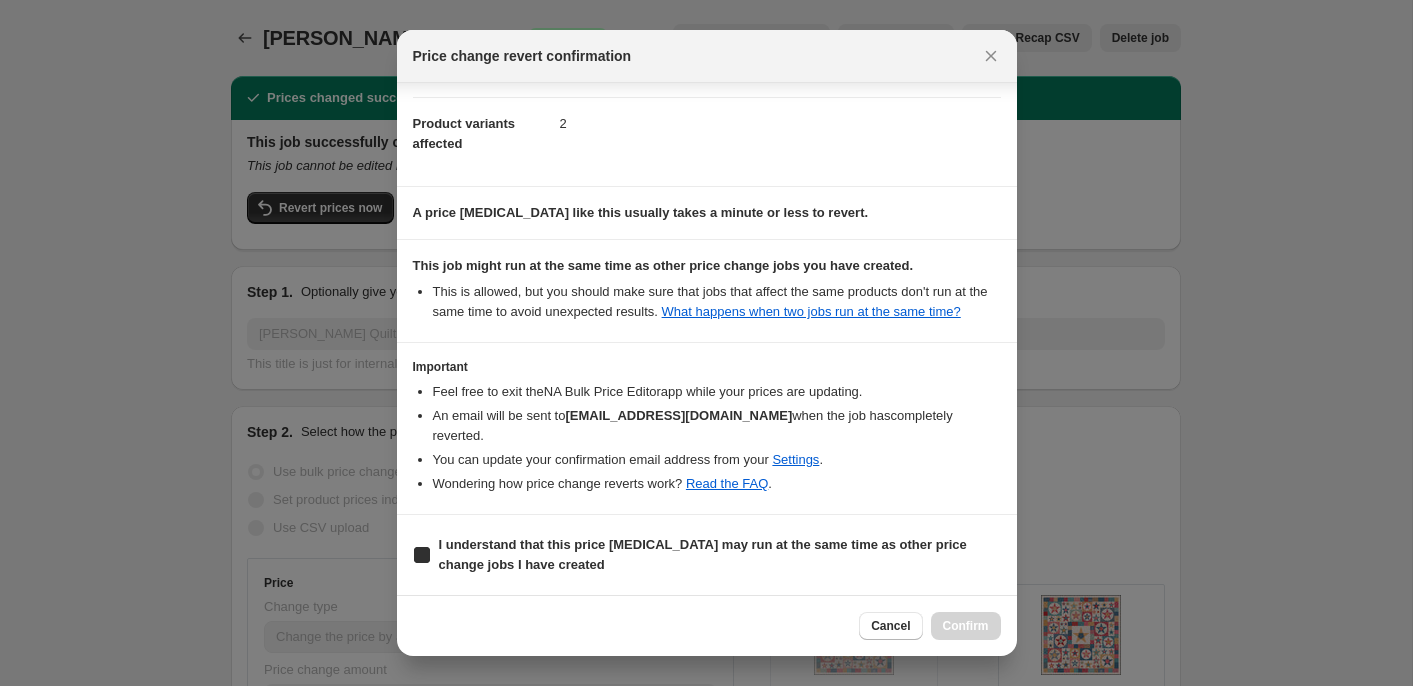 checkbox on "true" 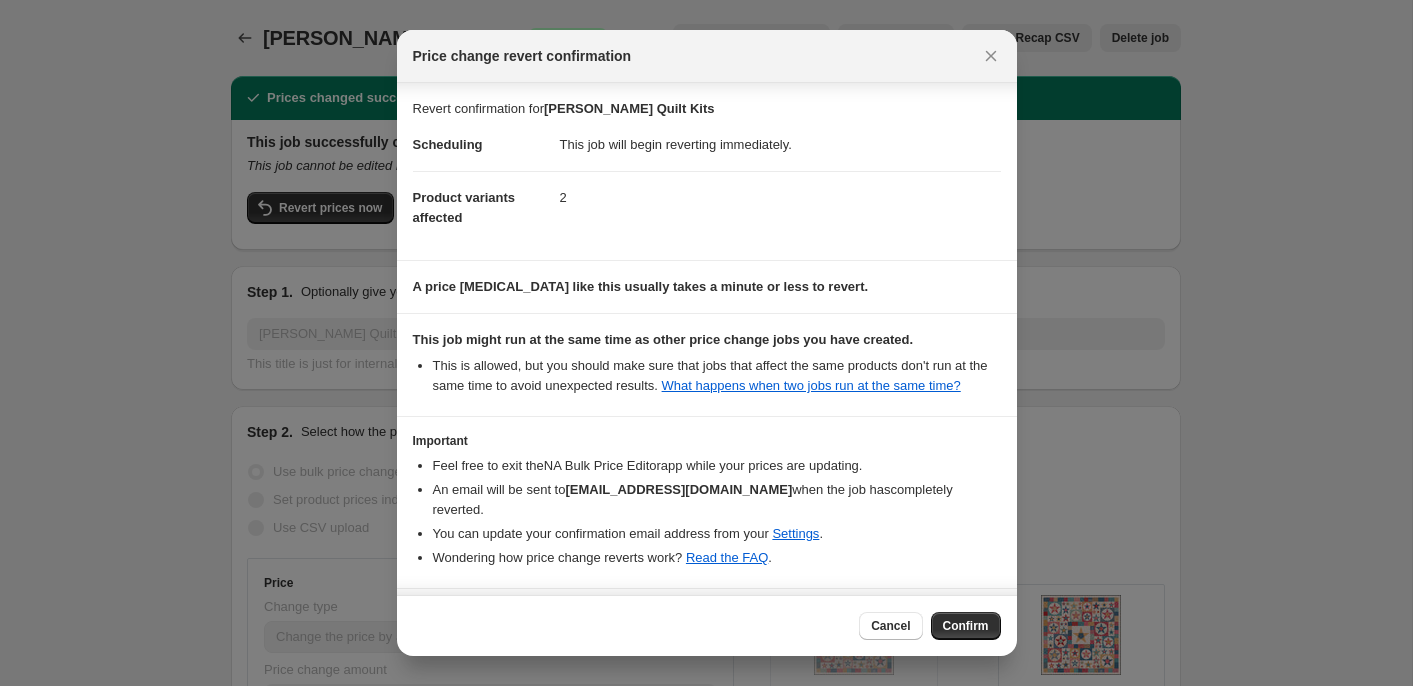 scroll, scrollTop: 74, scrollLeft: 0, axis: vertical 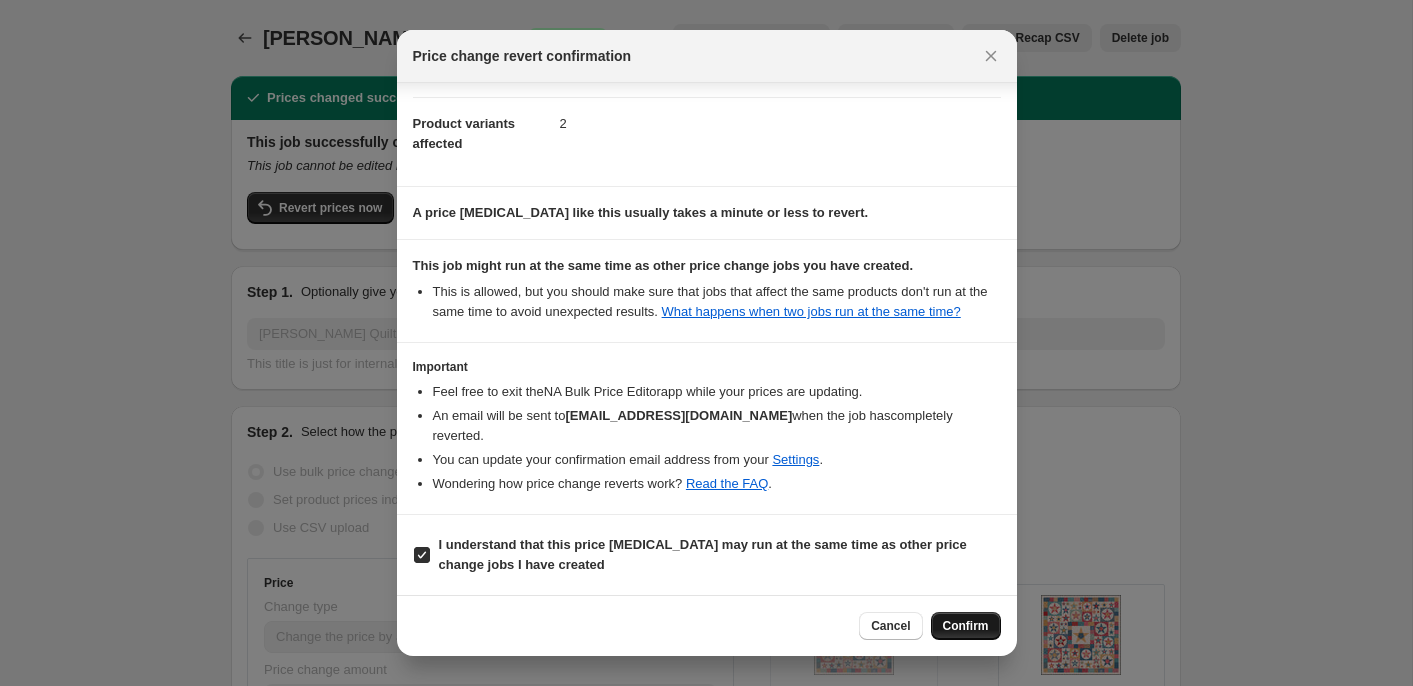click on "Confirm" at bounding box center (966, 626) 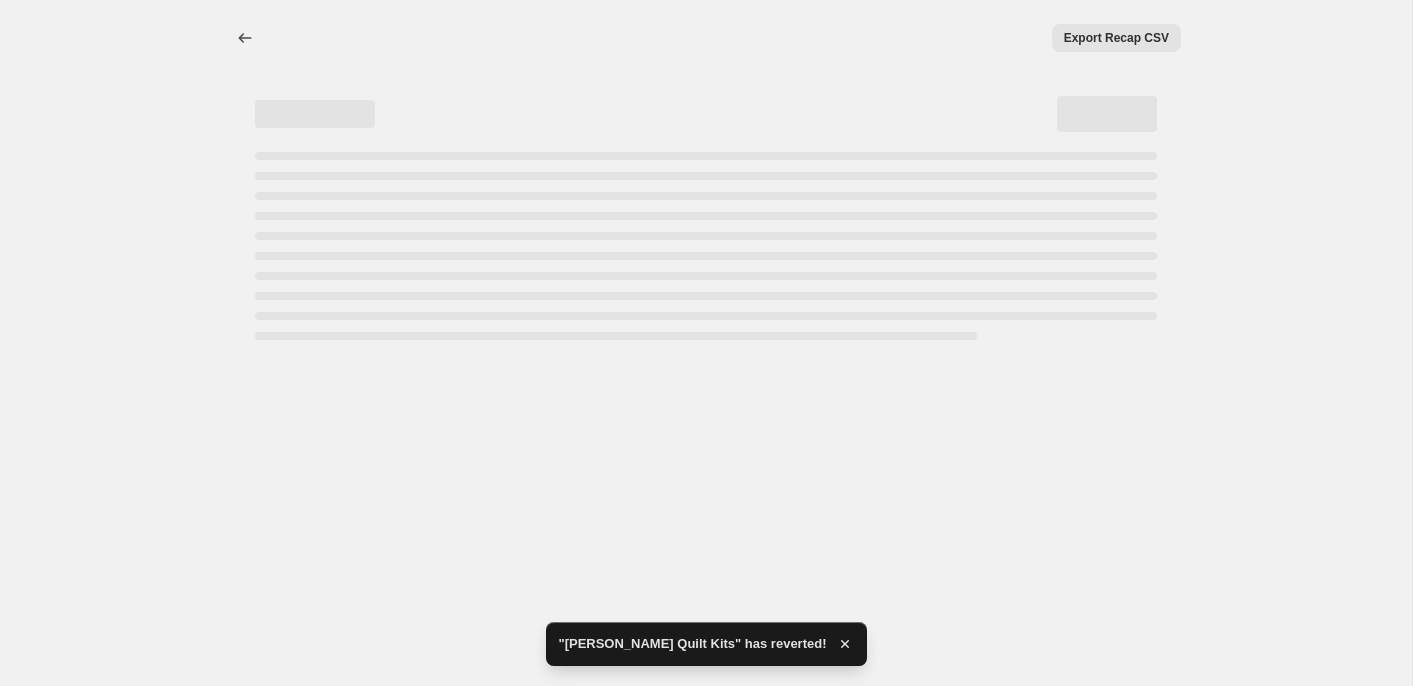 select on "percentage" 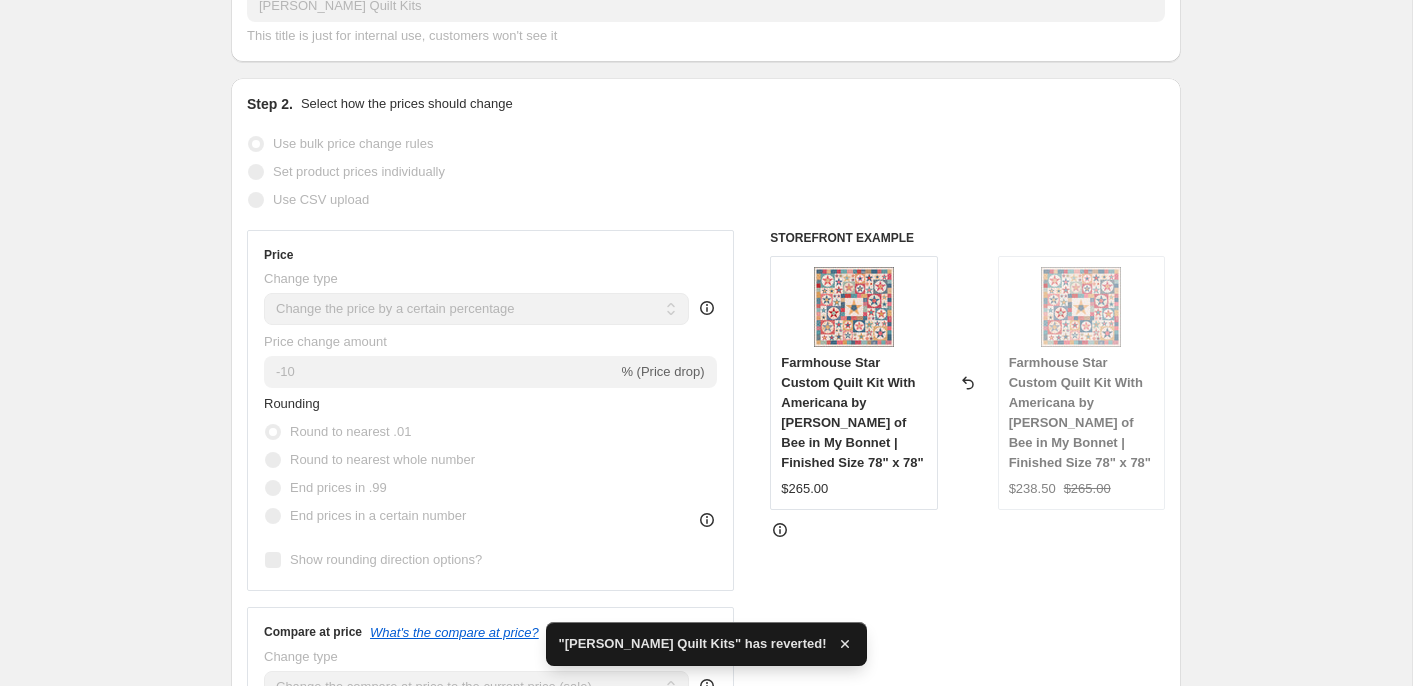 scroll, scrollTop: 0, scrollLeft: 0, axis: both 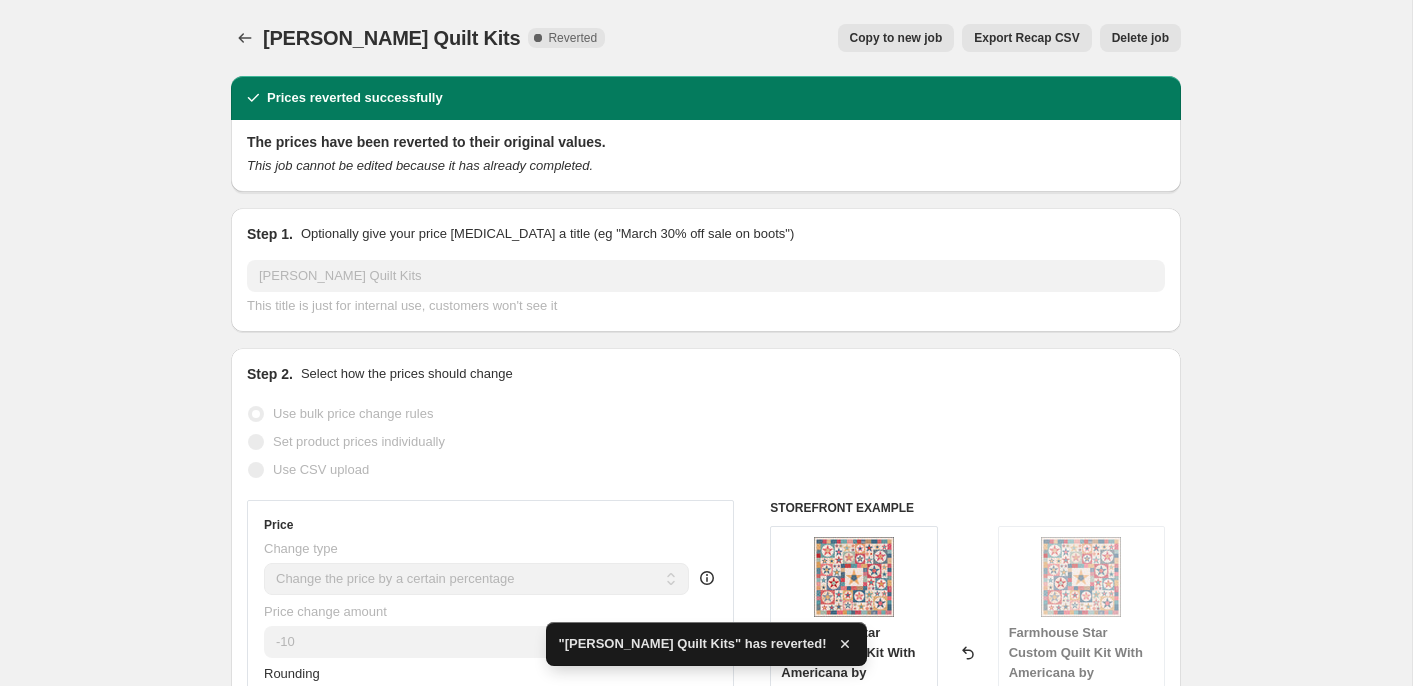 click on "Delete job" at bounding box center [1140, 38] 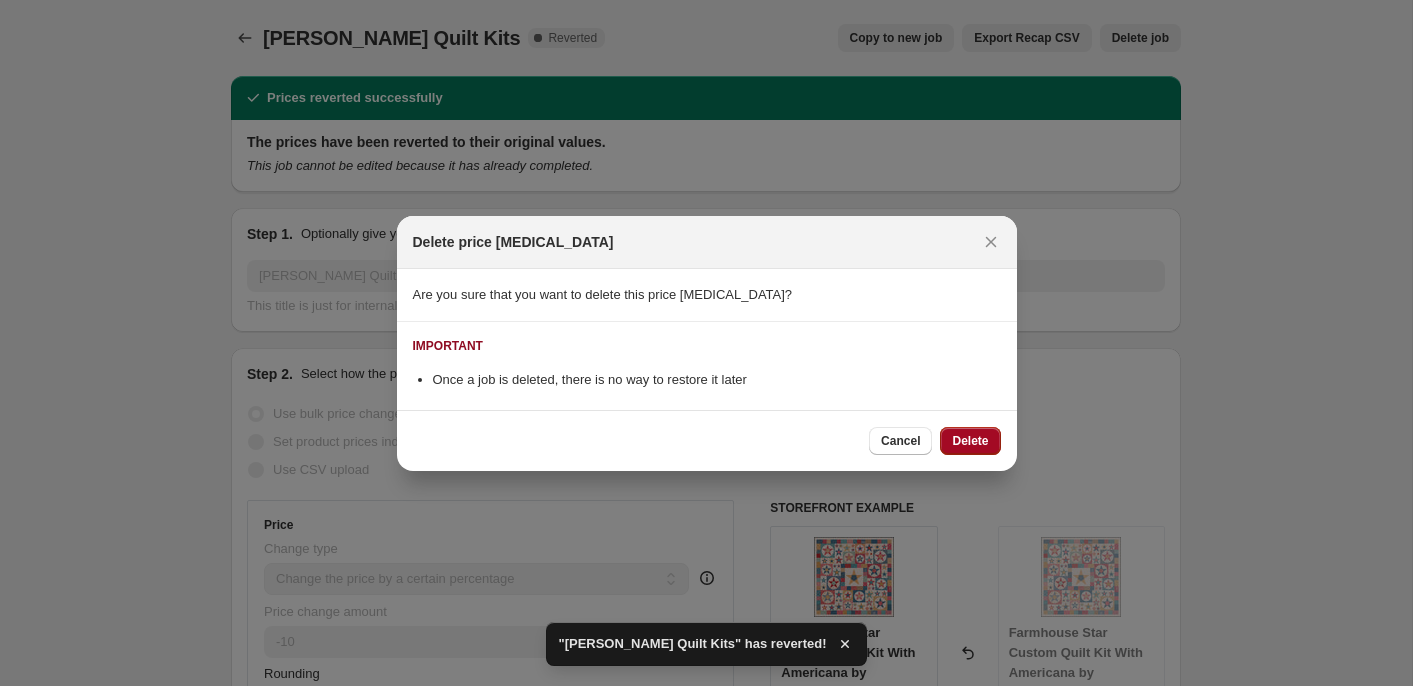 click on "Delete" at bounding box center (970, 441) 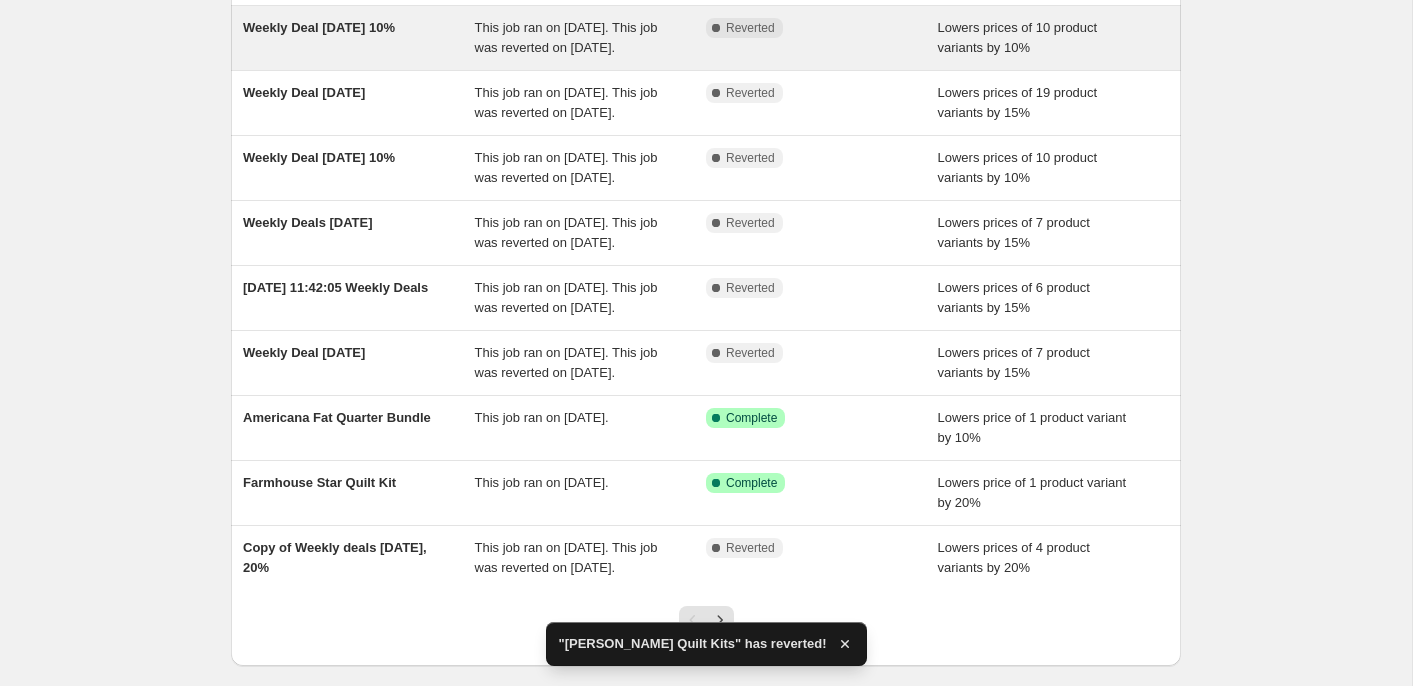 scroll, scrollTop: 504, scrollLeft: 0, axis: vertical 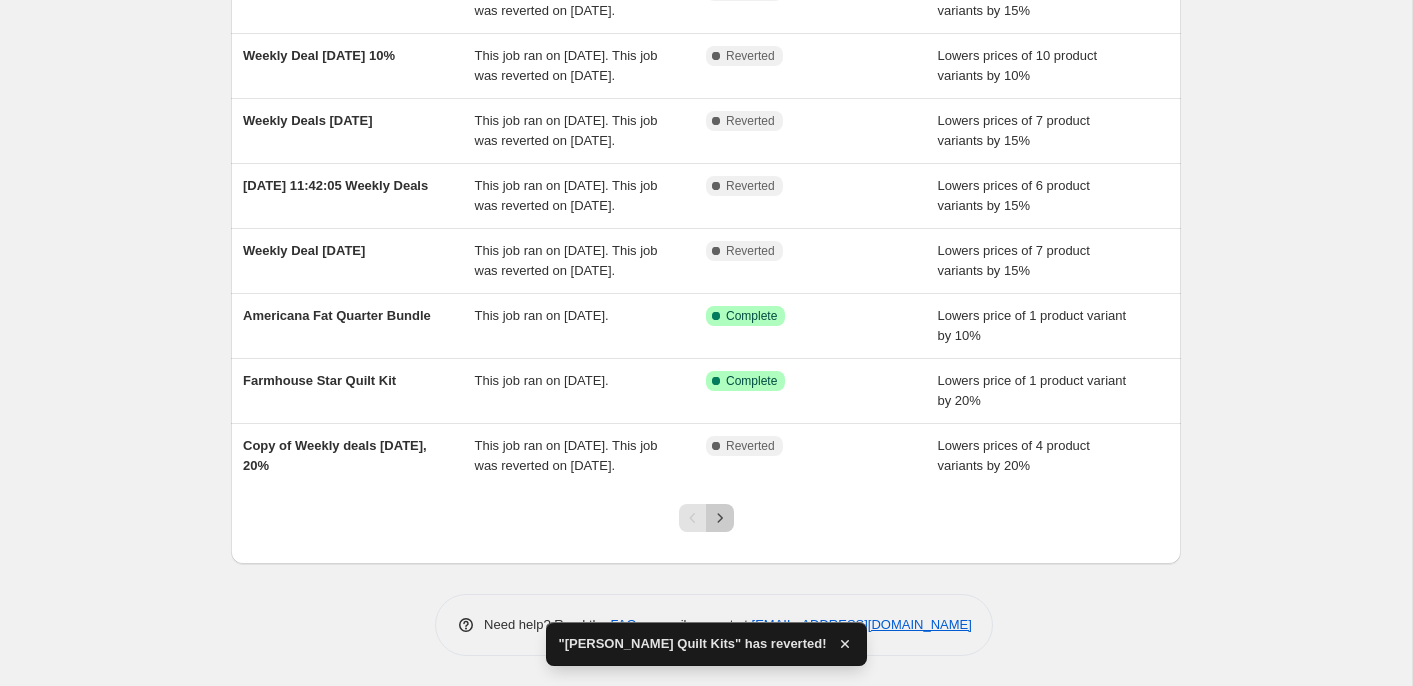 click 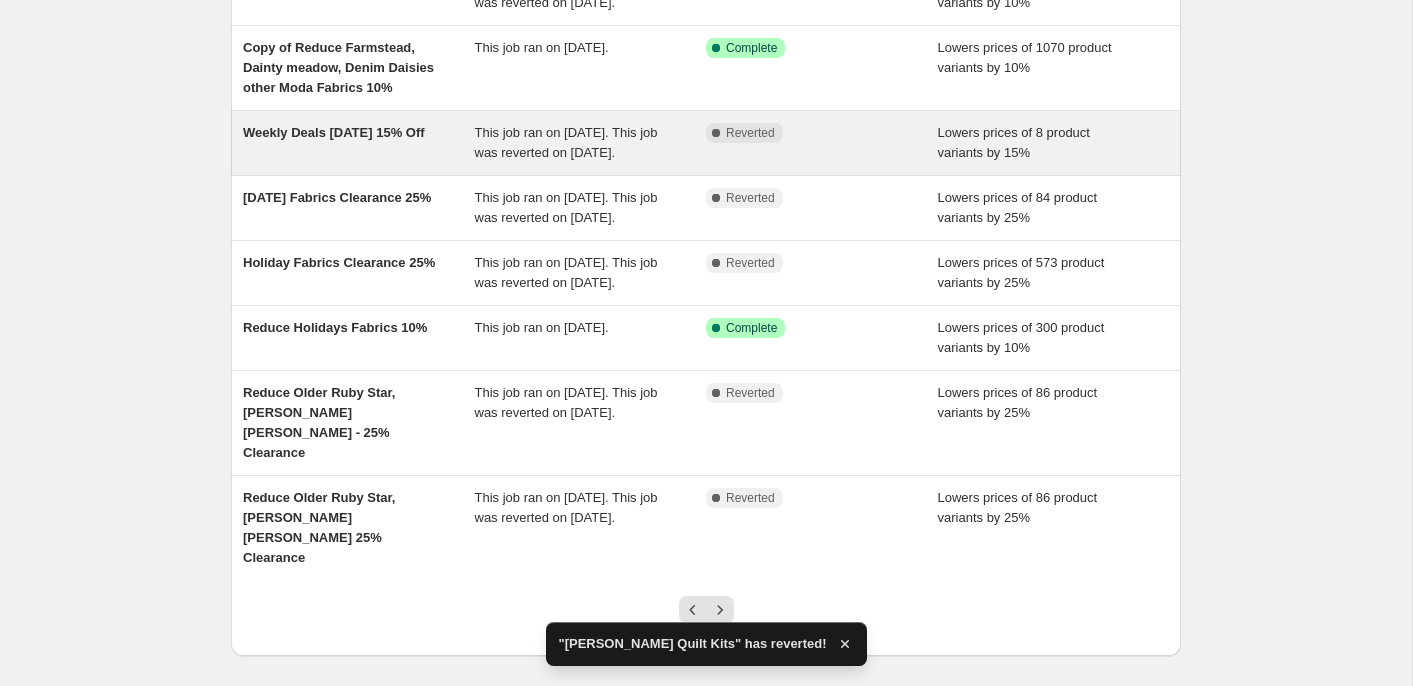 scroll, scrollTop: 524, scrollLeft: 0, axis: vertical 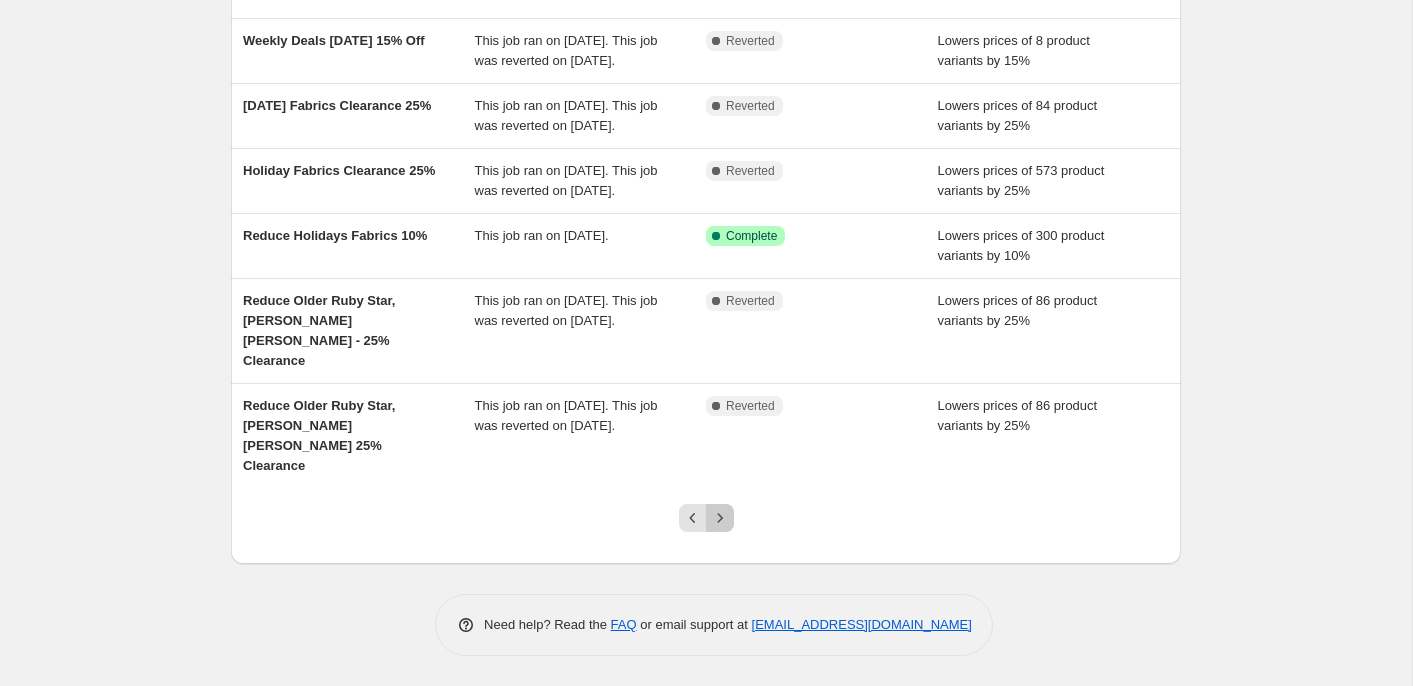 click 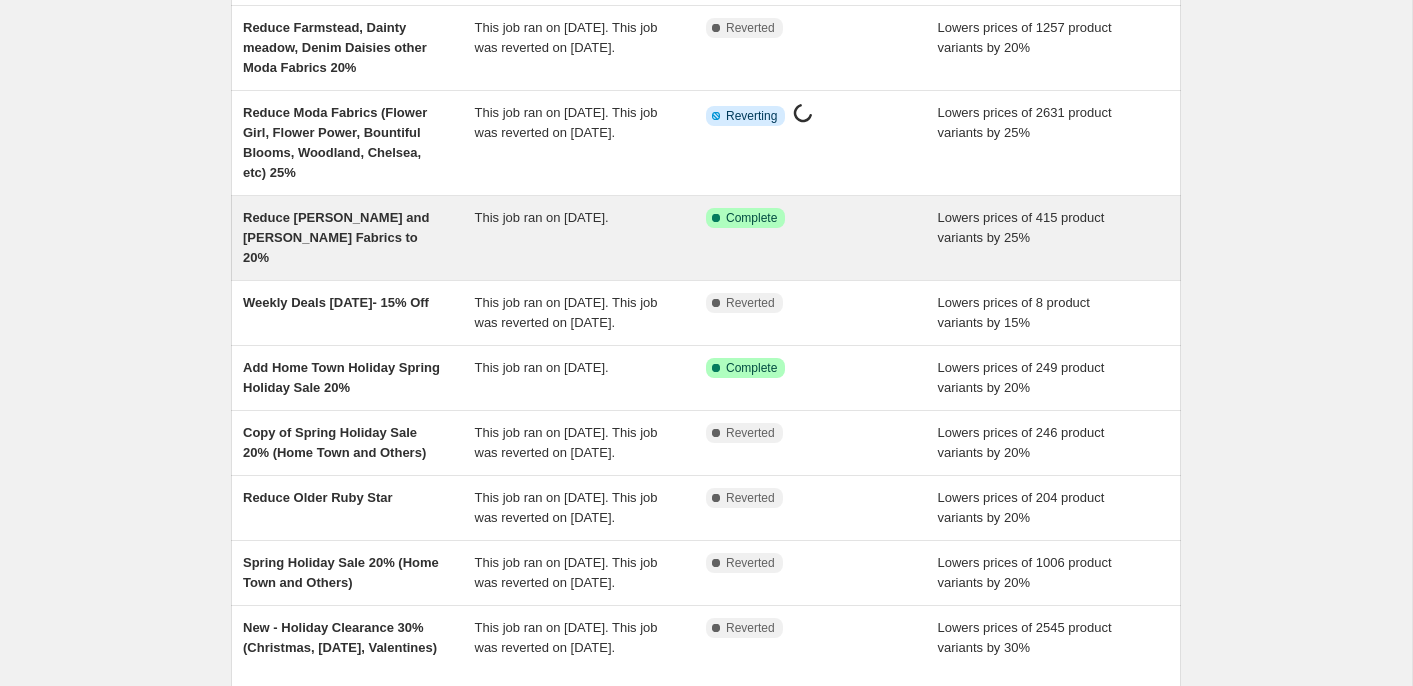 scroll, scrollTop: 248, scrollLeft: 0, axis: vertical 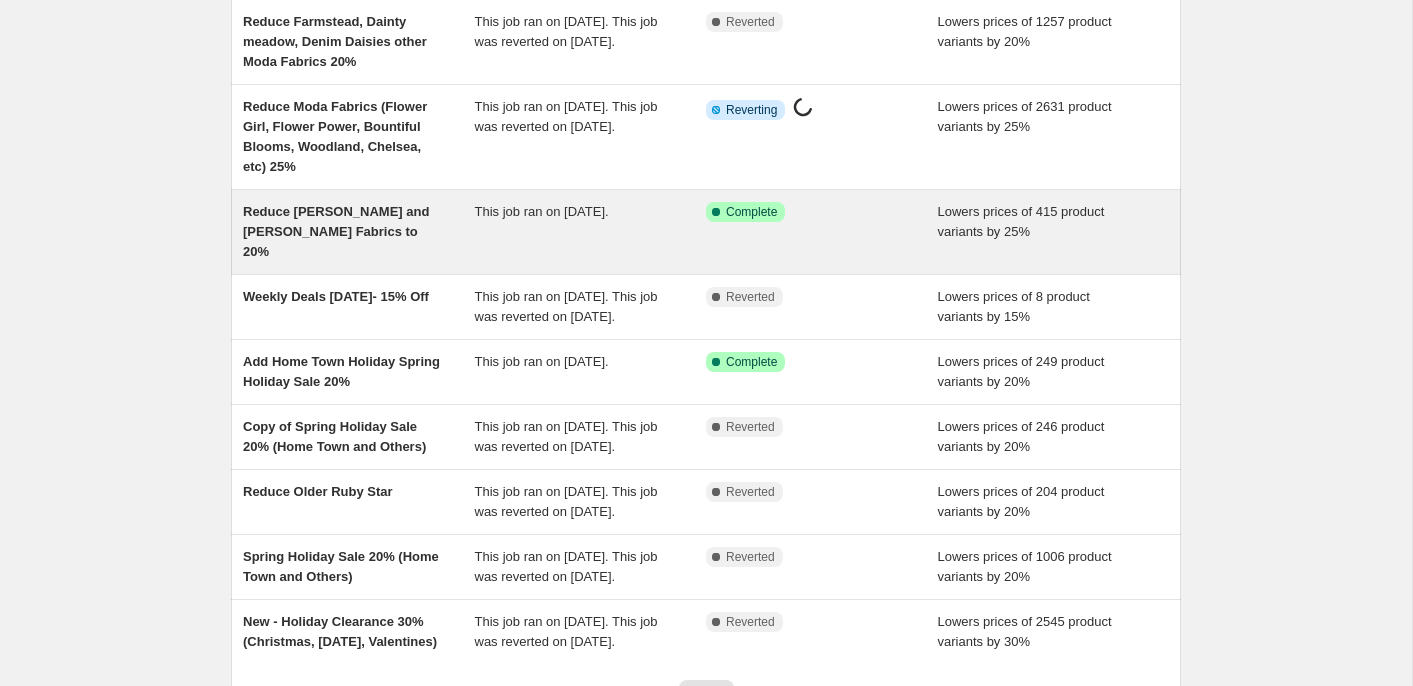 click on "Reduce [PERSON_NAME] and [PERSON_NAME] Fabrics to 20%" at bounding box center [359, 232] 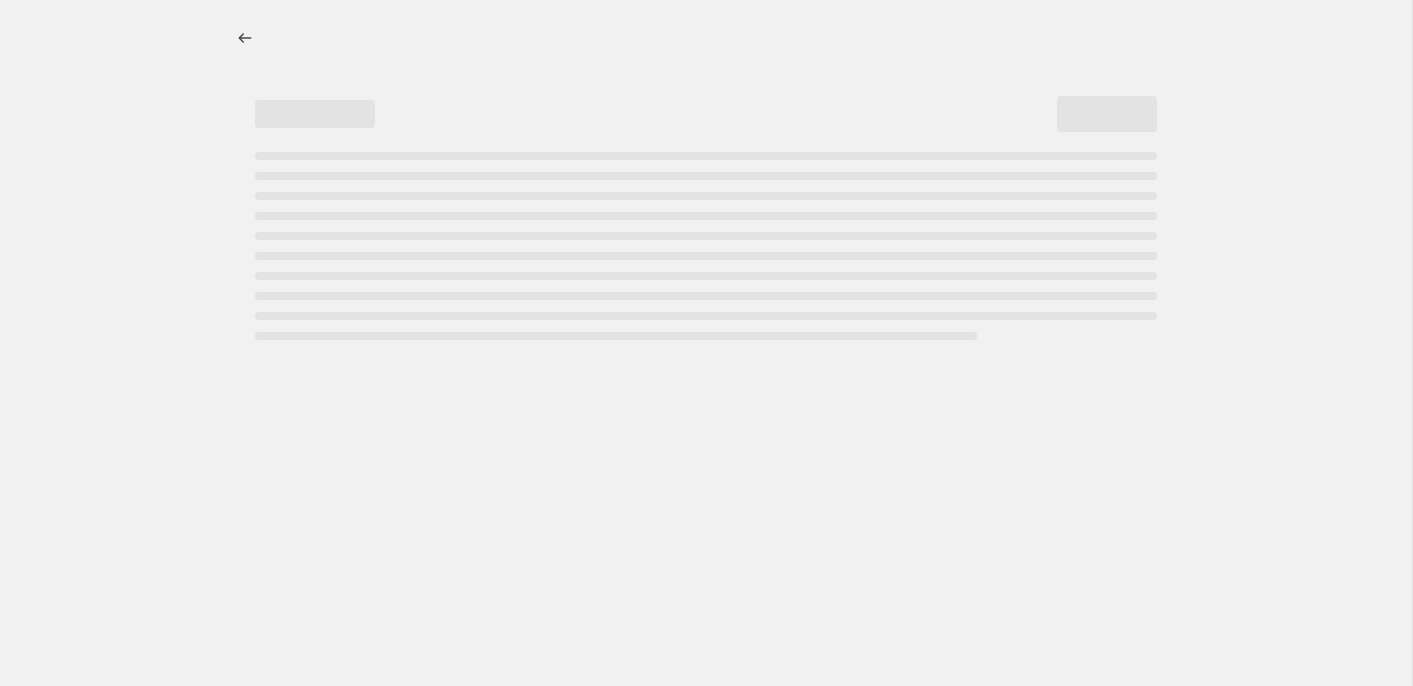 scroll, scrollTop: 0, scrollLeft: 0, axis: both 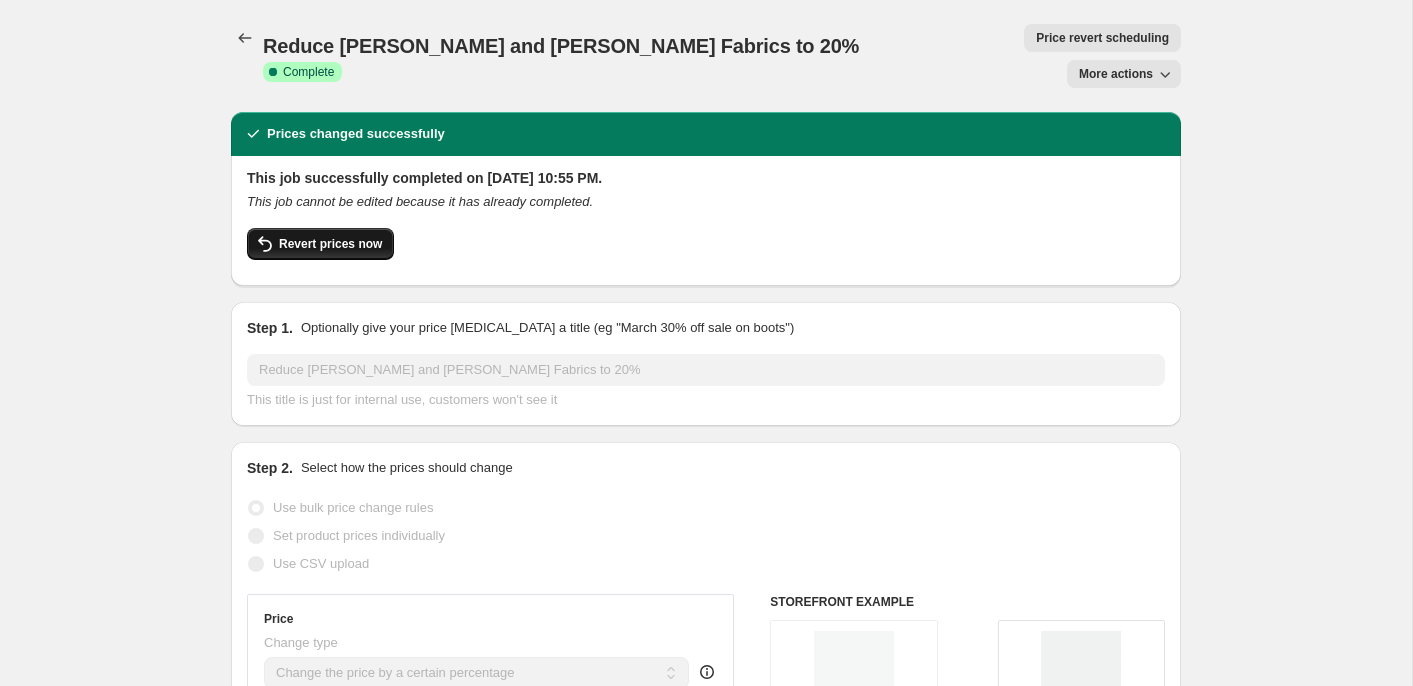 click on "Revert prices now" at bounding box center (330, 244) 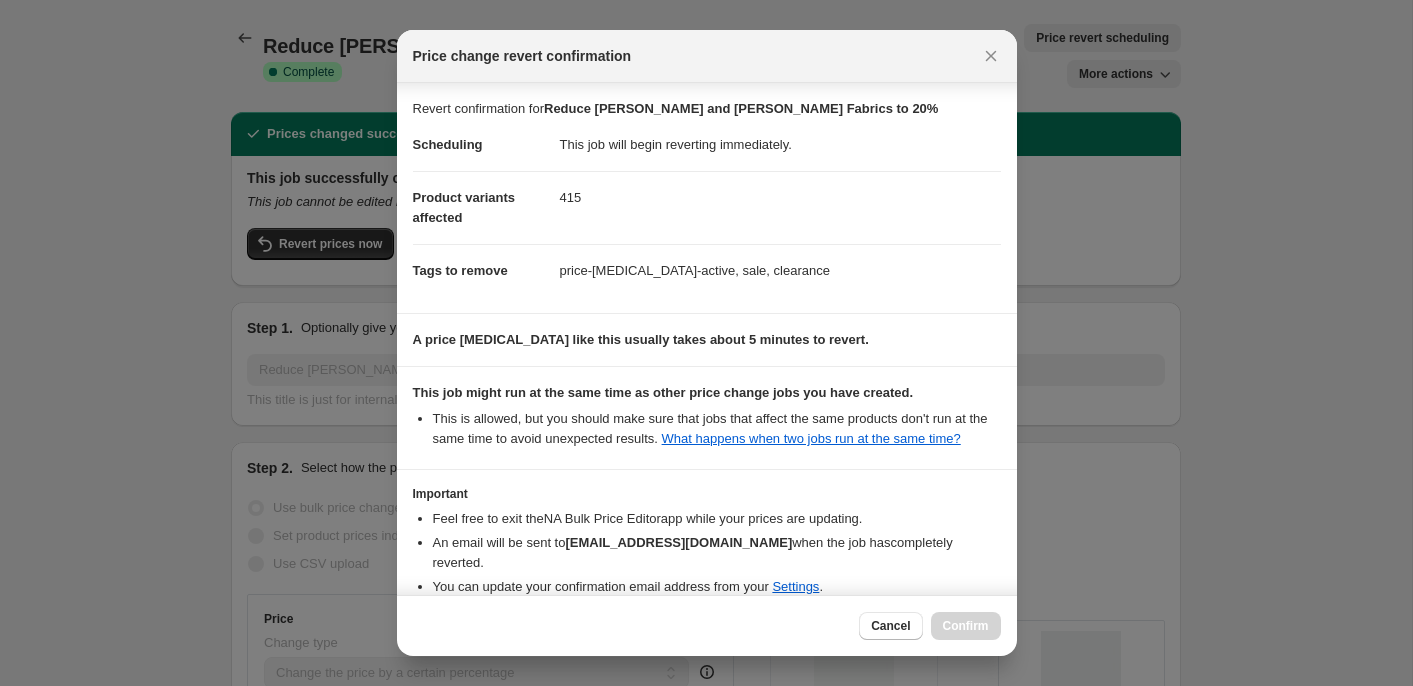 scroll, scrollTop: 127, scrollLeft: 0, axis: vertical 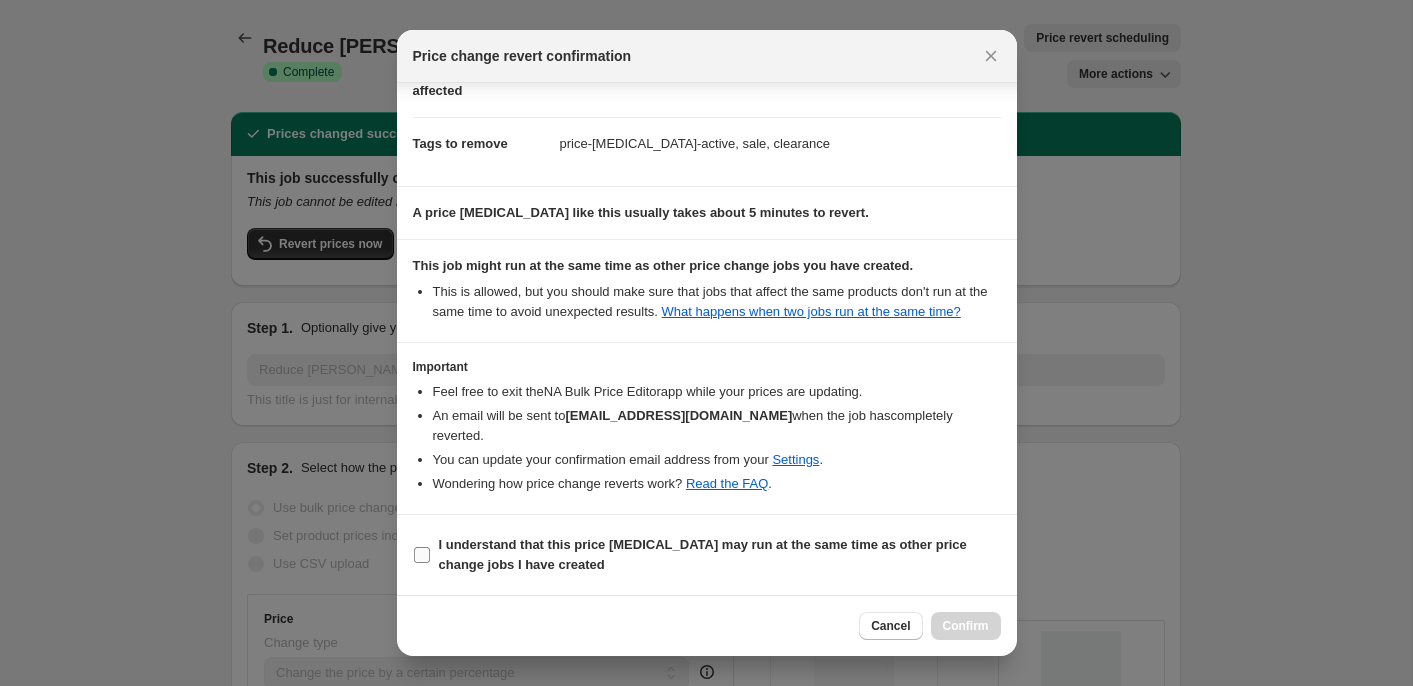 click on "I understand that this price [MEDICAL_DATA] may run at the same time as other price change jobs I have created" at bounding box center [707, 555] 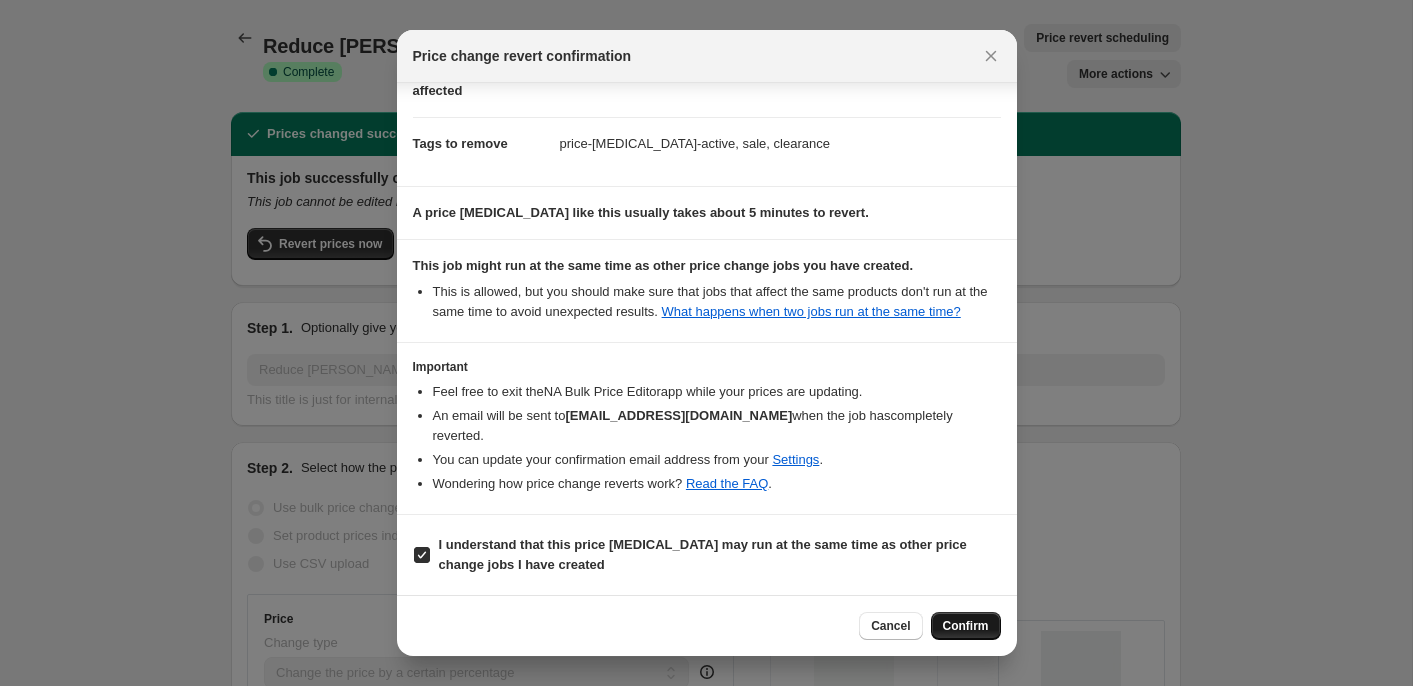 click on "Confirm" at bounding box center (966, 626) 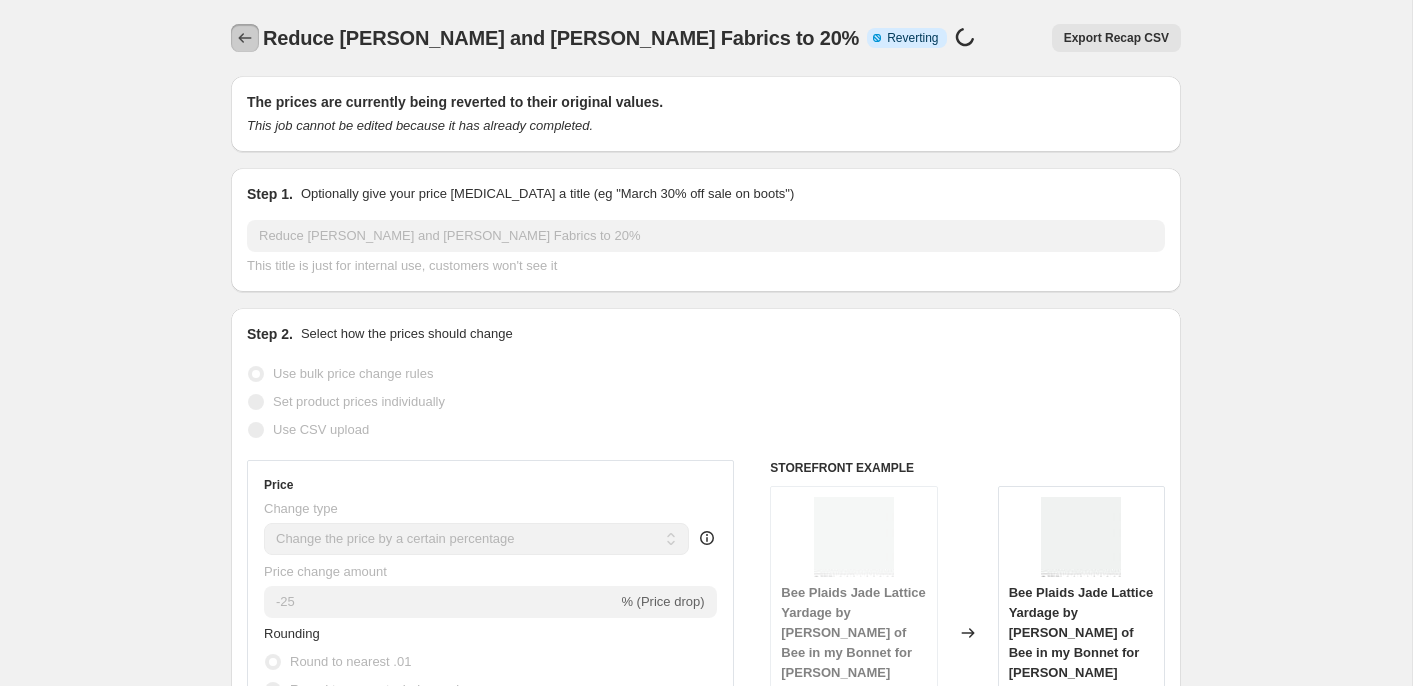 click 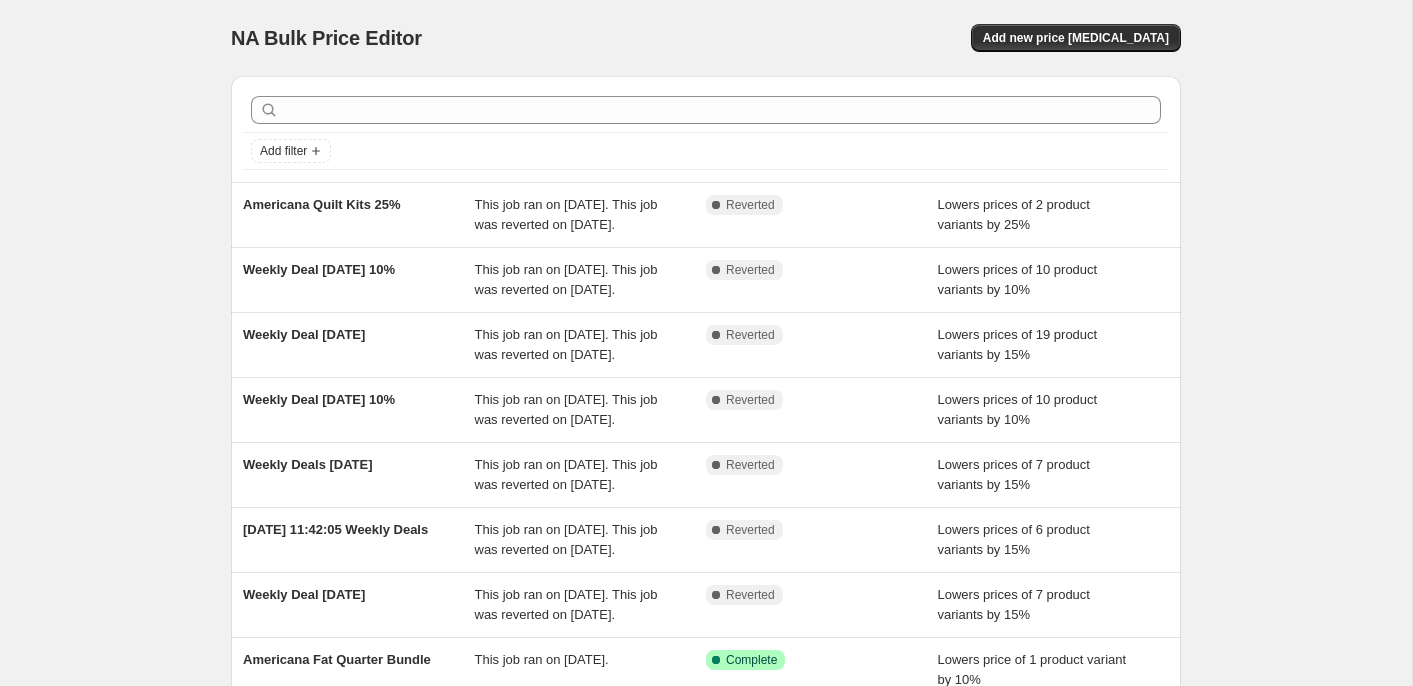 scroll, scrollTop: 504, scrollLeft: 0, axis: vertical 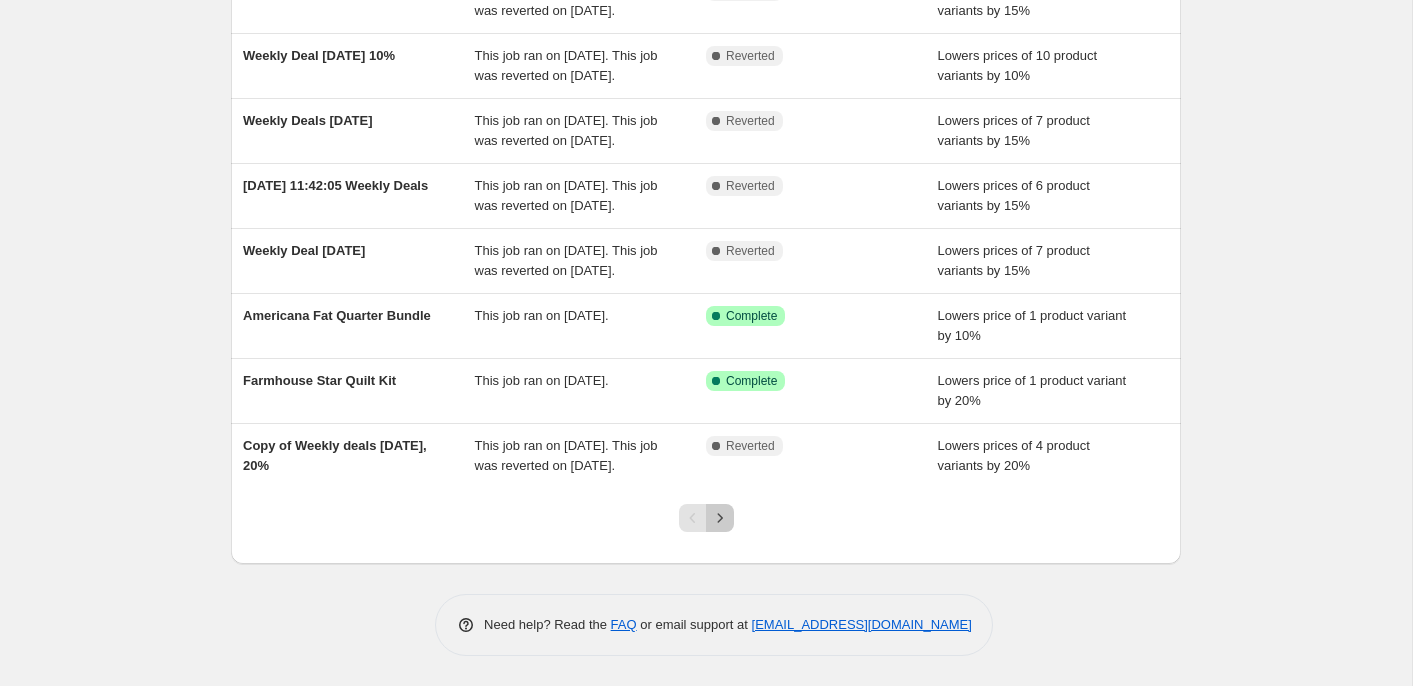 click 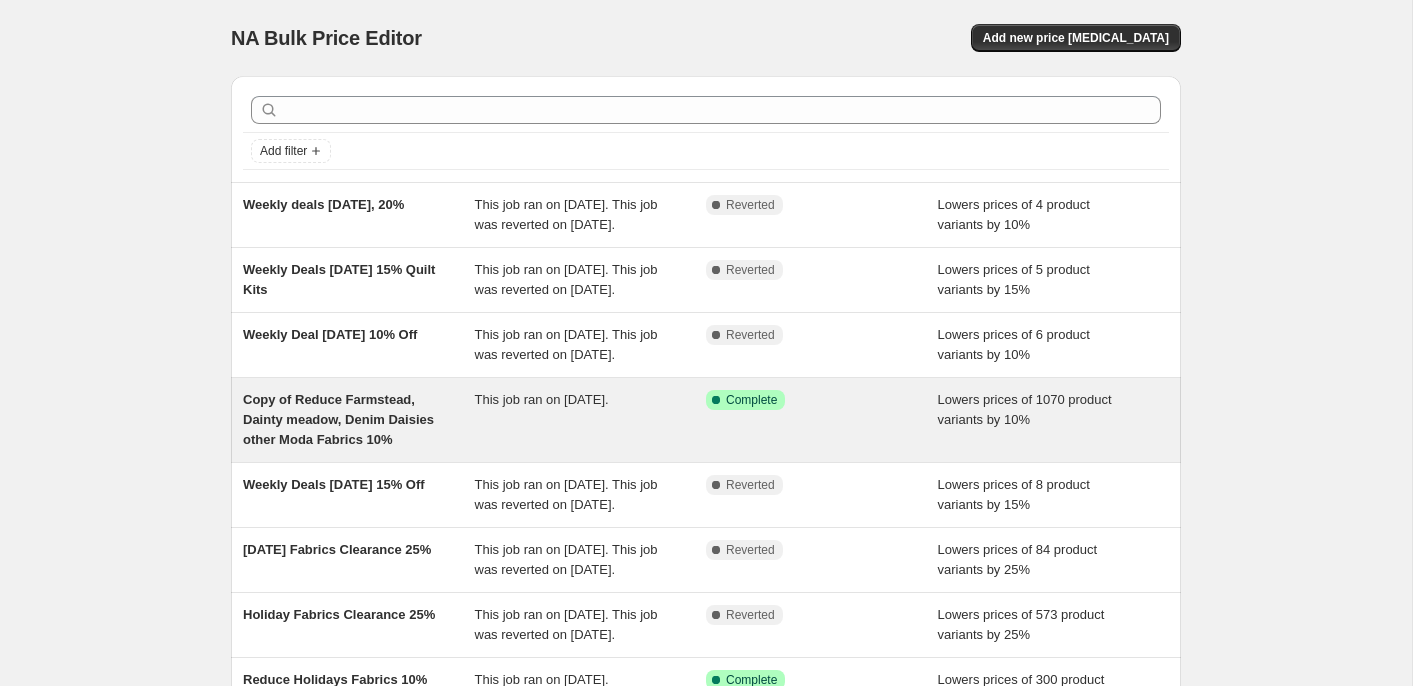 scroll, scrollTop: 524, scrollLeft: 0, axis: vertical 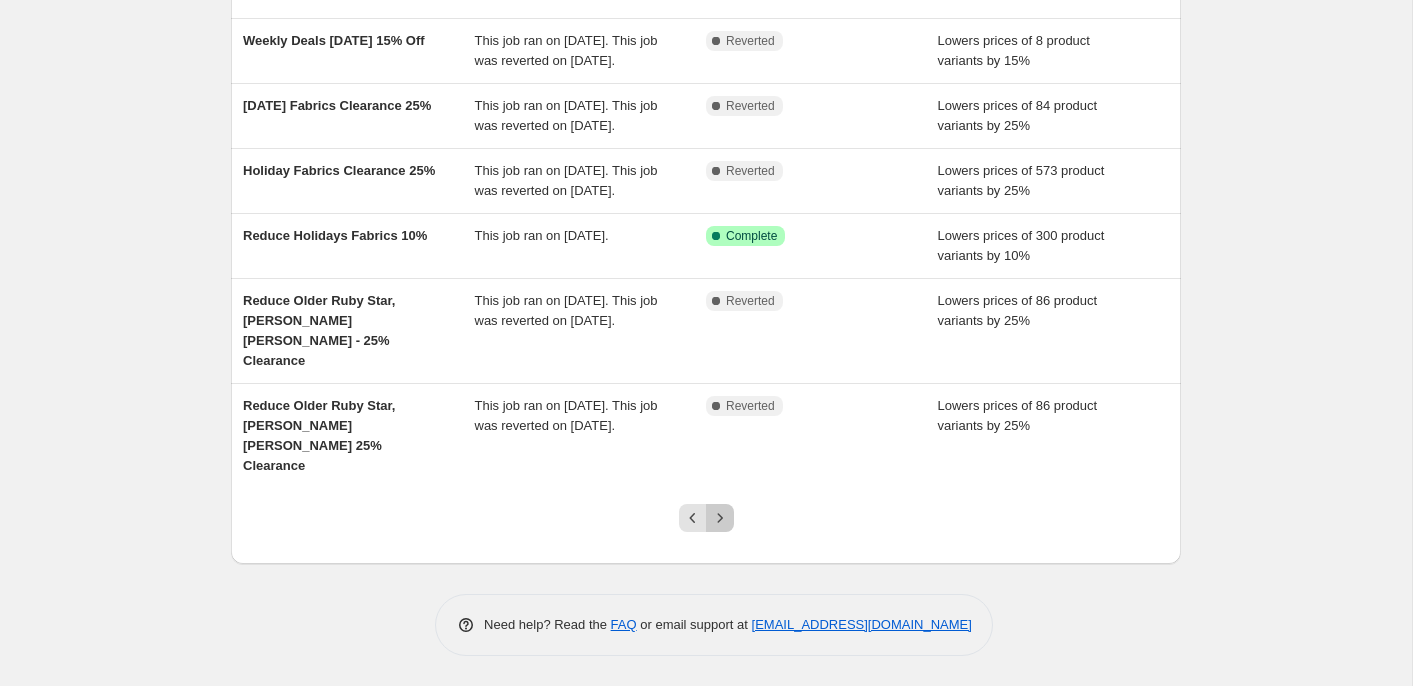 click 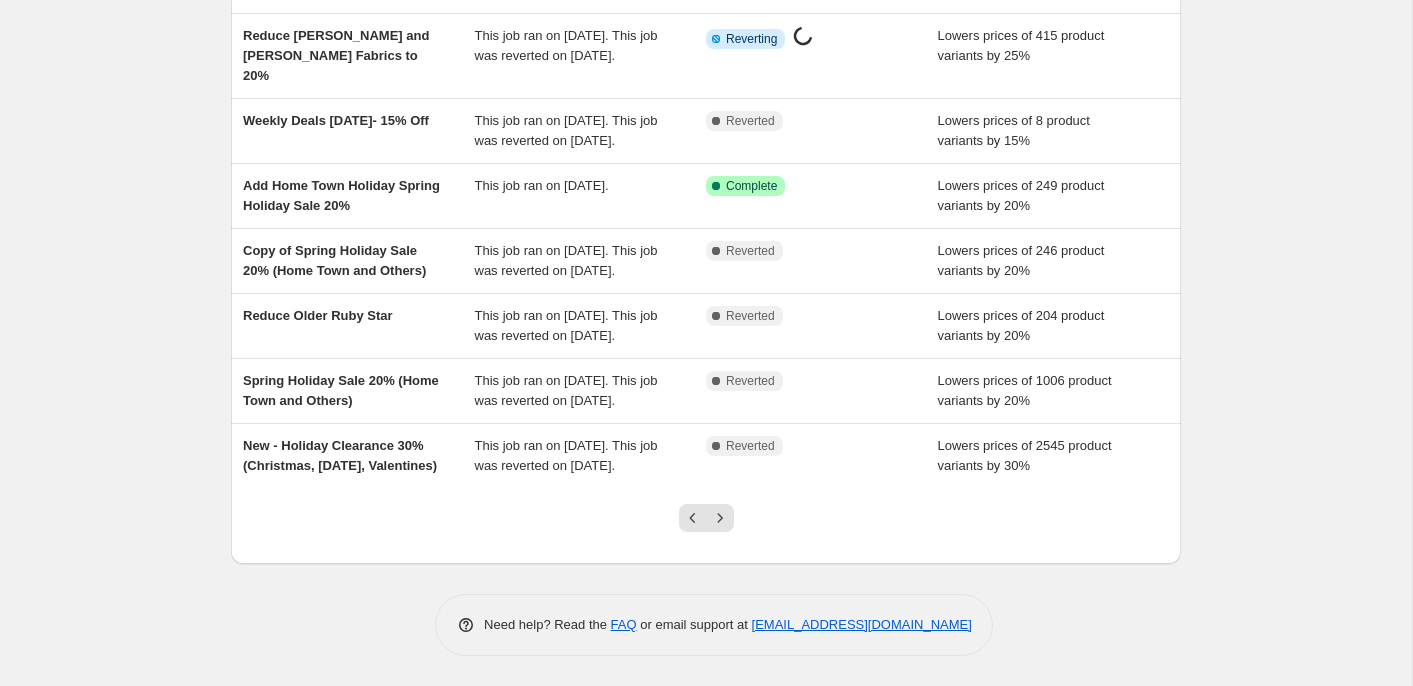 scroll, scrollTop: 475, scrollLeft: 0, axis: vertical 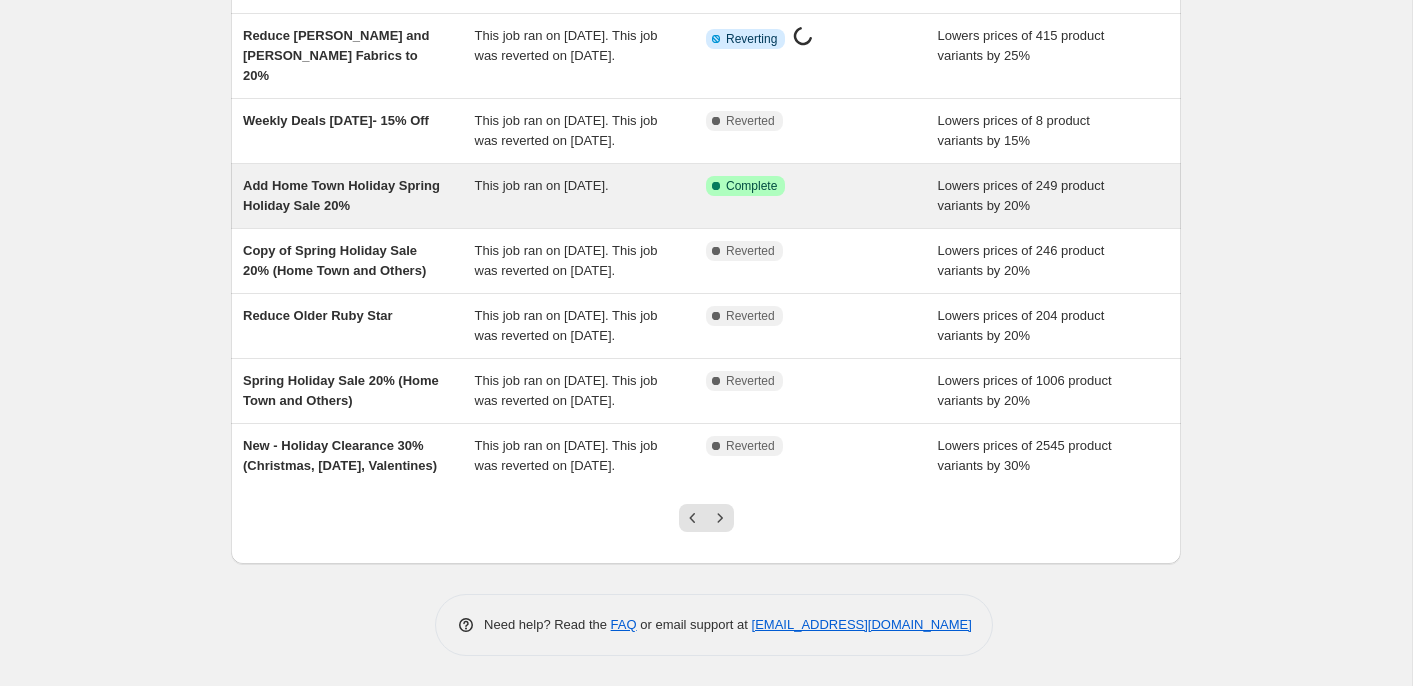 click on "Add Home Town Holiday Spring Holiday Sale 20%" at bounding box center [359, 196] 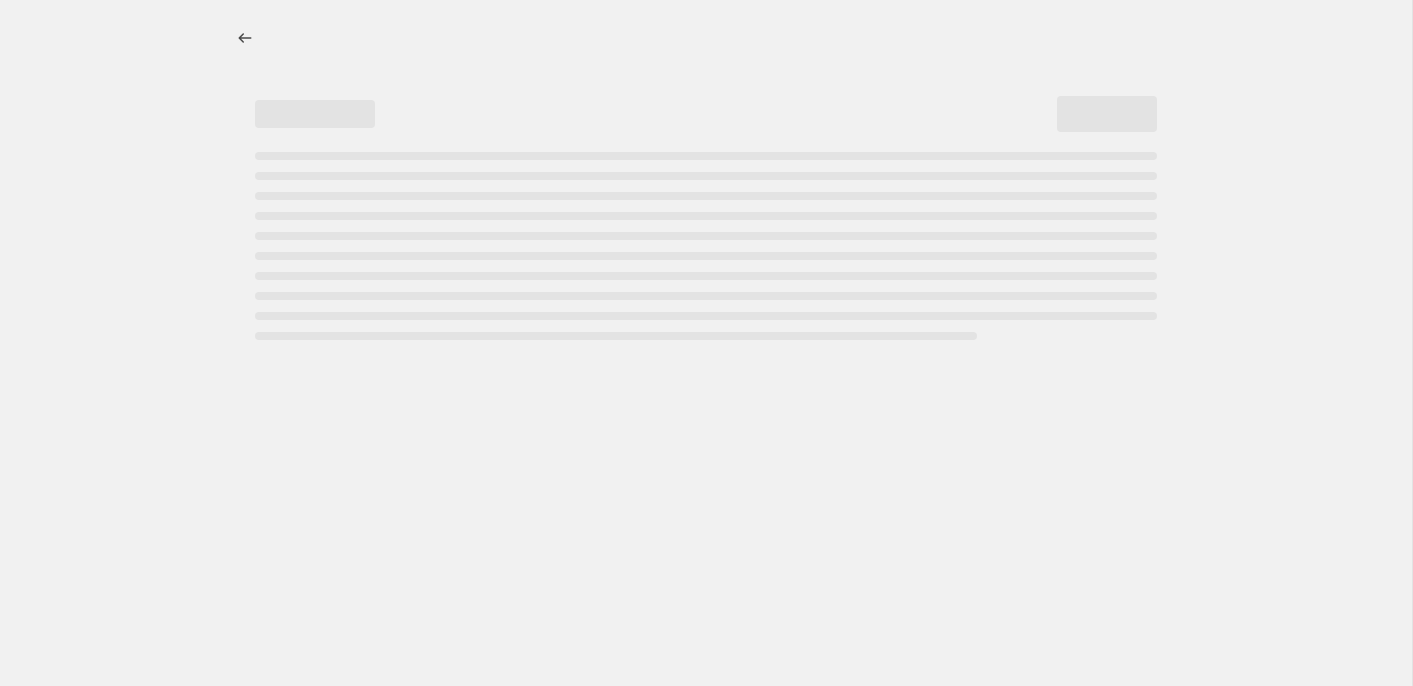 select on "percentage" 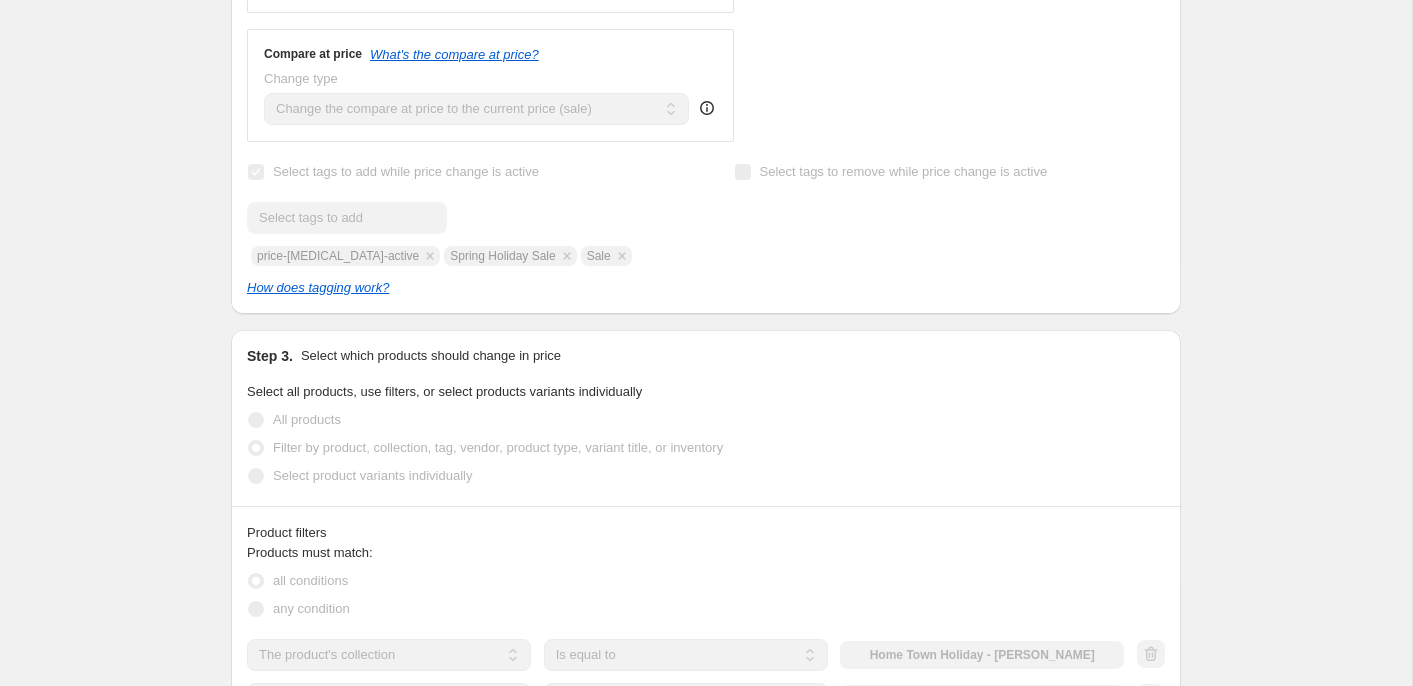 scroll, scrollTop: 0, scrollLeft: 0, axis: both 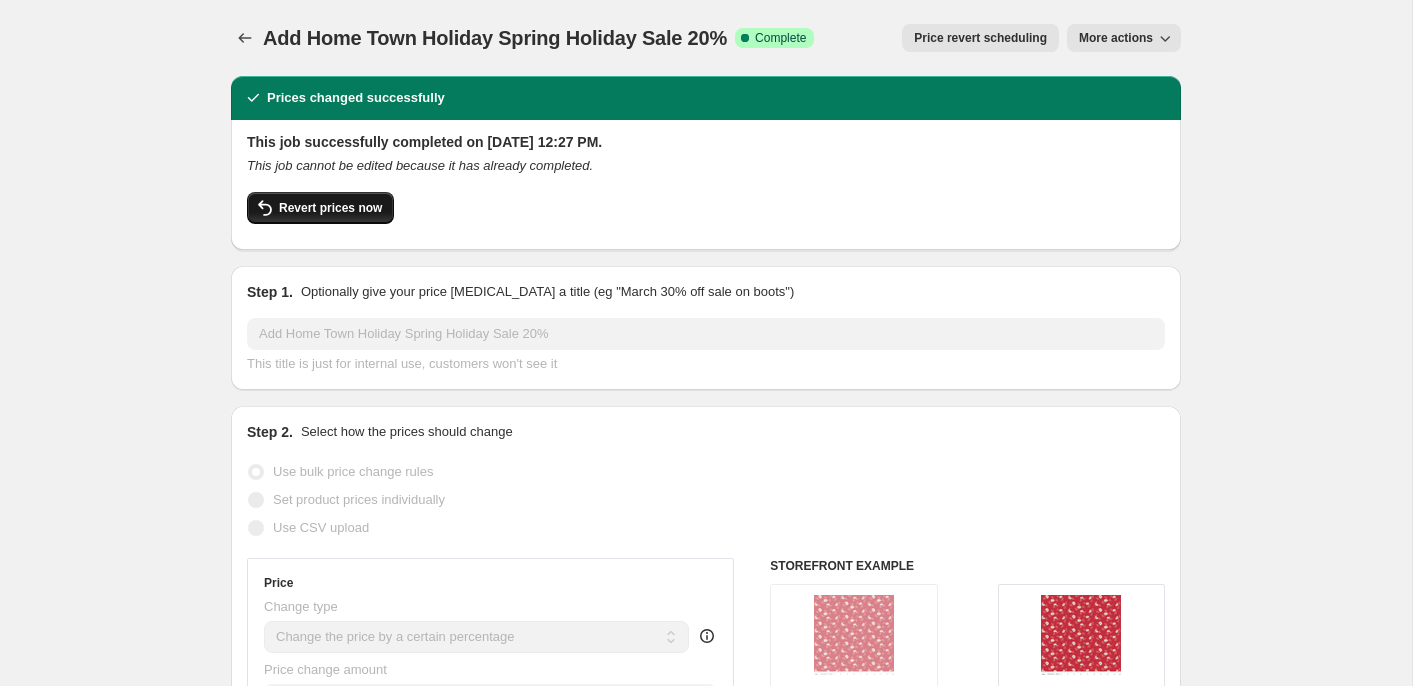 click on "Revert prices now" at bounding box center (330, 208) 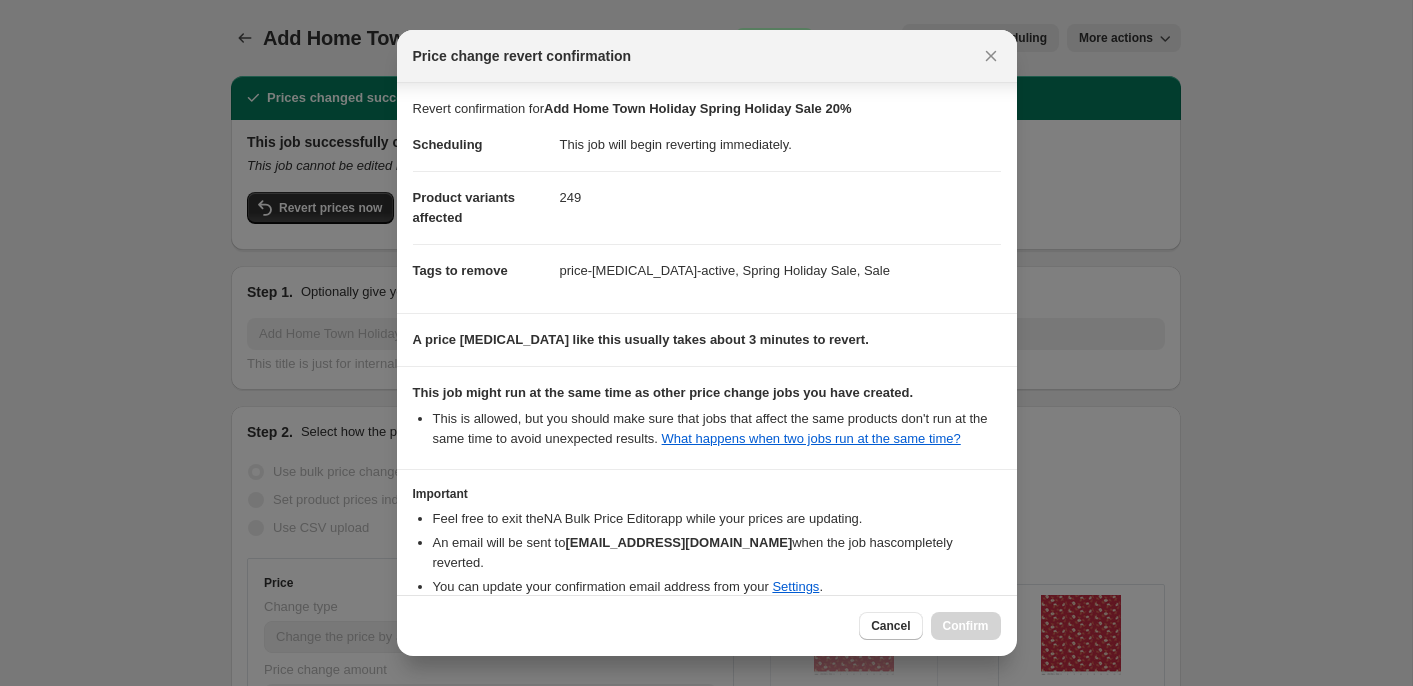 scroll, scrollTop: 127, scrollLeft: 0, axis: vertical 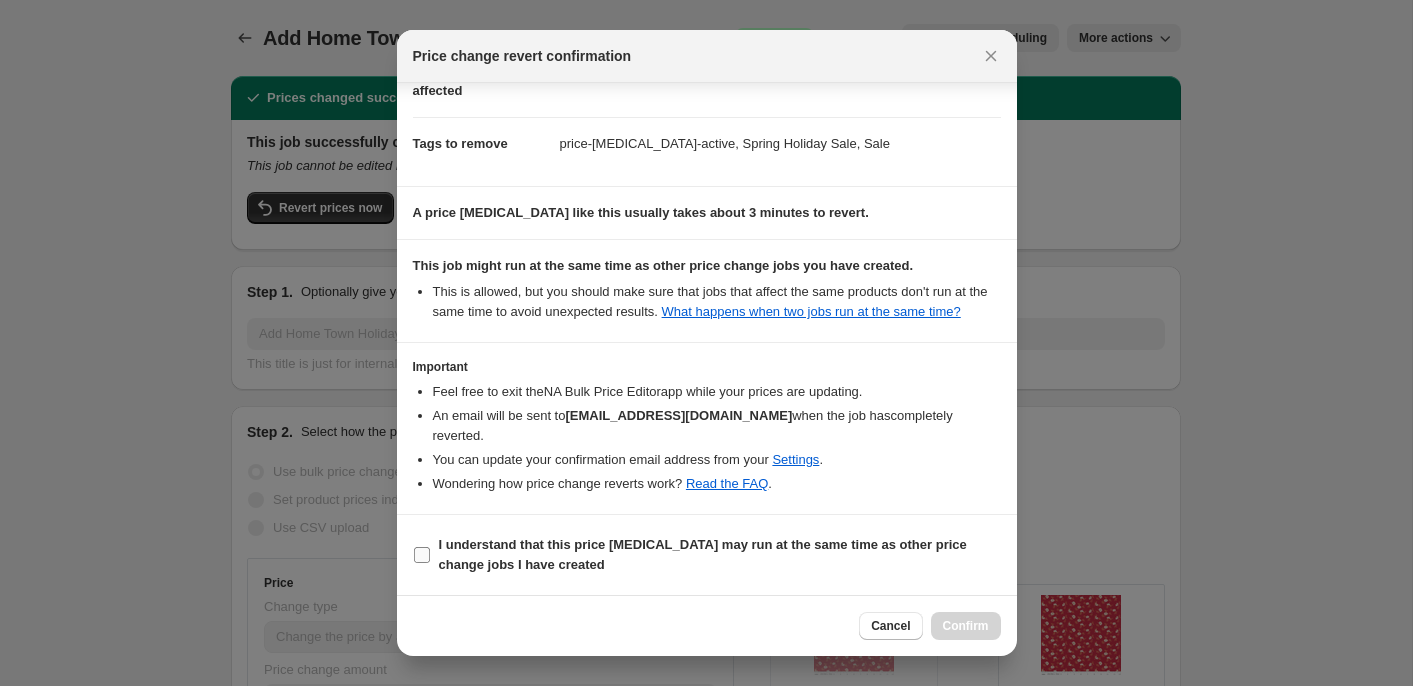 click on "I understand that this price [MEDICAL_DATA] may run at the same time as other price change jobs I have created" at bounding box center [703, 554] 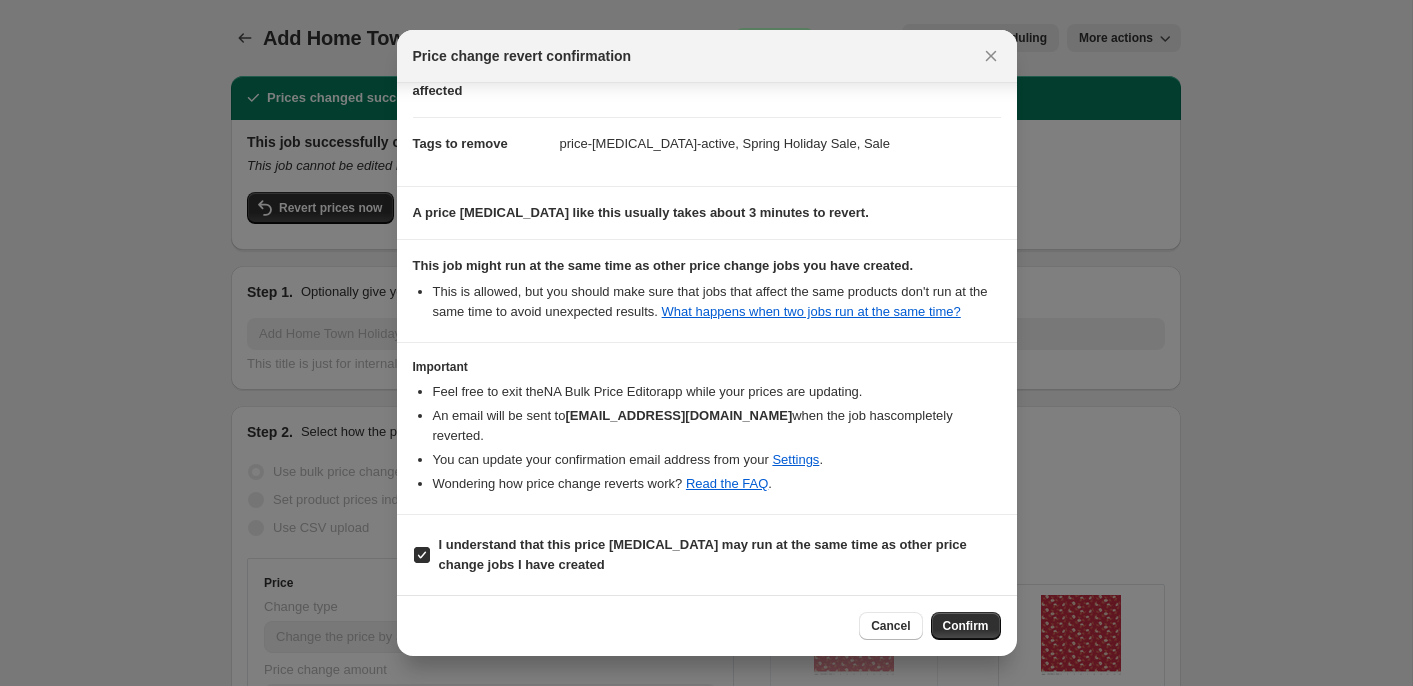 click on "Confirm" at bounding box center (966, 626) 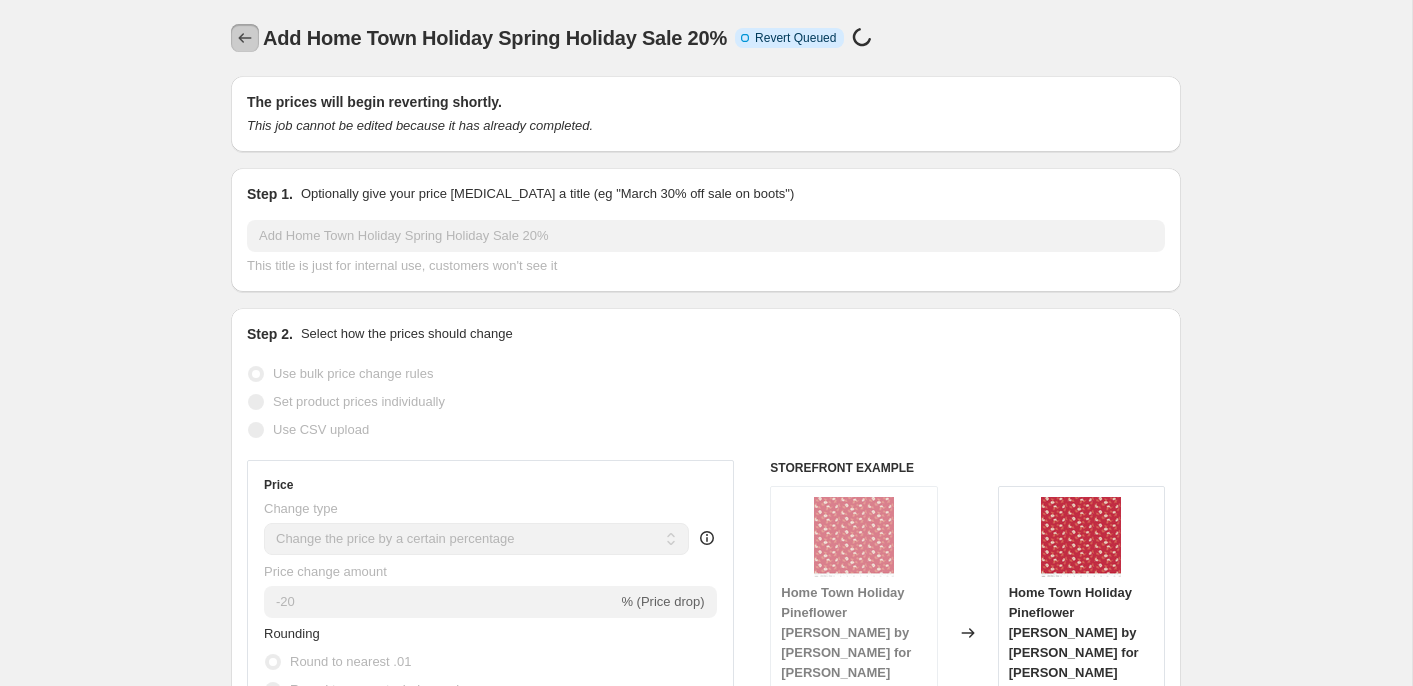 click 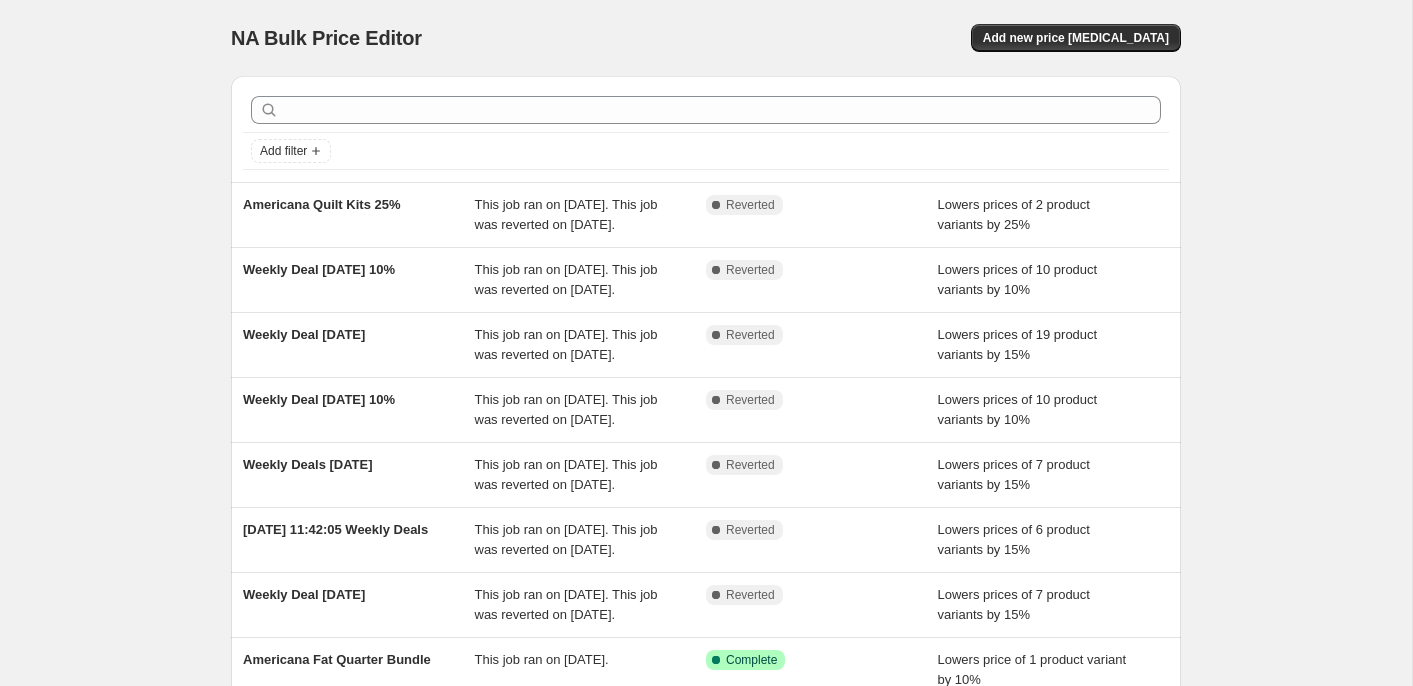 scroll, scrollTop: 504, scrollLeft: 0, axis: vertical 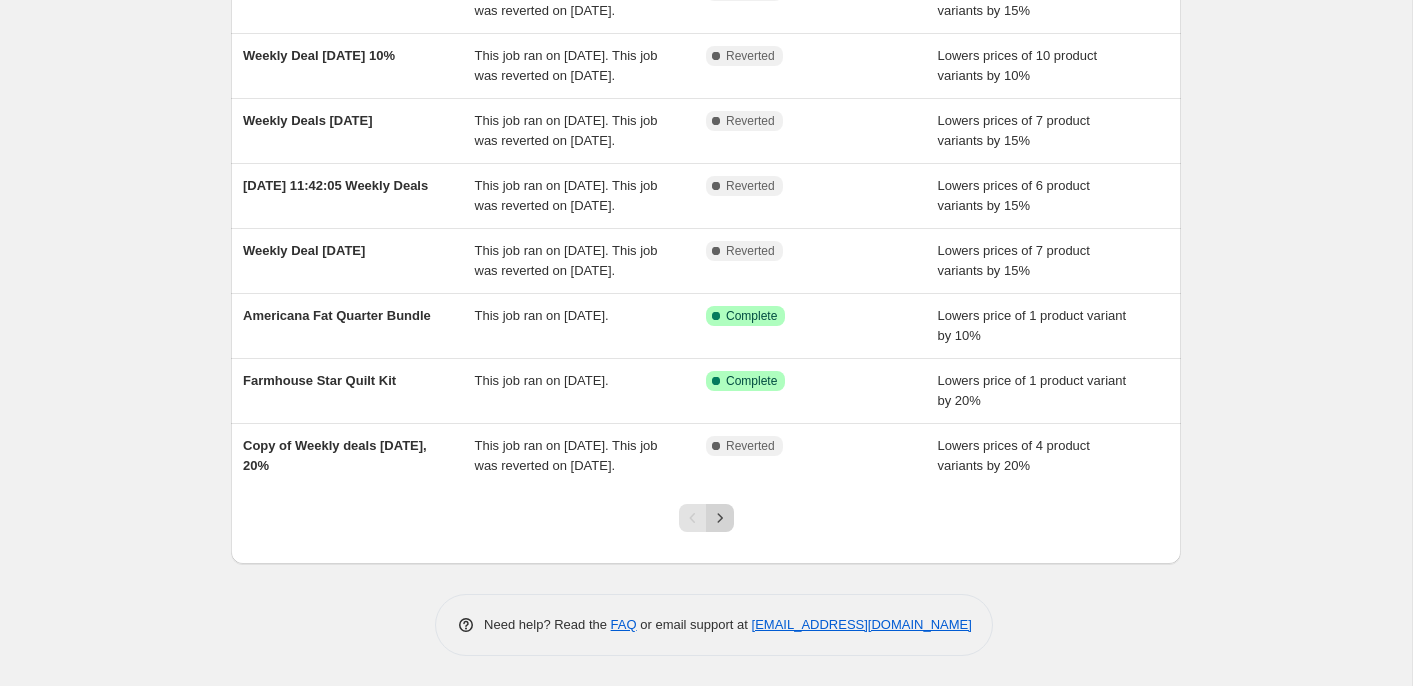click 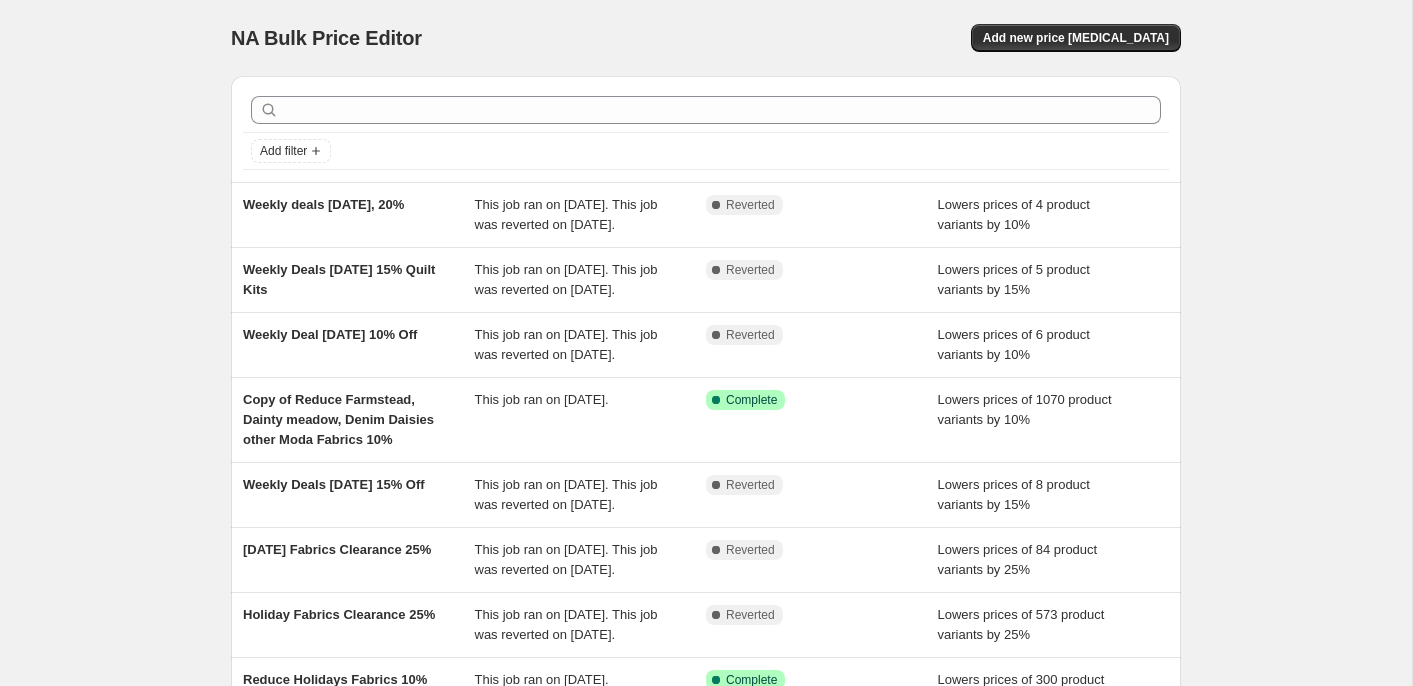 scroll, scrollTop: 524, scrollLeft: 0, axis: vertical 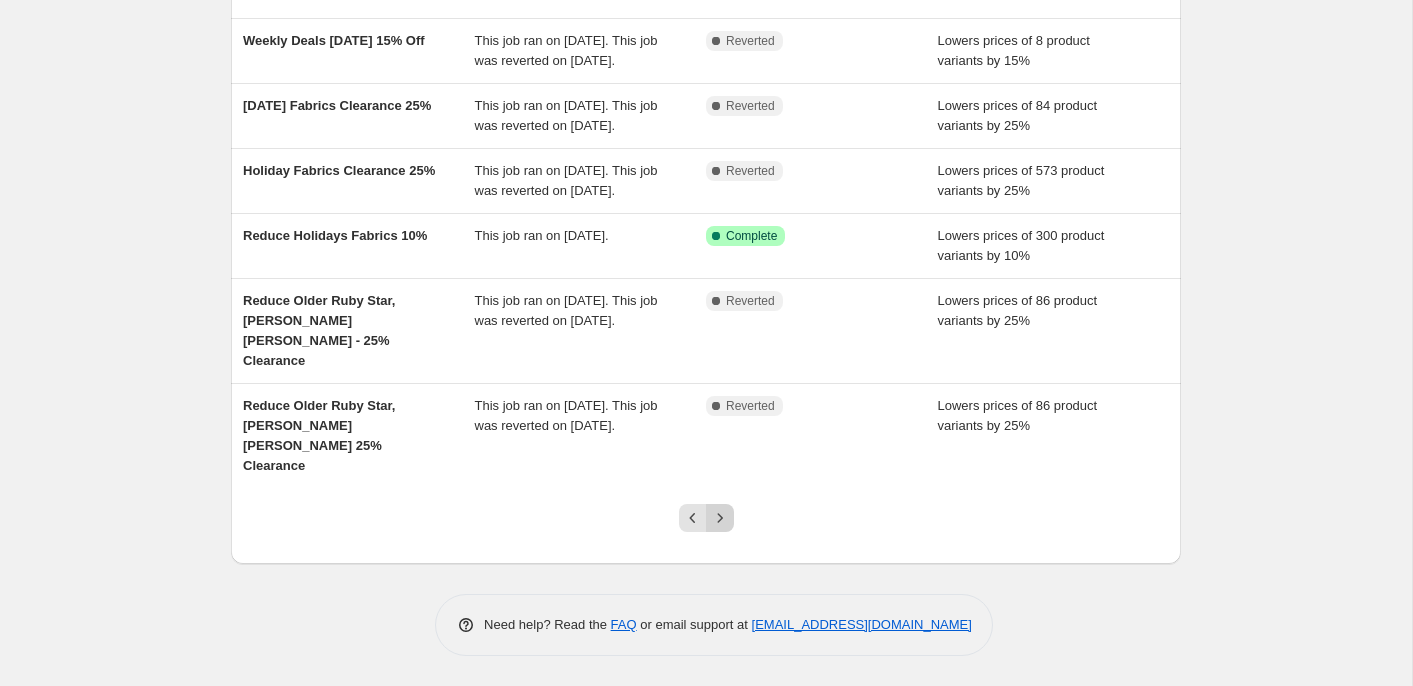 click 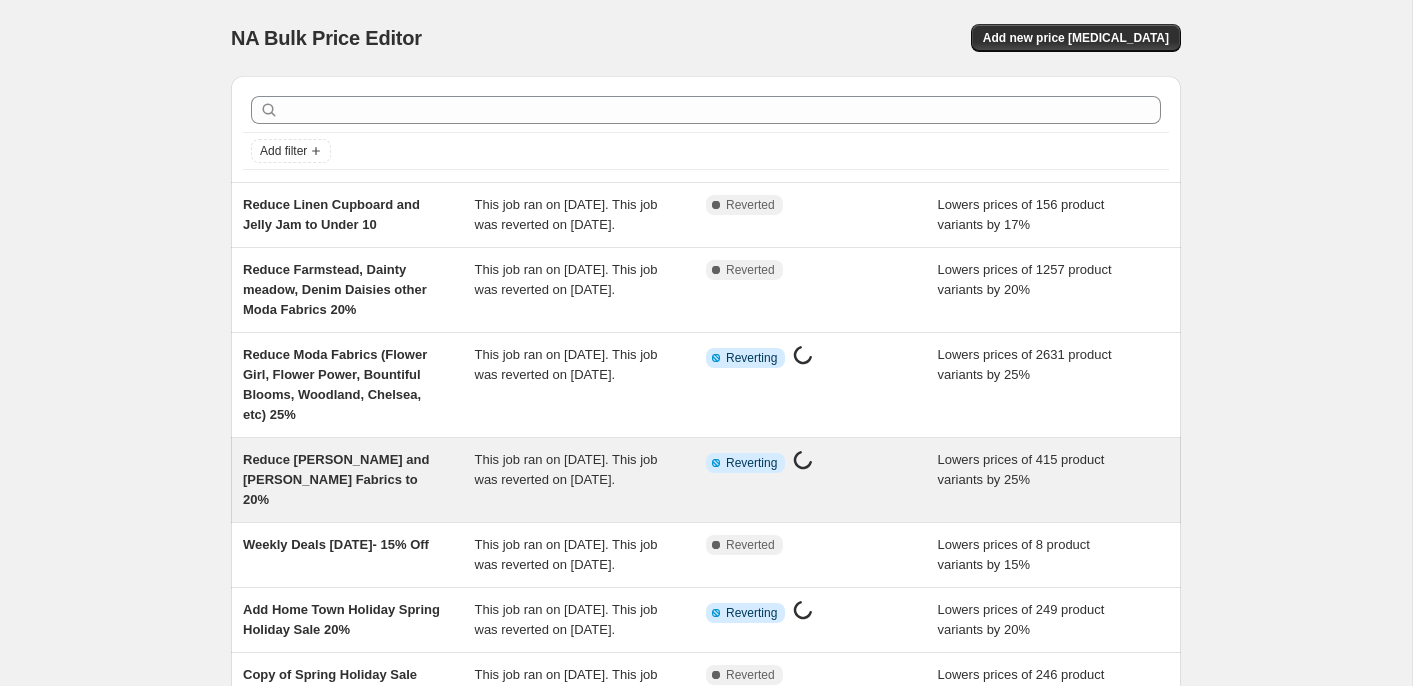 scroll, scrollTop: 564, scrollLeft: 0, axis: vertical 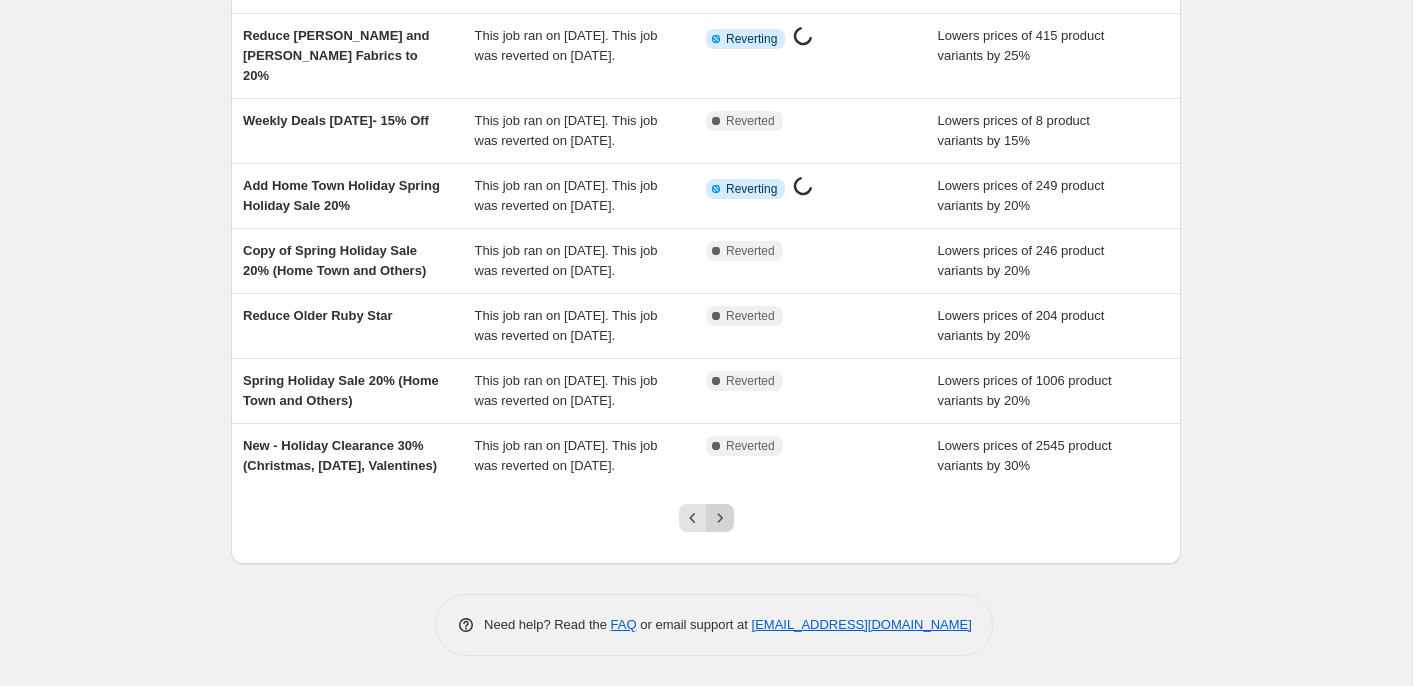 click 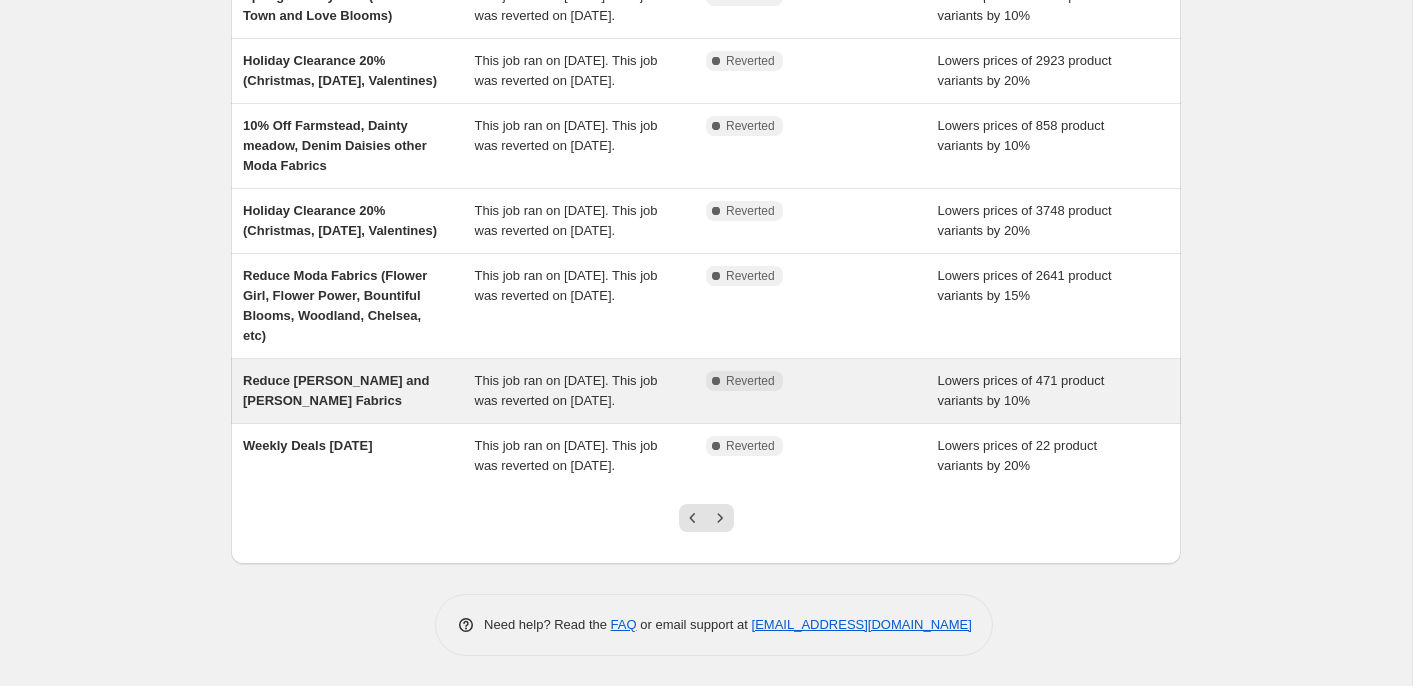 scroll, scrollTop: 564, scrollLeft: 0, axis: vertical 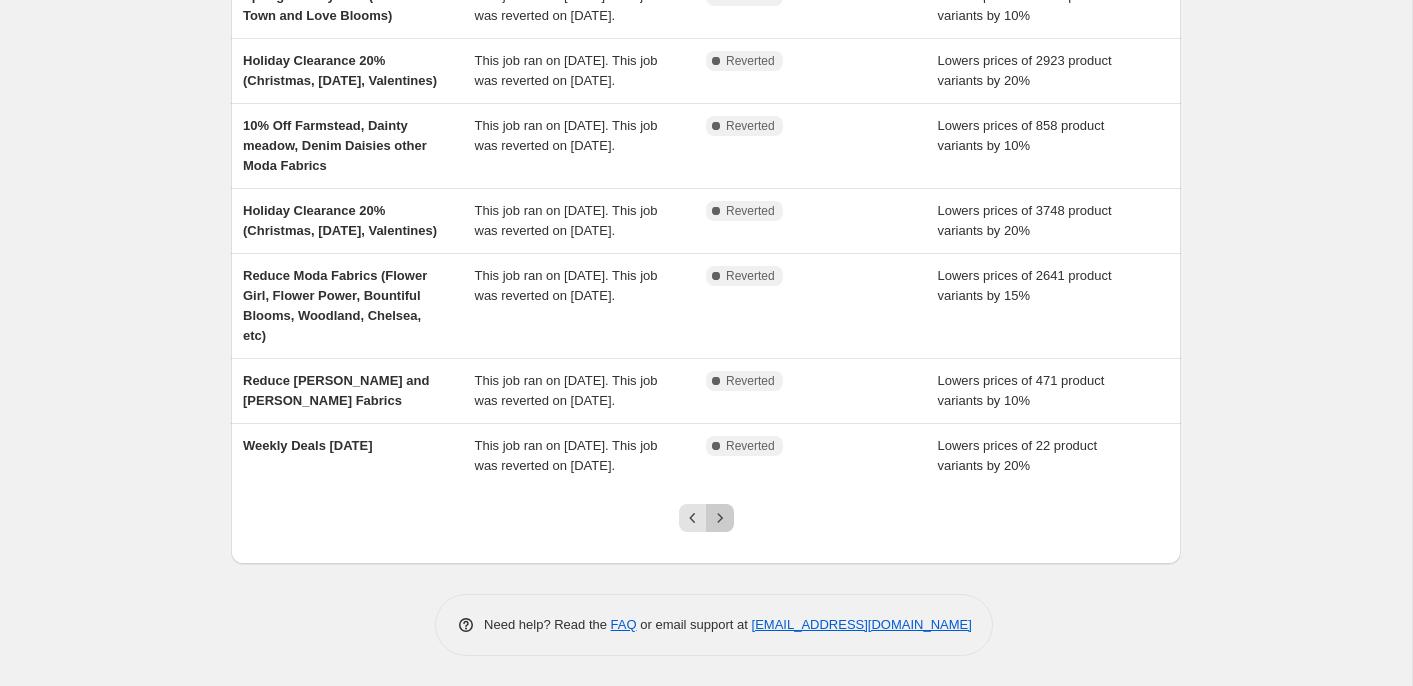 click 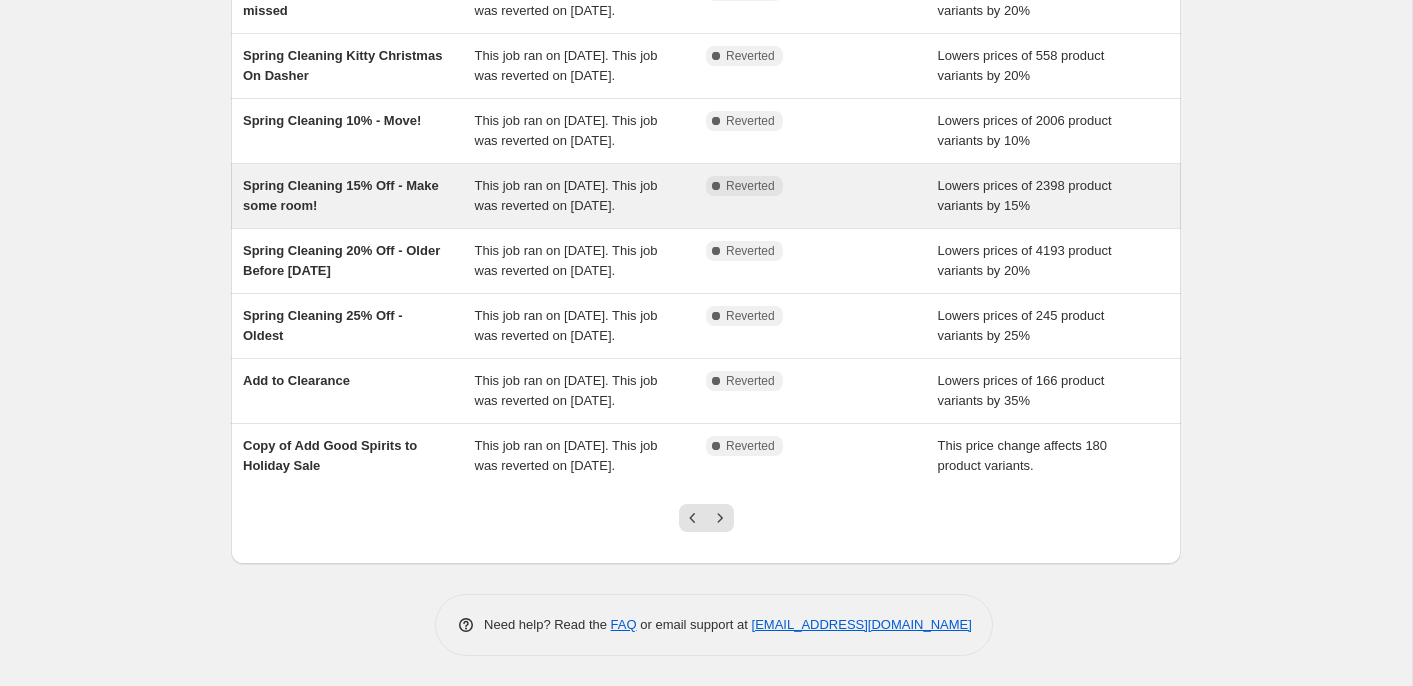 scroll, scrollTop: 523, scrollLeft: 0, axis: vertical 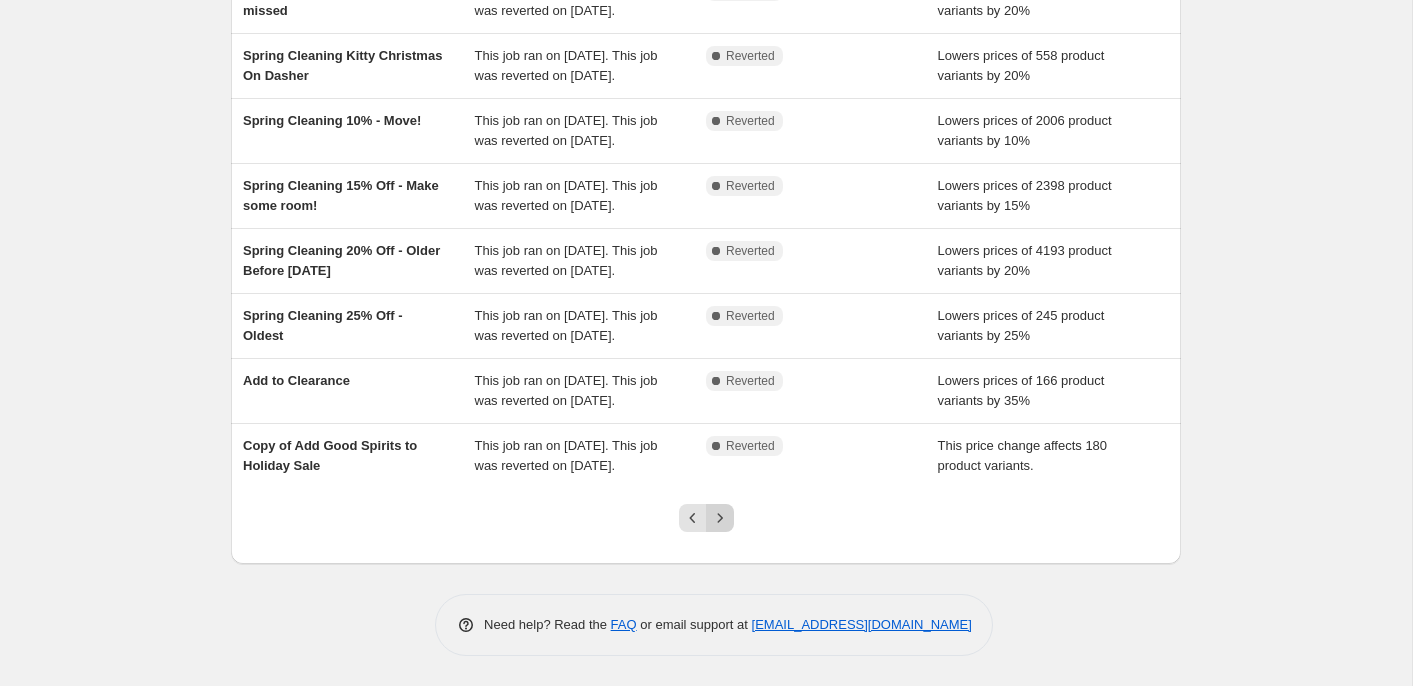 click 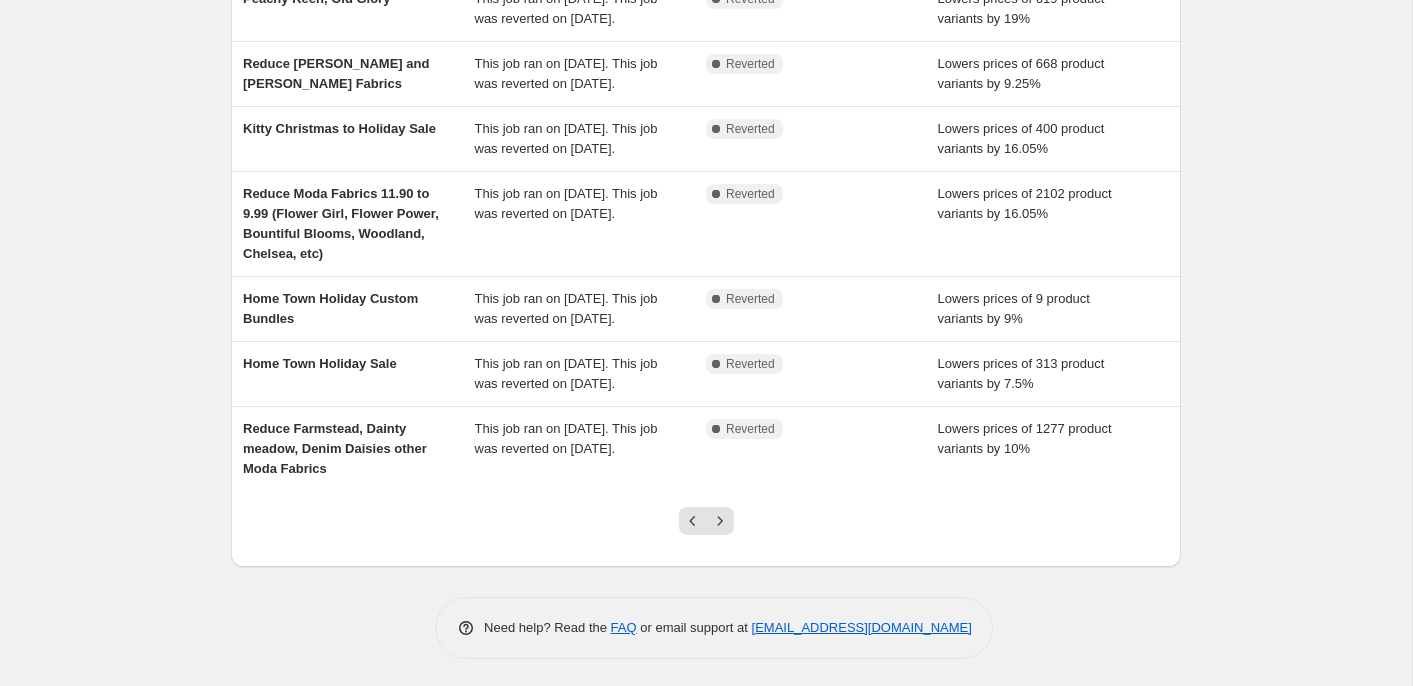 scroll, scrollTop: 564, scrollLeft: 0, axis: vertical 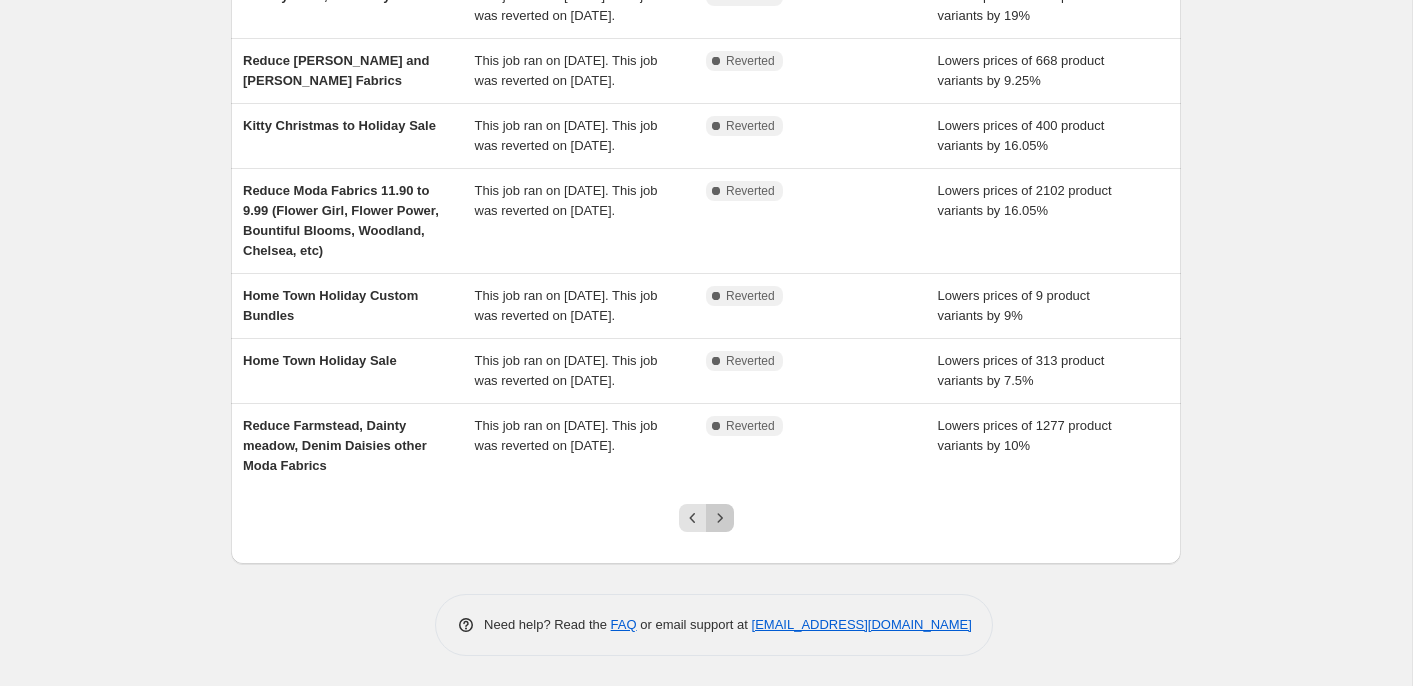 click at bounding box center (720, 518) 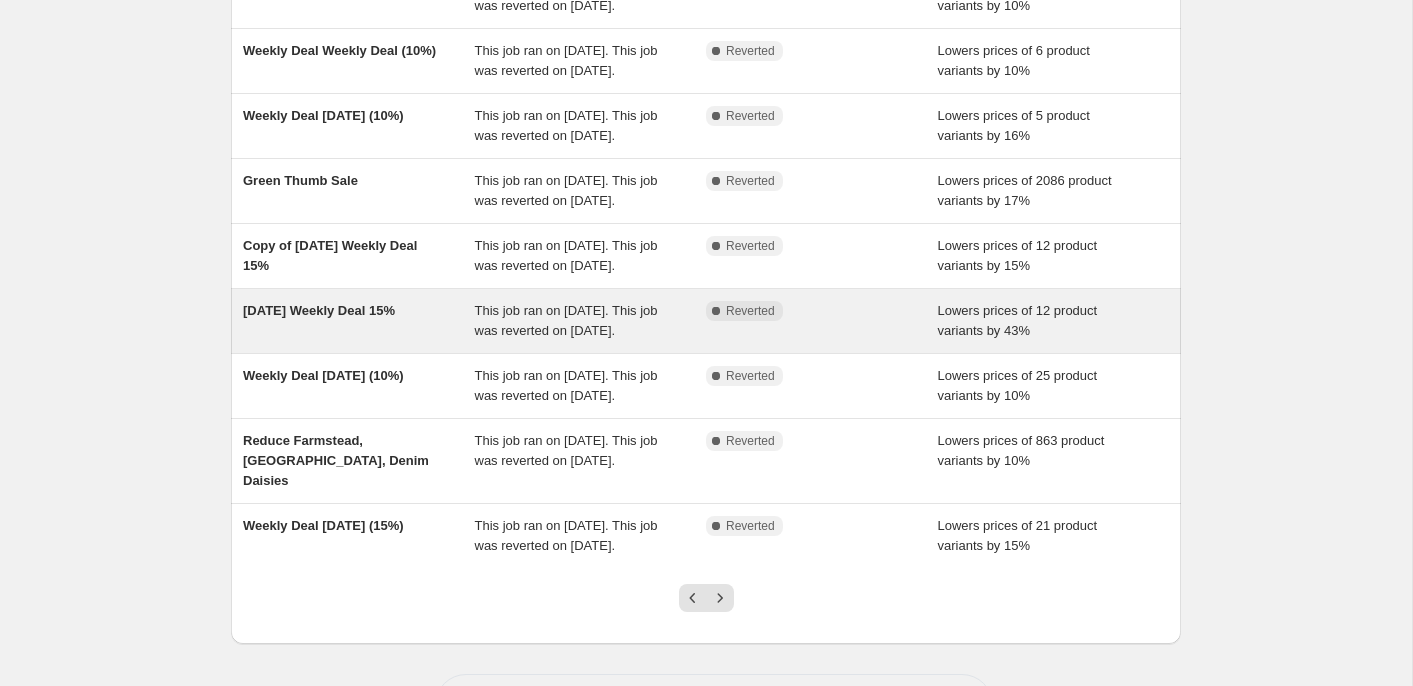 scroll, scrollTop: 449, scrollLeft: 0, axis: vertical 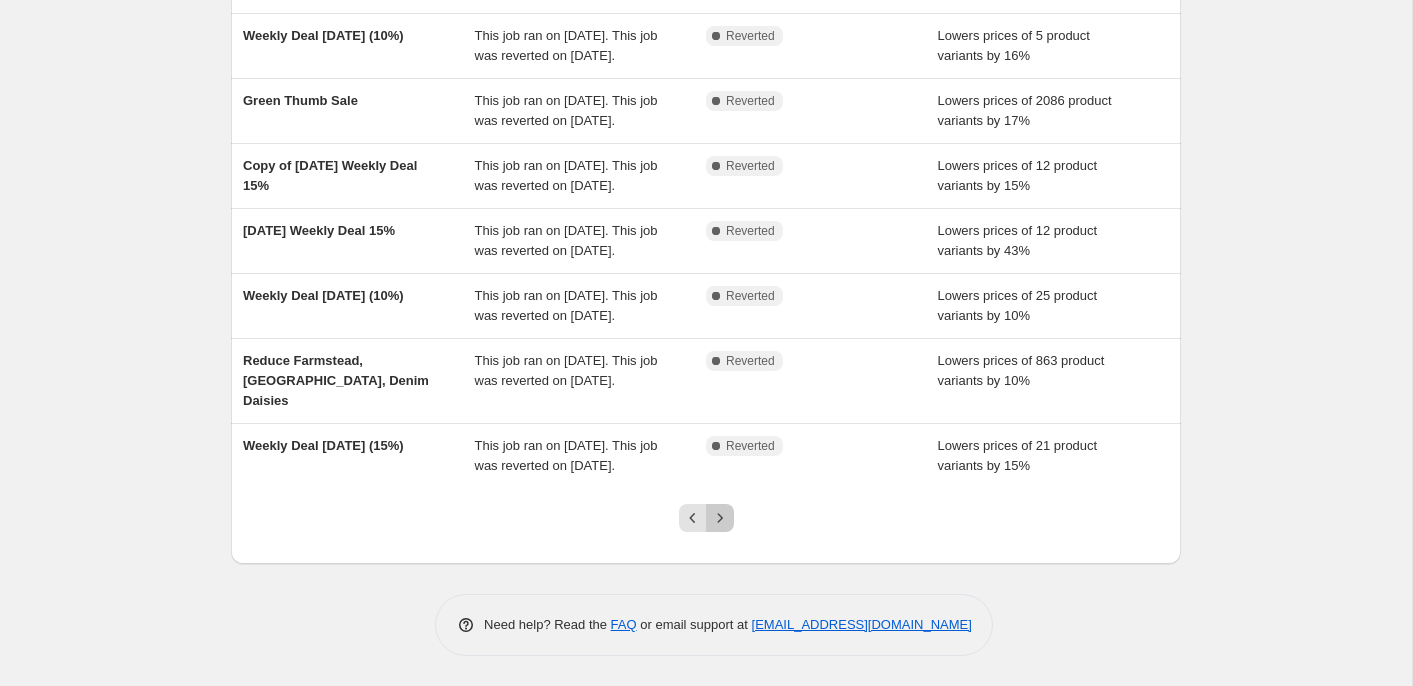 click 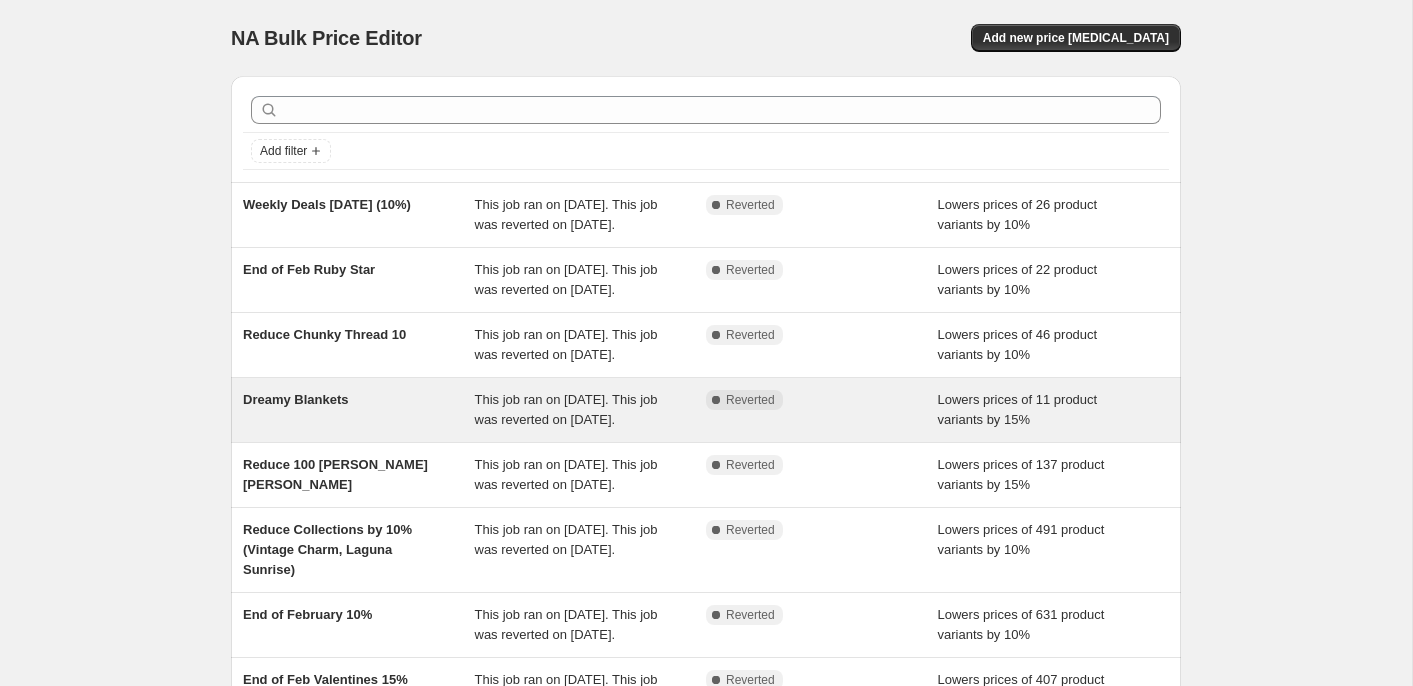 scroll, scrollTop: 544, scrollLeft: 0, axis: vertical 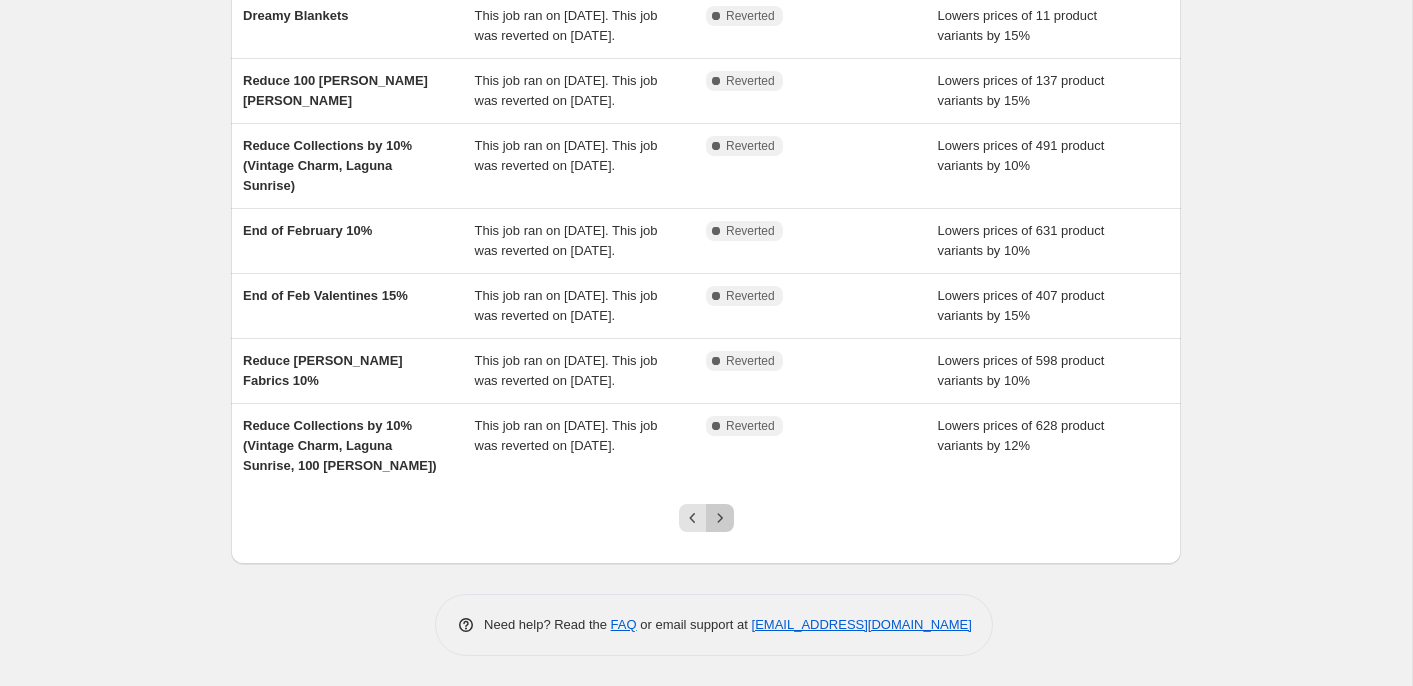 click 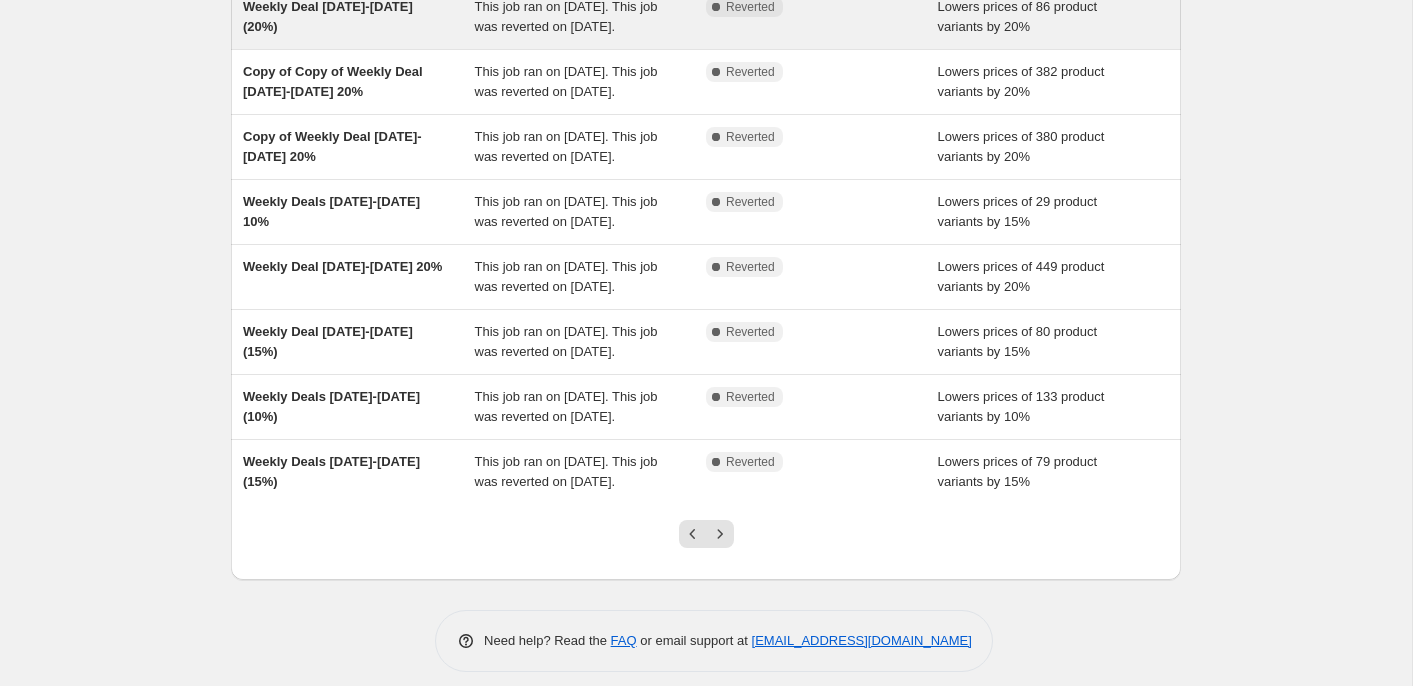 scroll, scrollTop: 544, scrollLeft: 0, axis: vertical 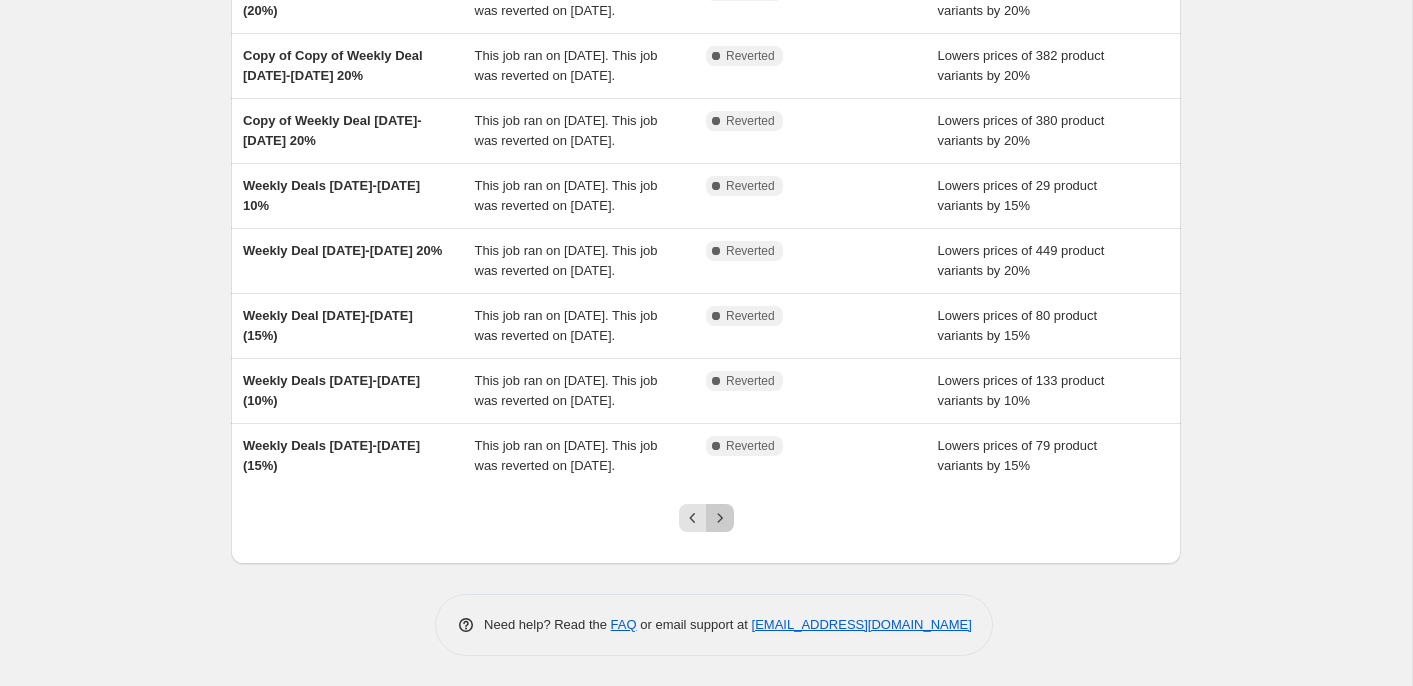 click 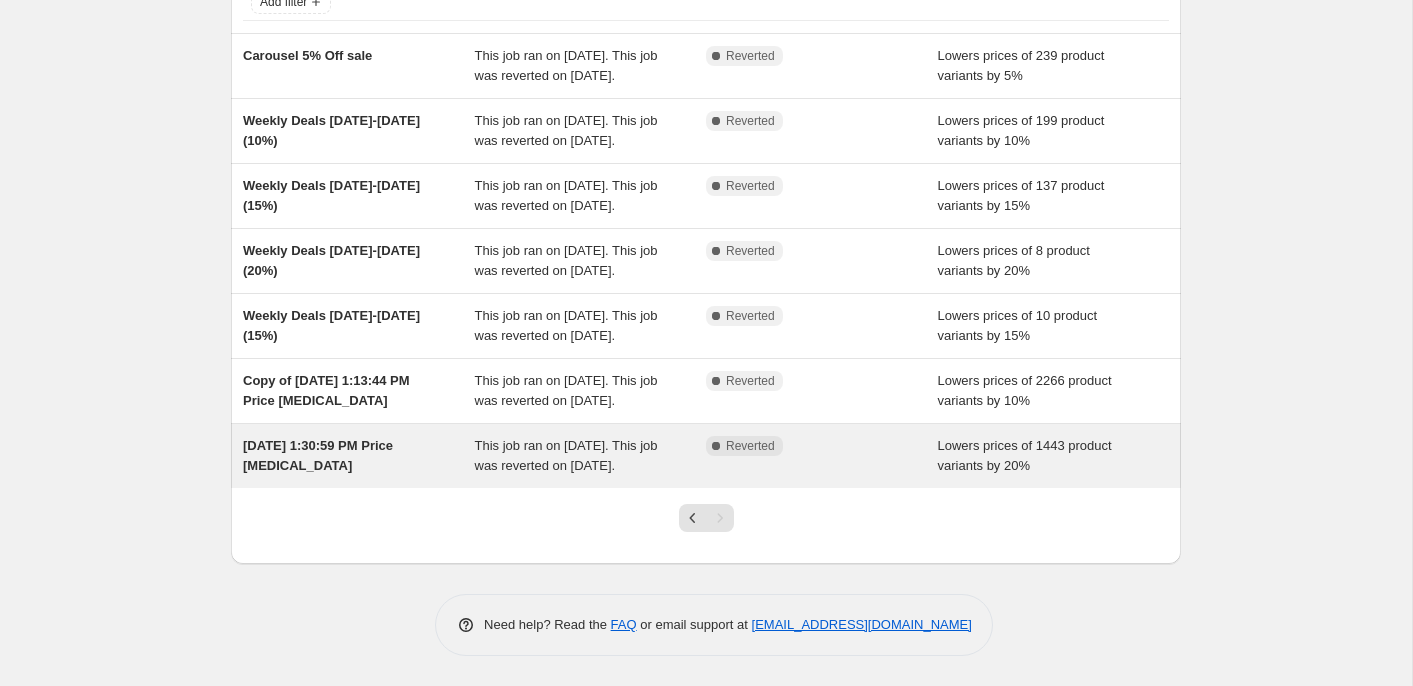 scroll, scrollTop: 270, scrollLeft: 0, axis: vertical 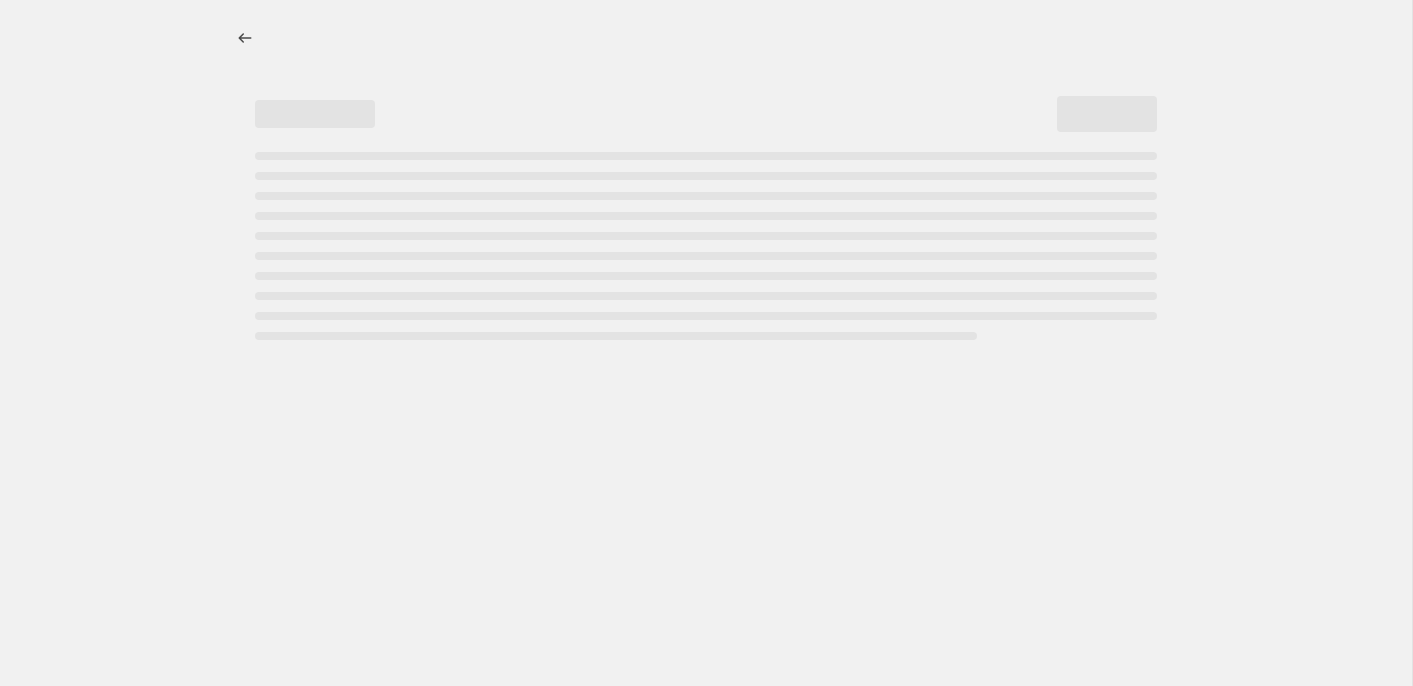 select on "percentage" 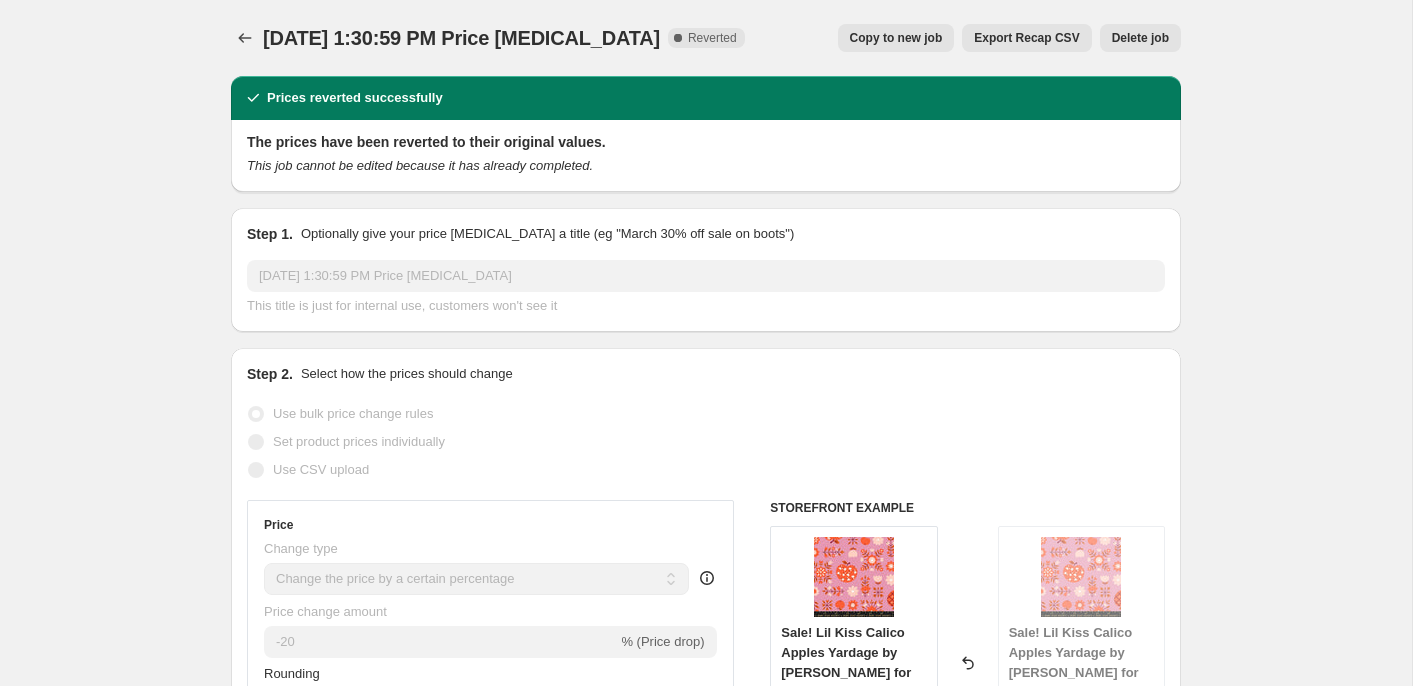 click on "Delete job" at bounding box center [1140, 38] 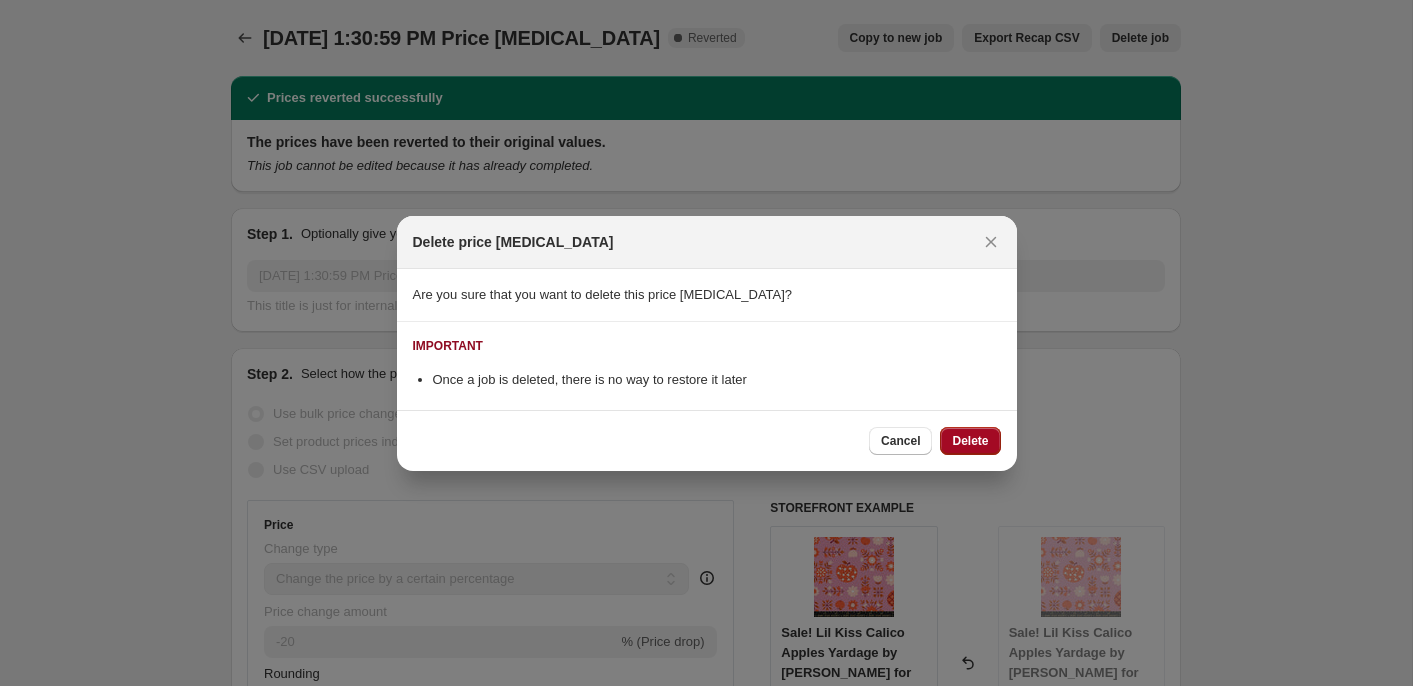click on "Delete" at bounding box center [970, 441] 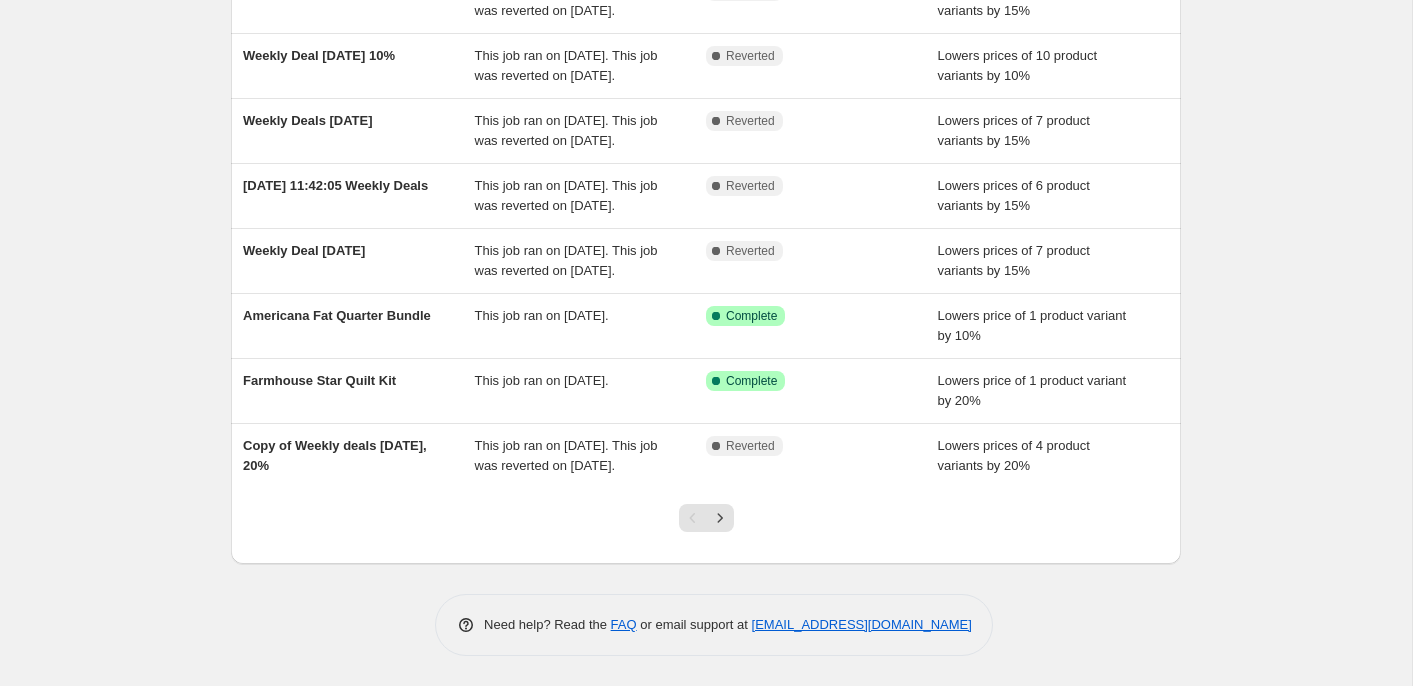 click at bounding box center [720, 518] 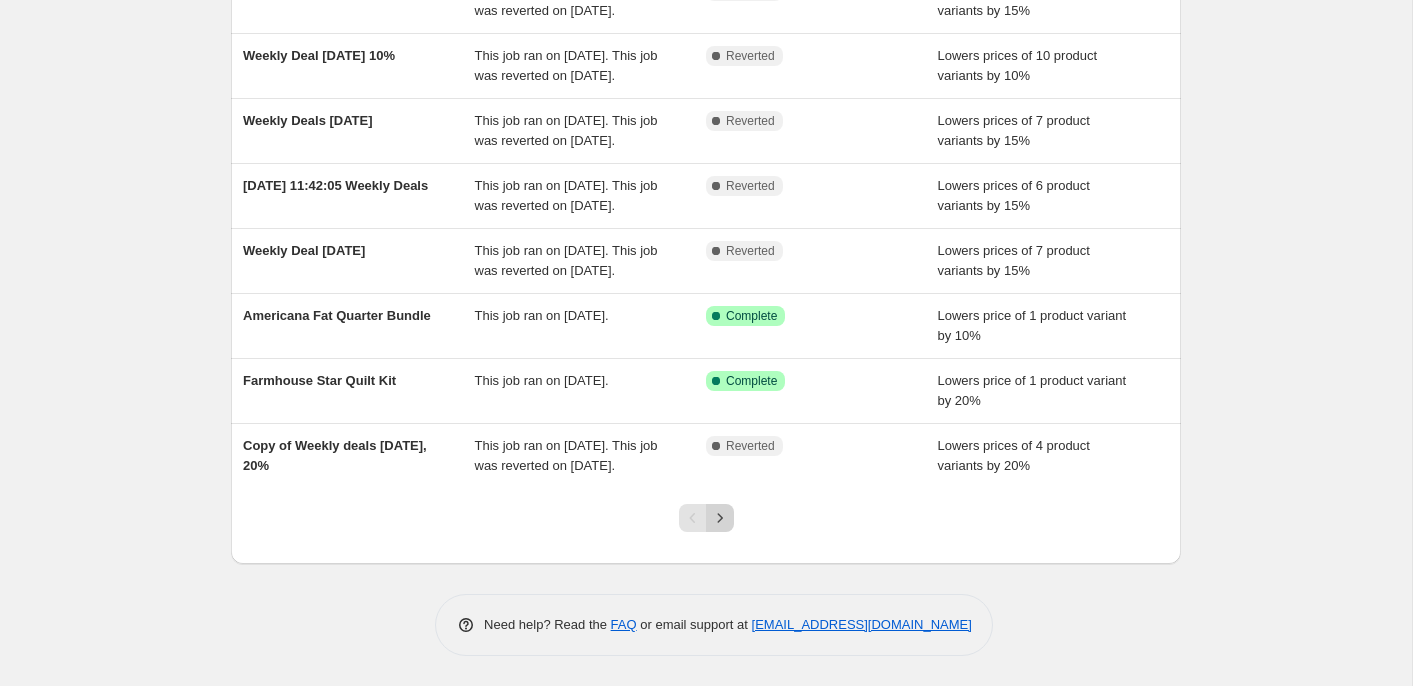 click 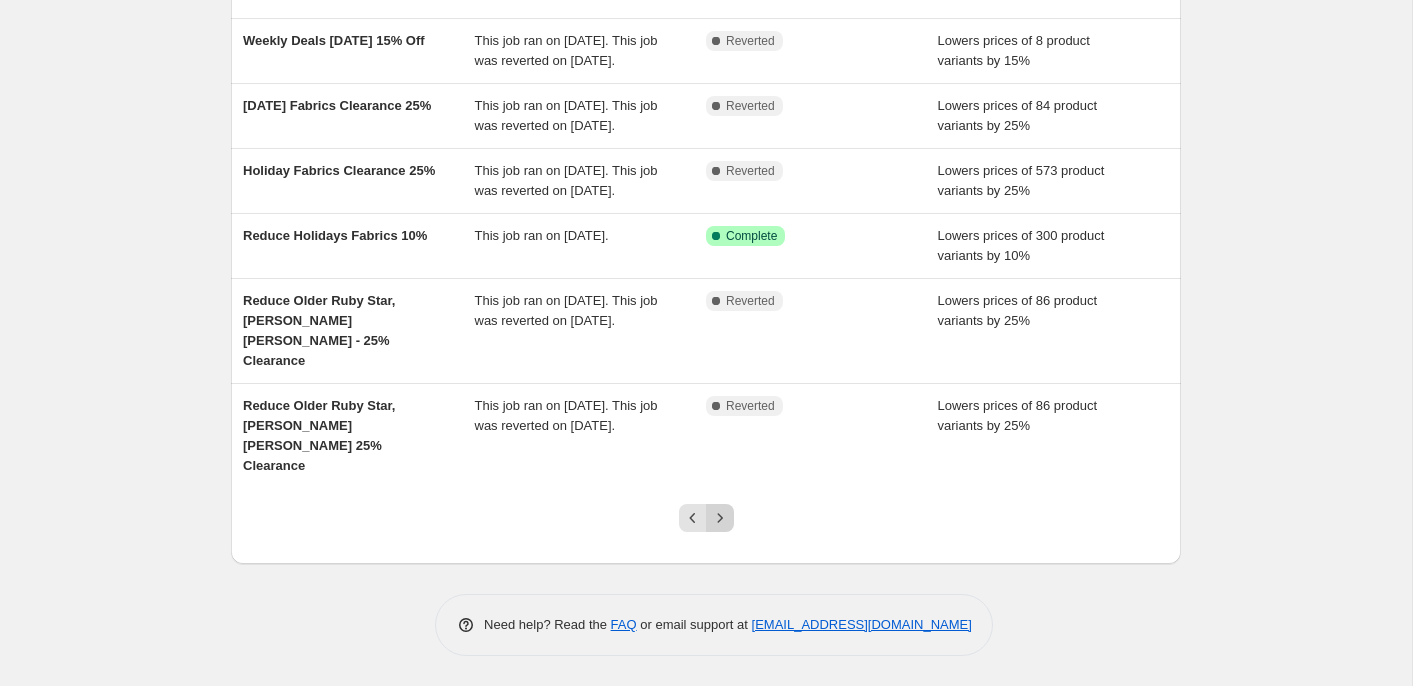 click 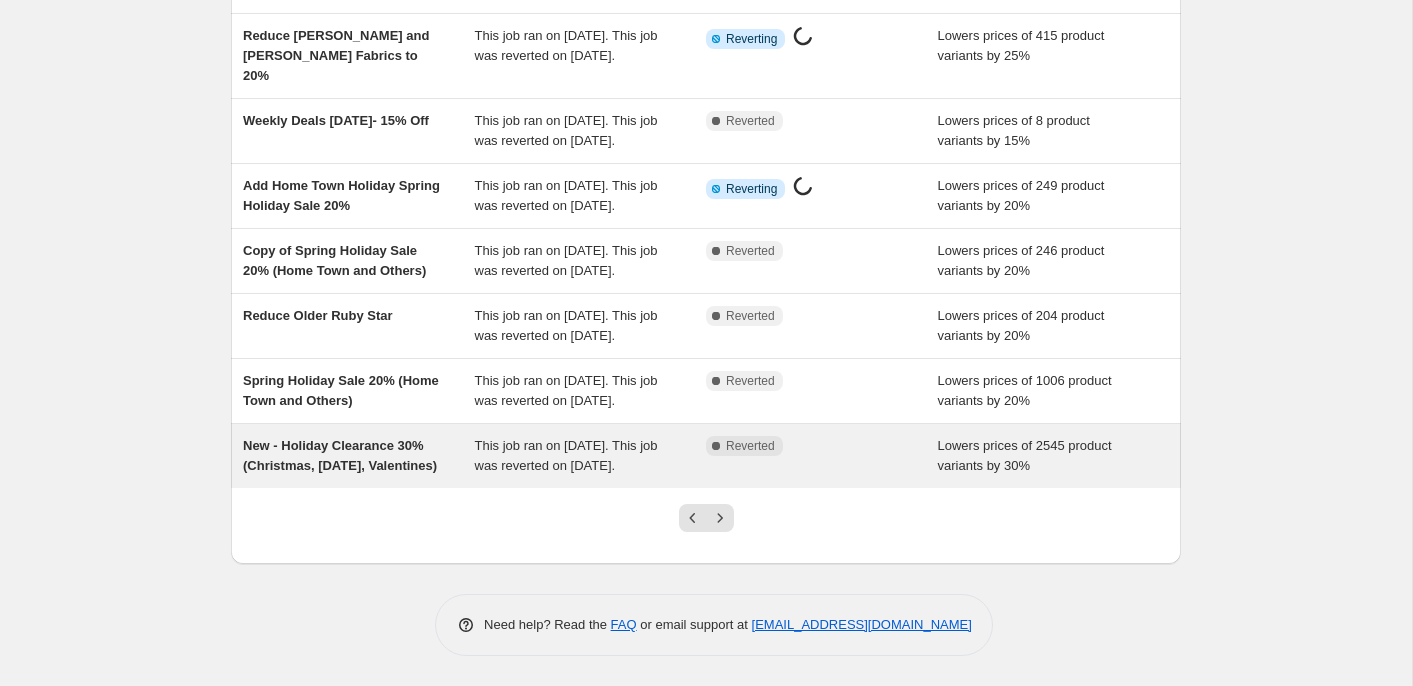 click on "New - Holiday Clearance 30% (Christmas, [DATE], Valentines)" at bounding box center [359, 456] 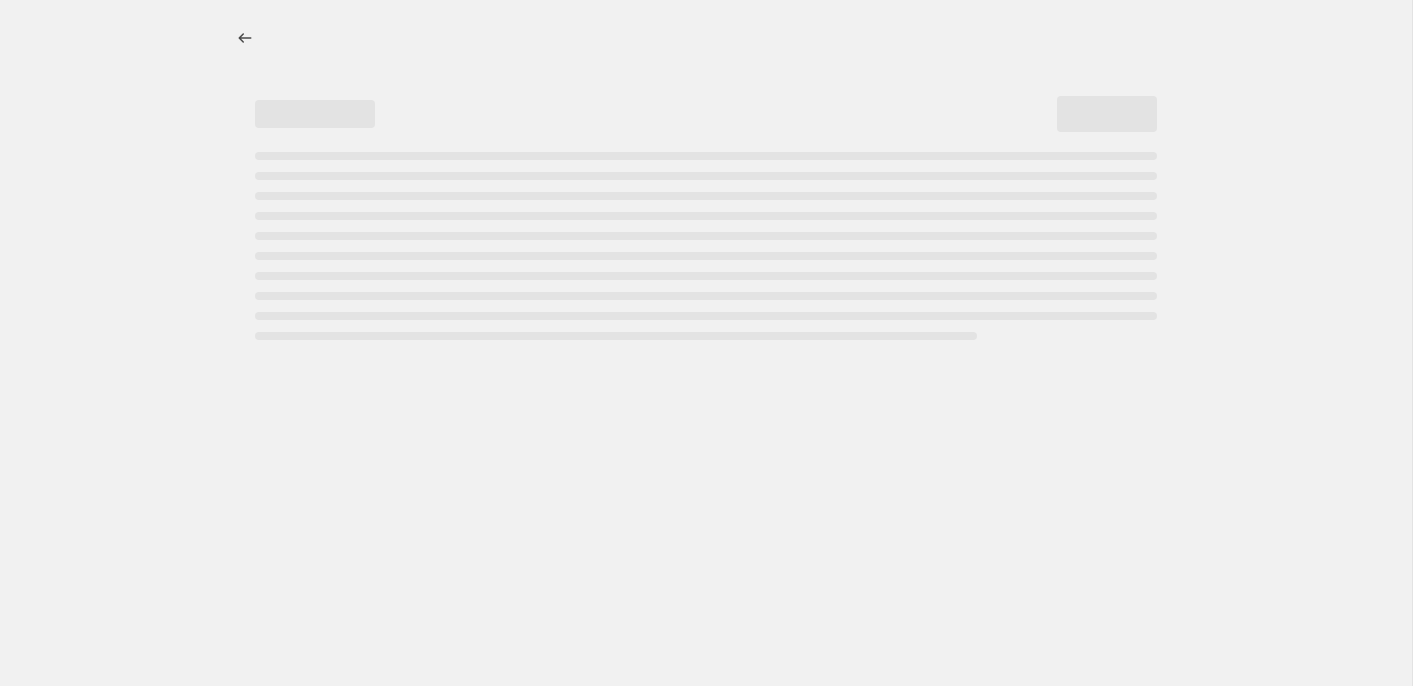 select on "percentage" 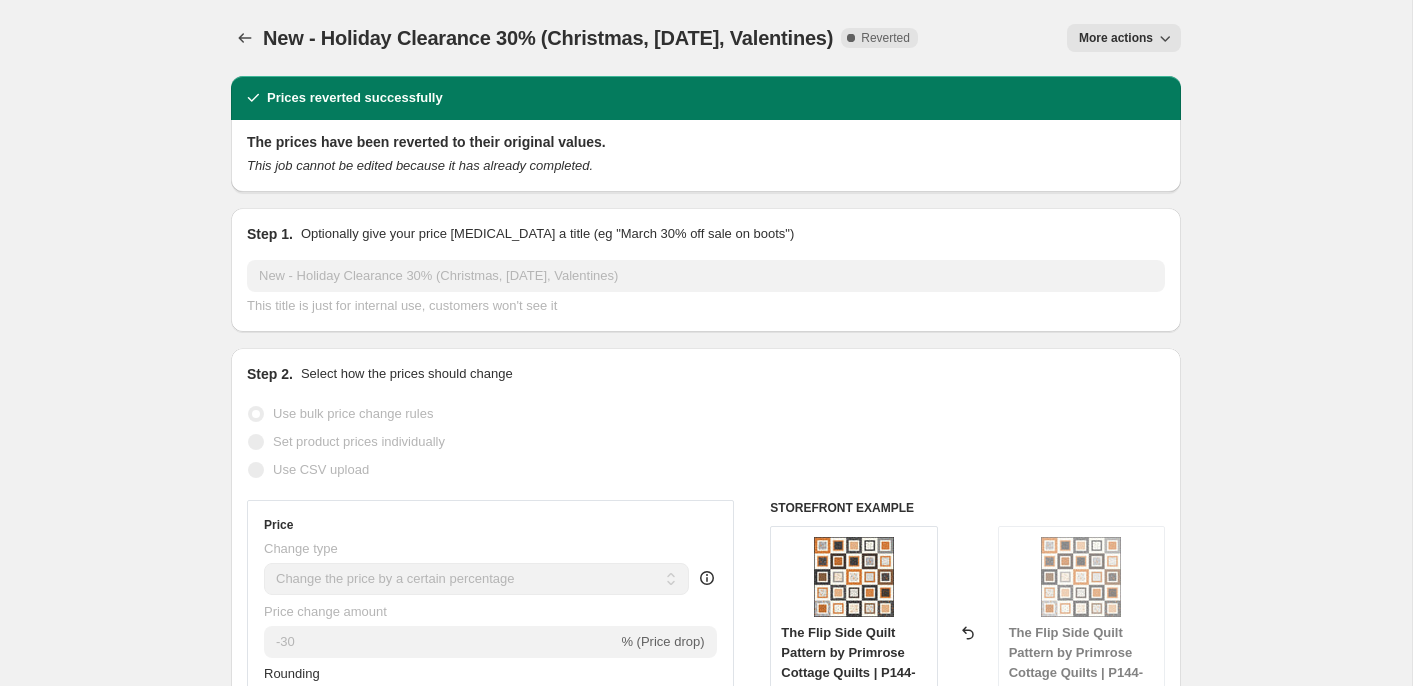 click on "More actions" at bounding box center (1116, 38) 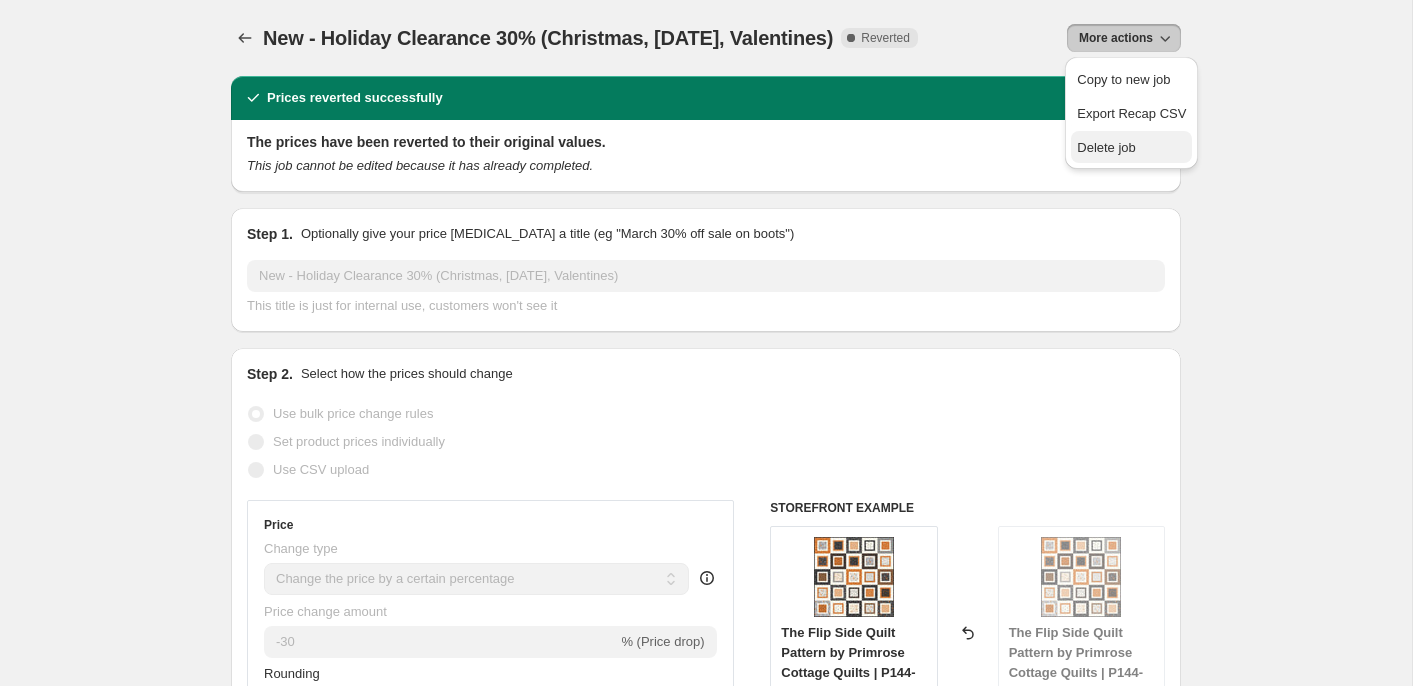 click on "Delete job" at bounding box center [1106, 147] 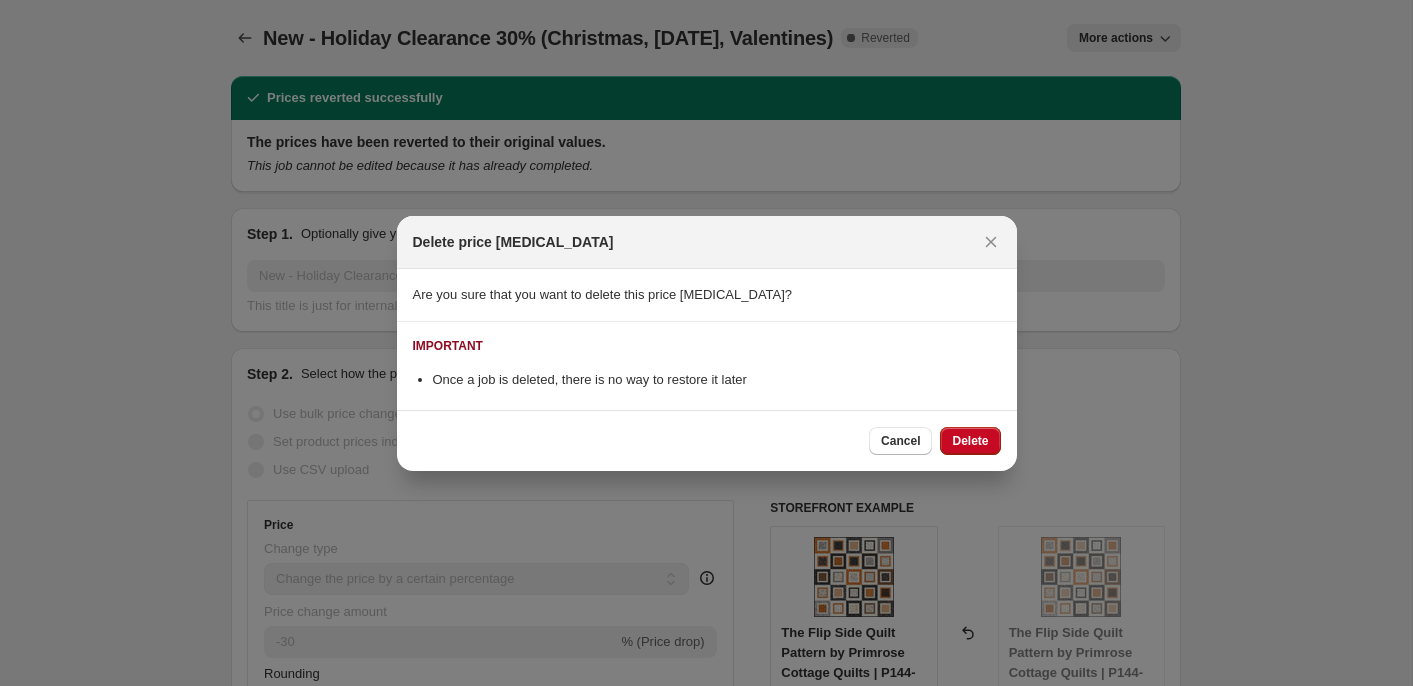 click on "Delete" at bounding box center [970, 441] 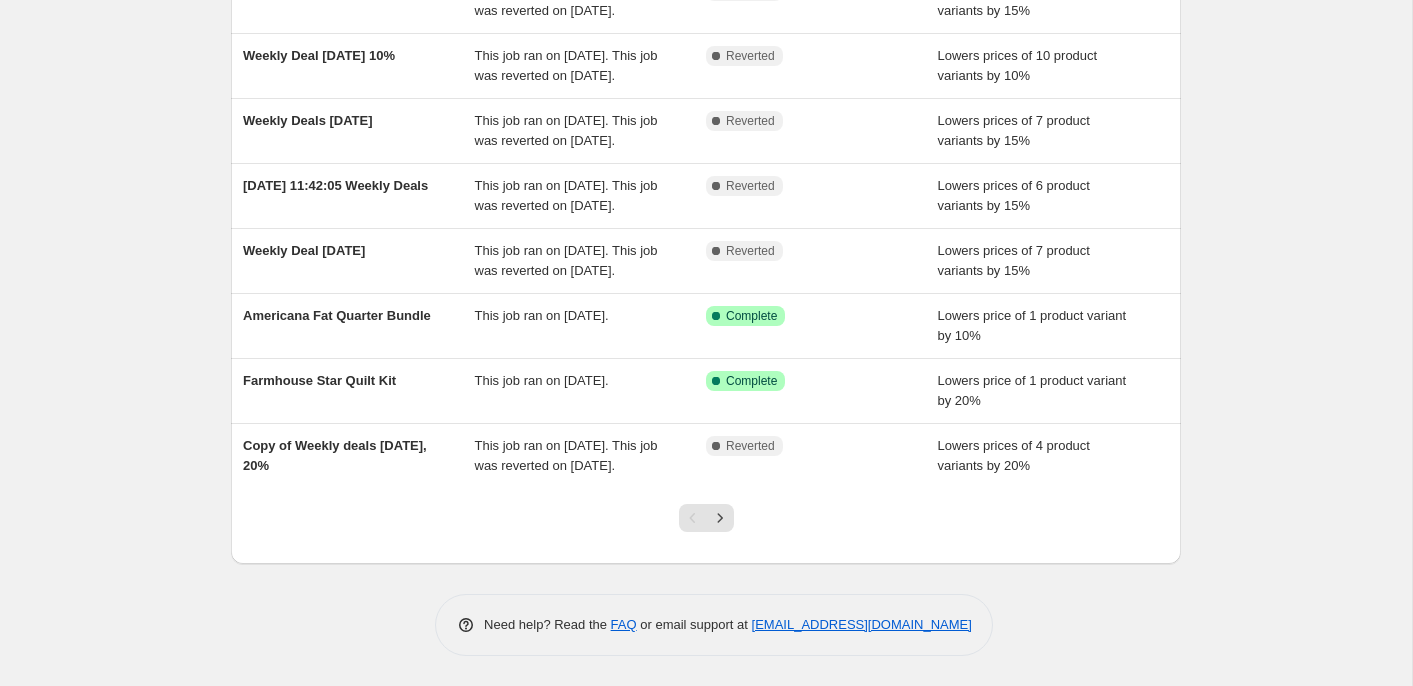 click at bounding box center [720, 518] 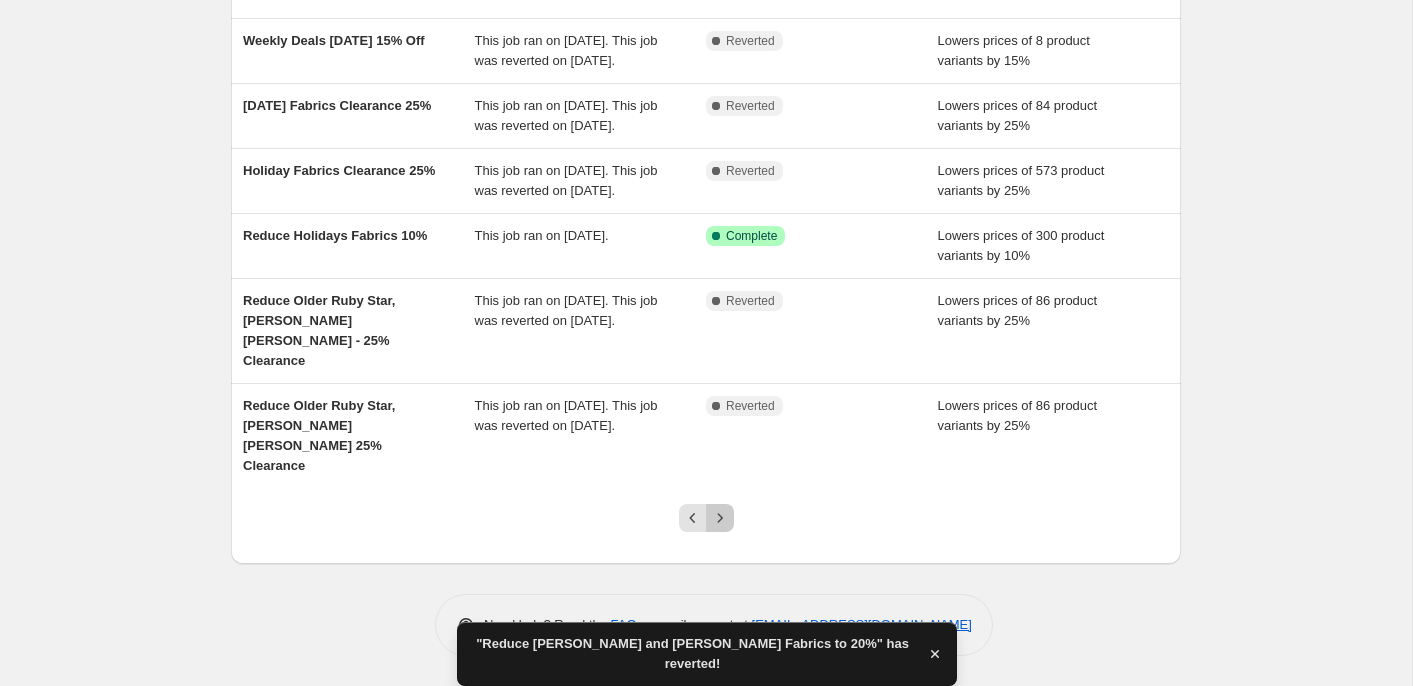 click 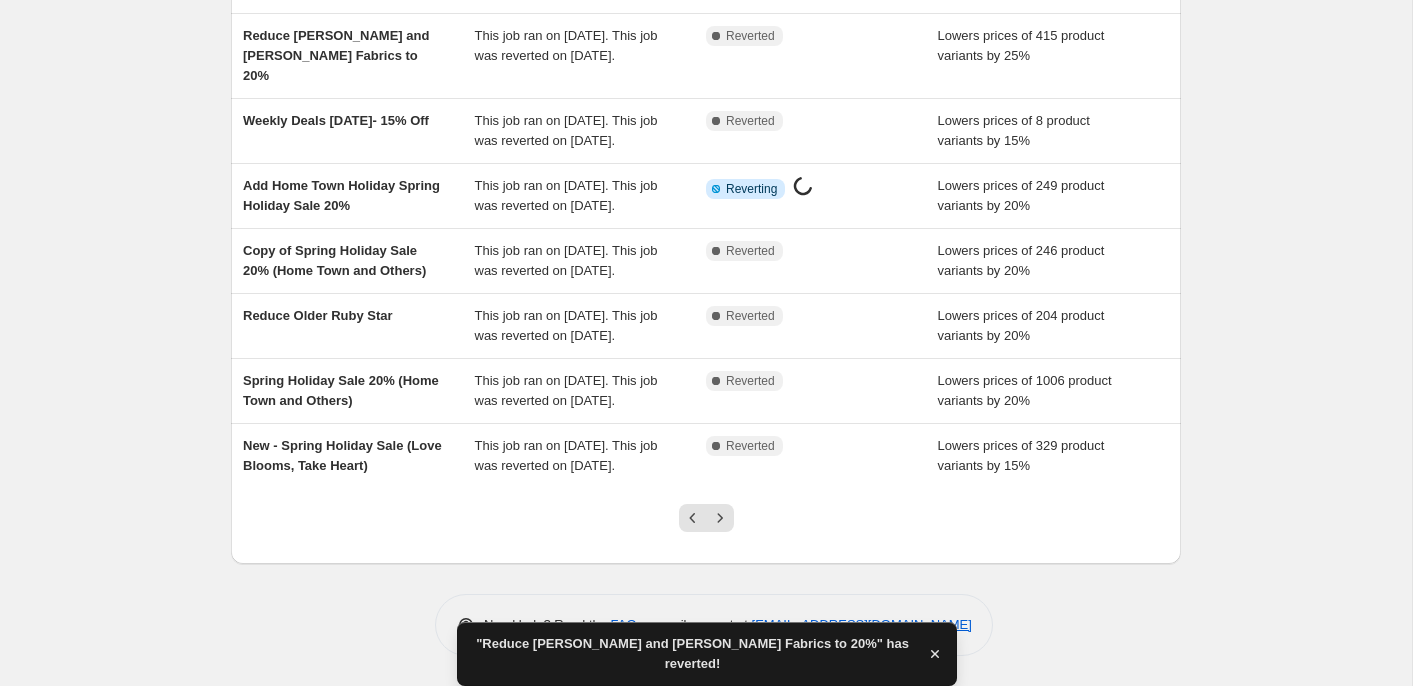 click at bounding box center (720, 518) 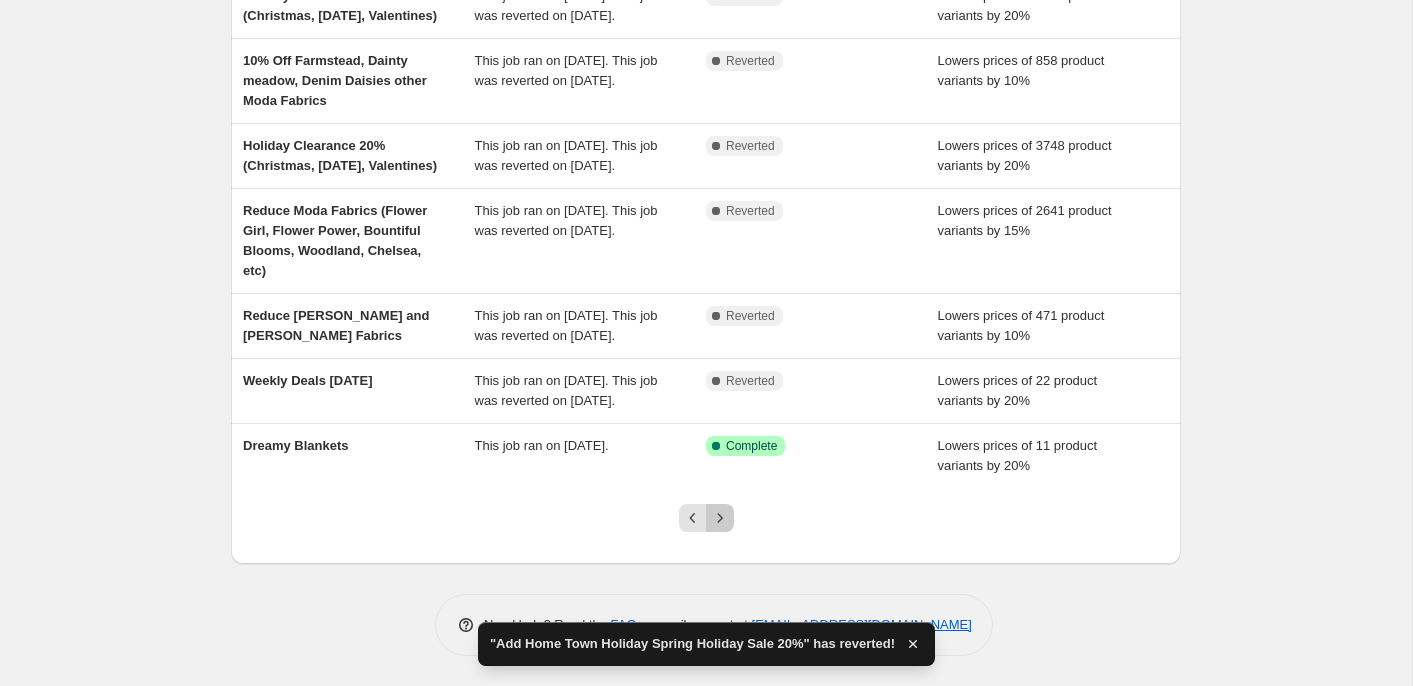 click 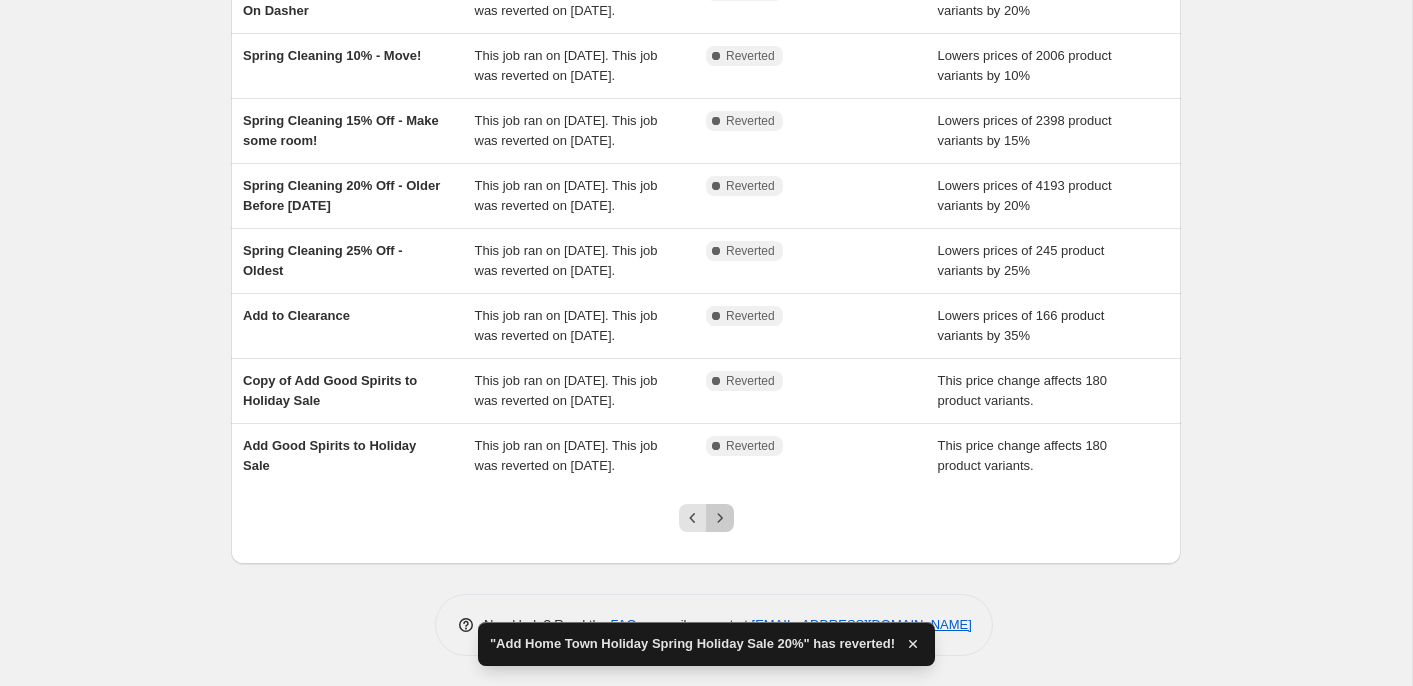 click 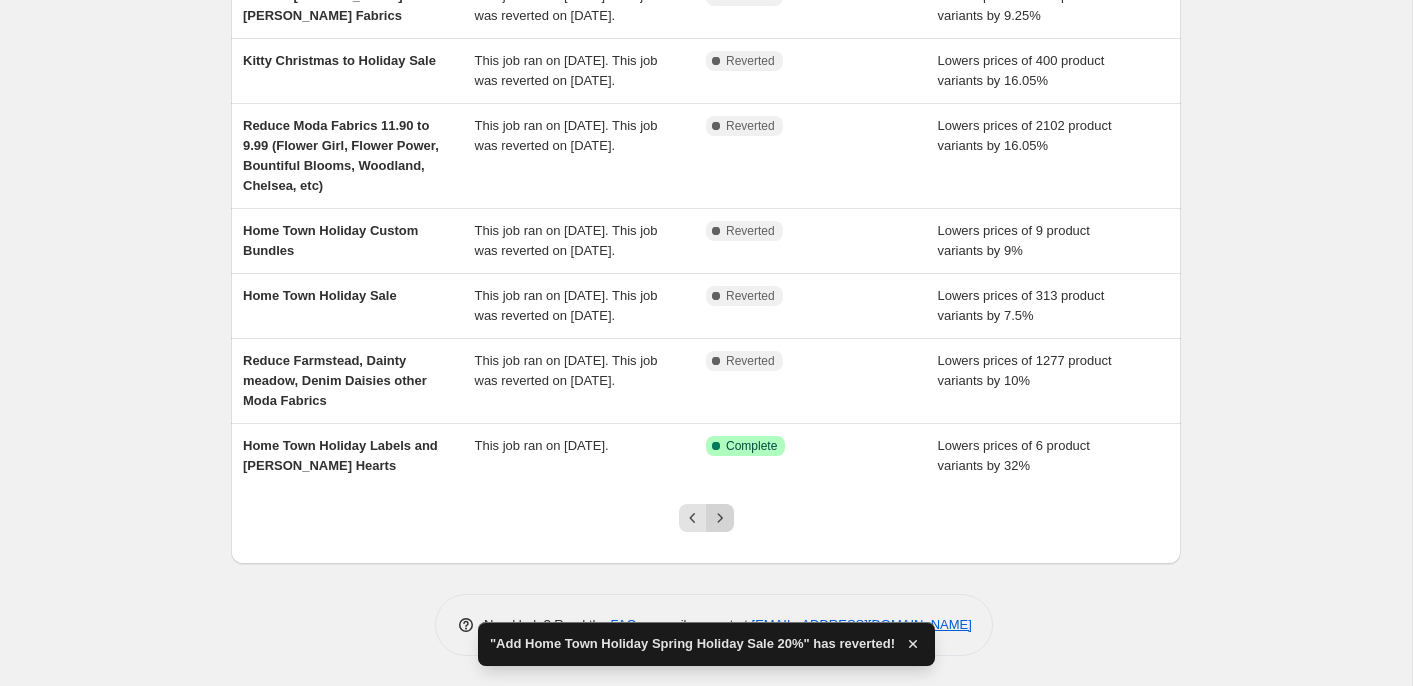 click 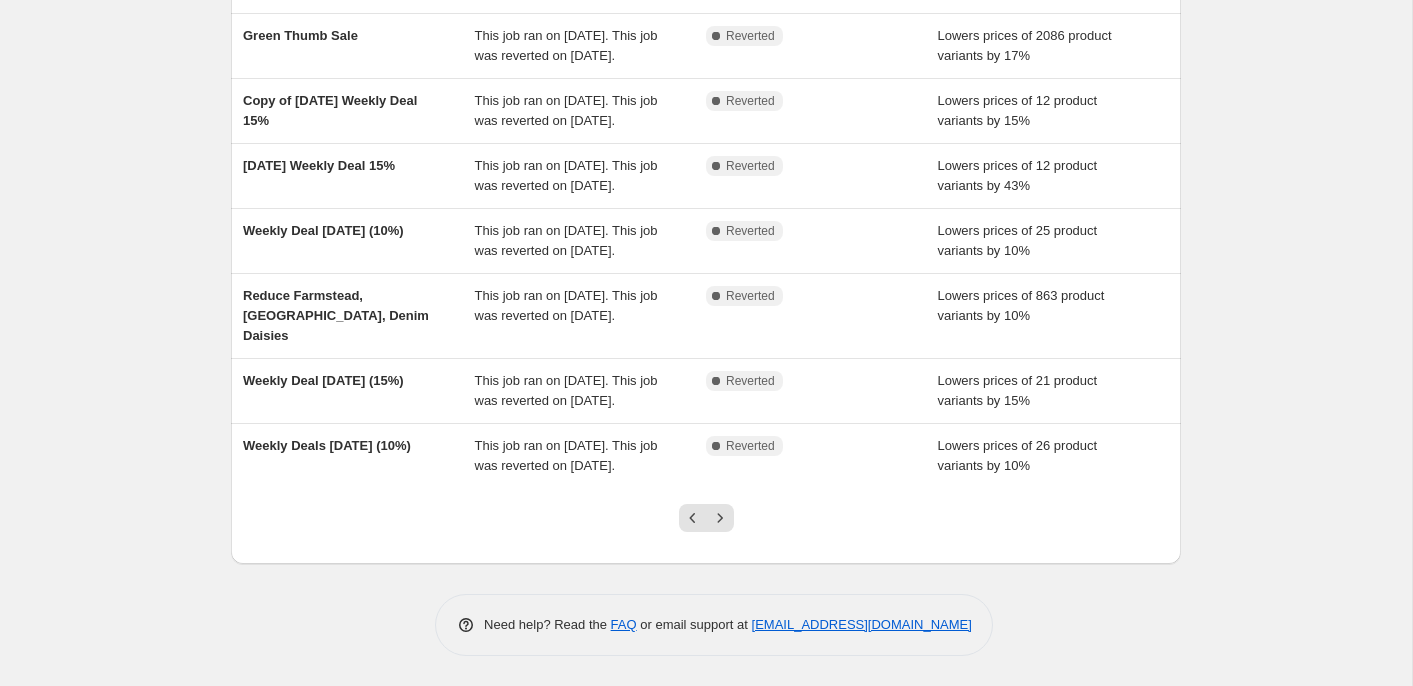 click 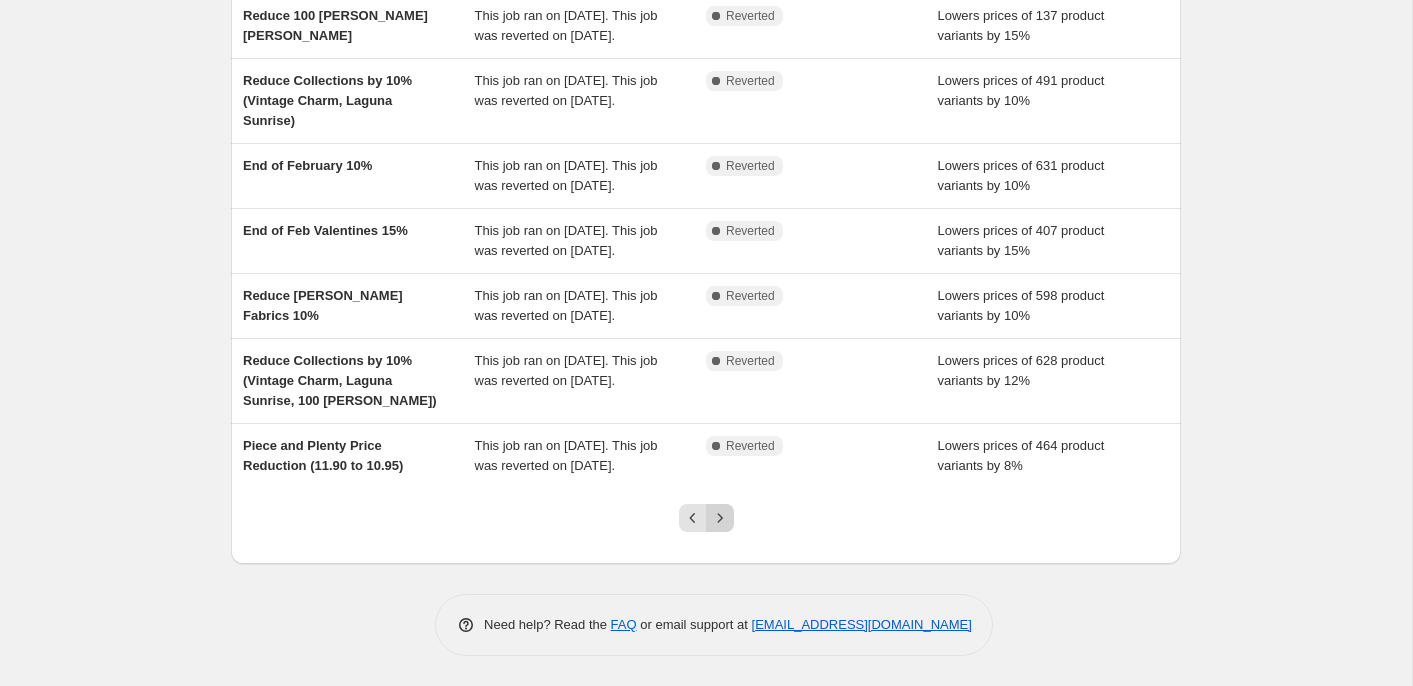 click 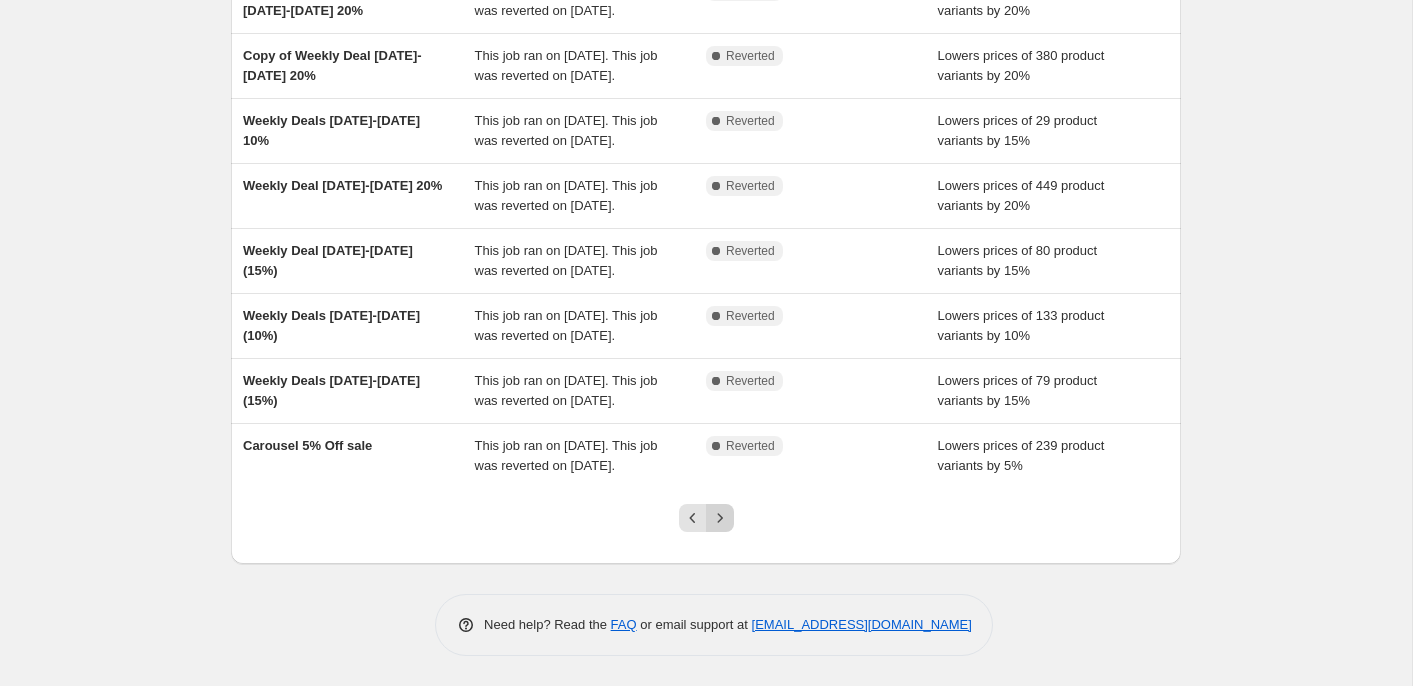 click 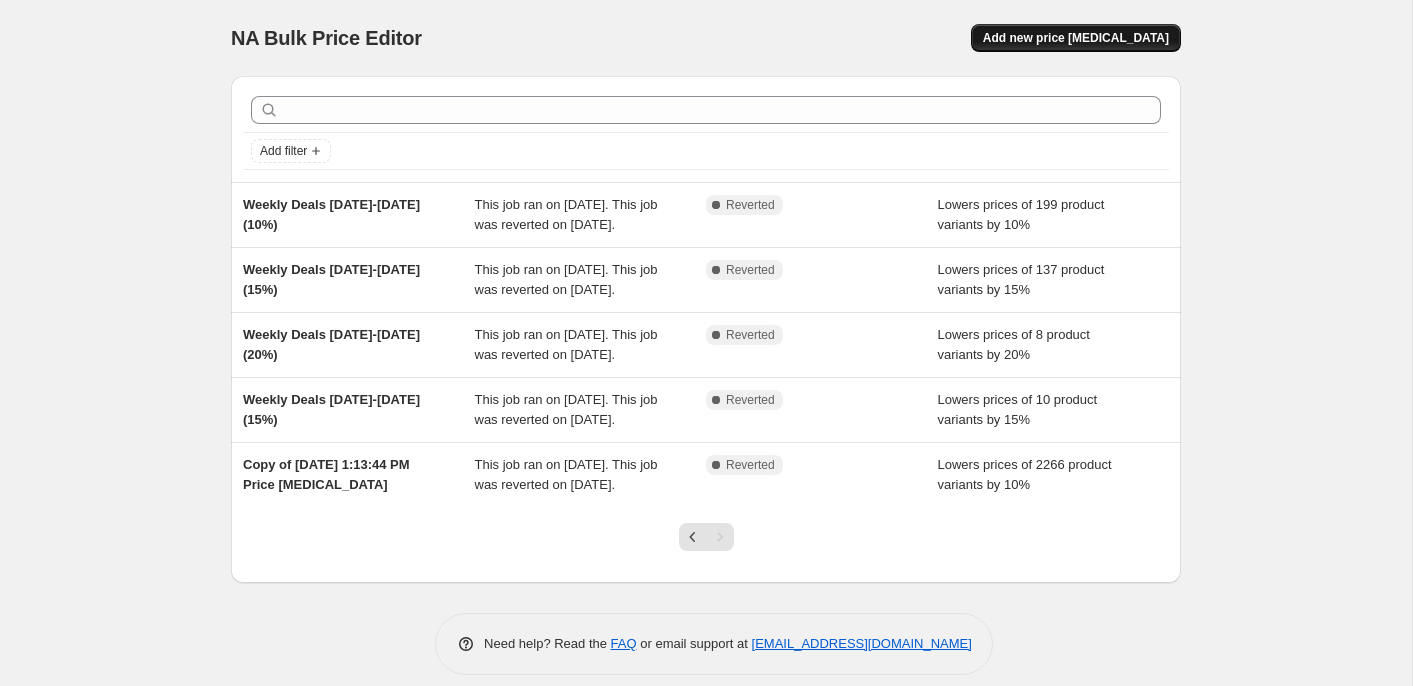 click on "Add new price [MEDICAL_DATA]" at bounding box center [1076, 38] 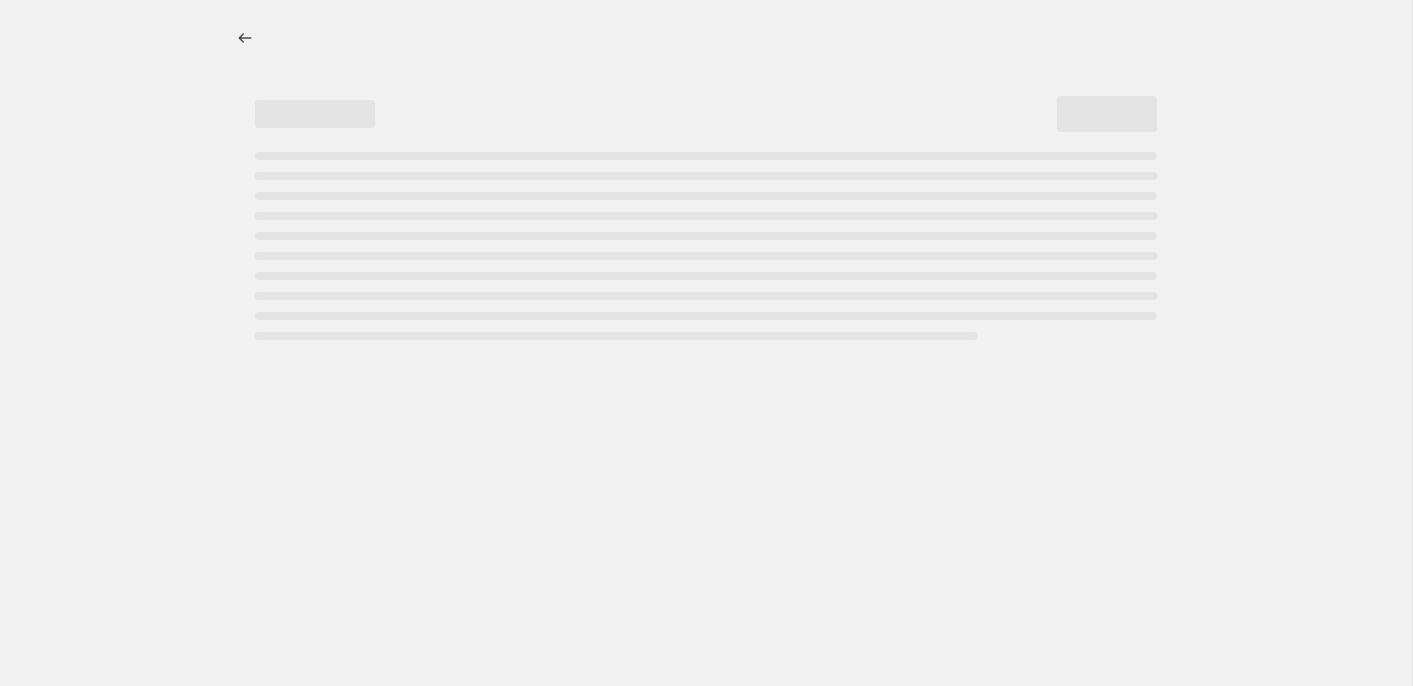 select on "percentage" 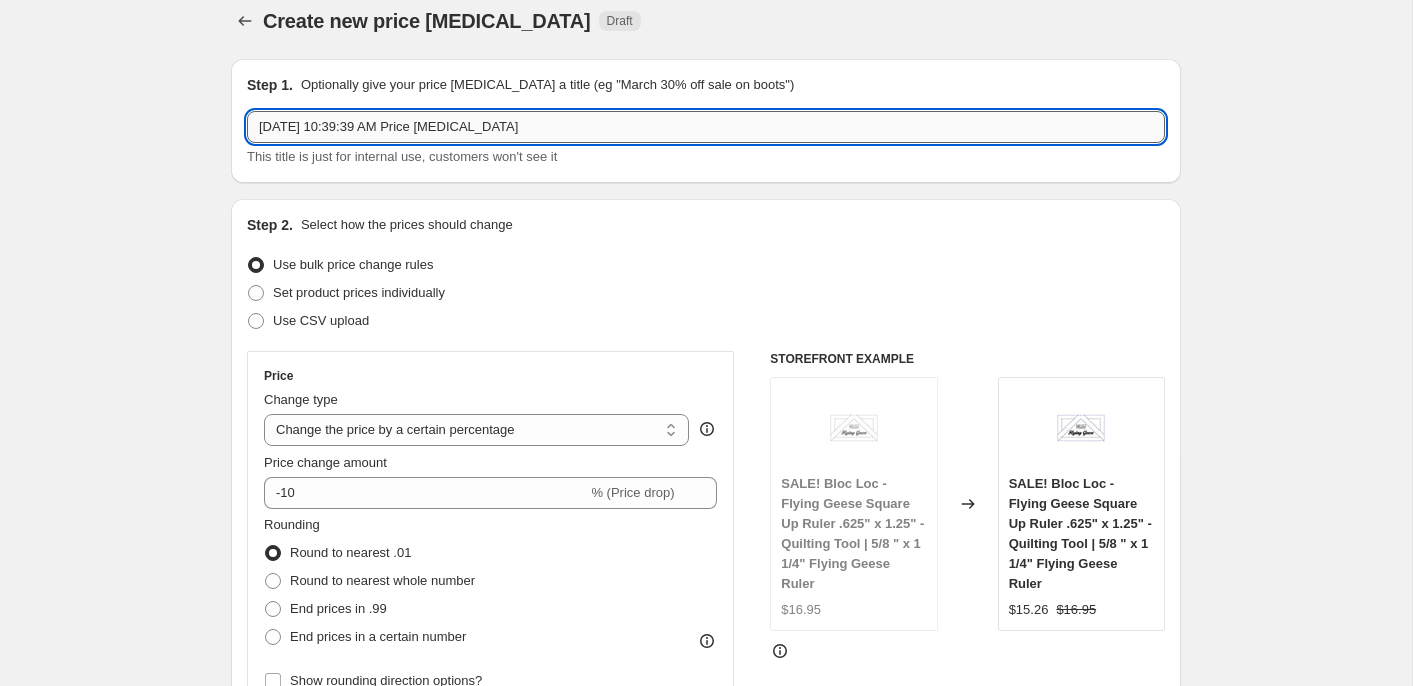 click on "[DATE] 10:39:39 AM Price [MEDICAL_DATA]" at bounding box center [706, 127] 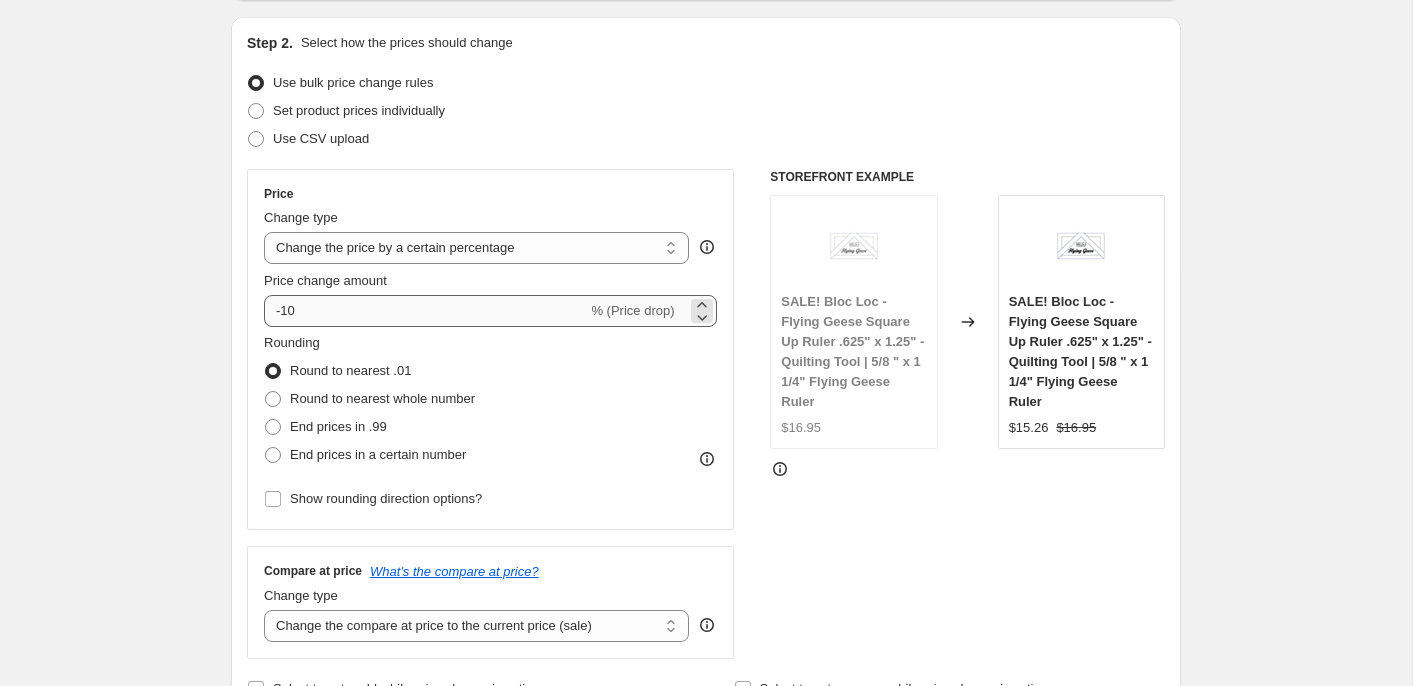 type on "Add to Clearance" 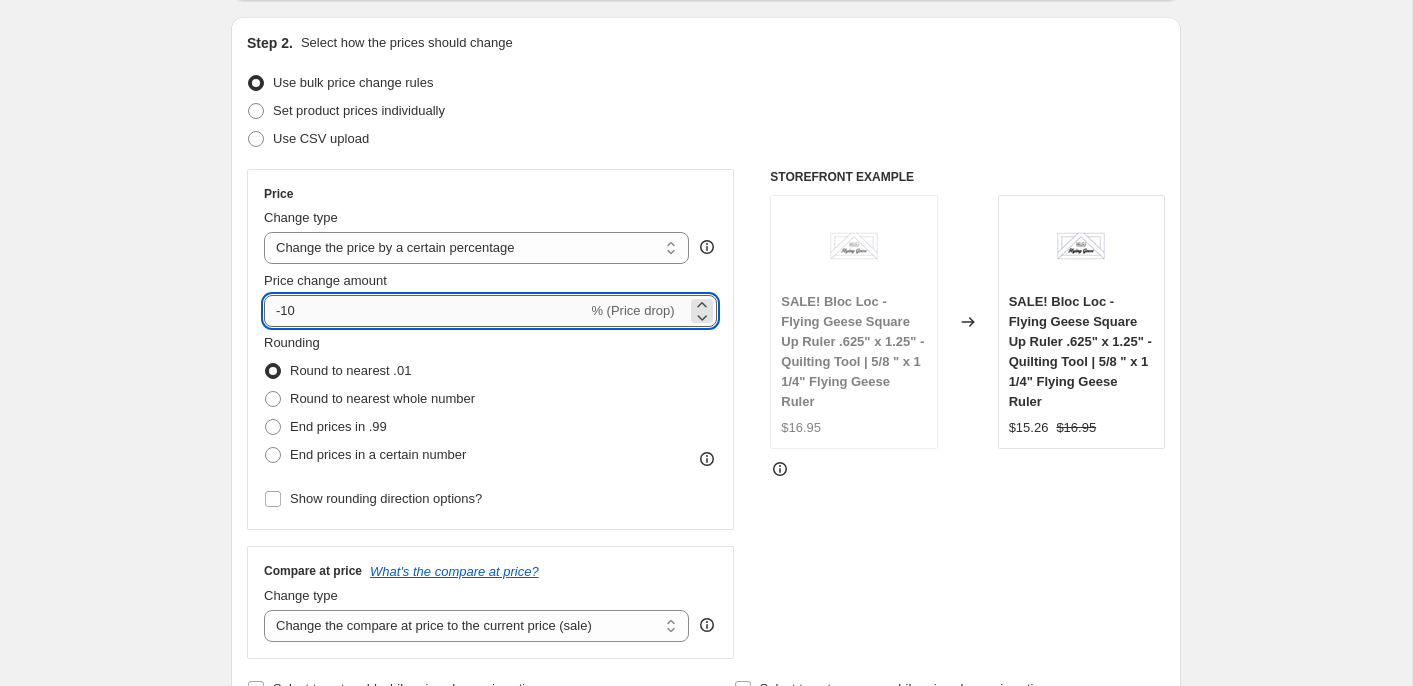 drag, startPoint x: 286, startPoint y: 314, endPoint x: 304, endPoint y: 313, distance: 18.027756 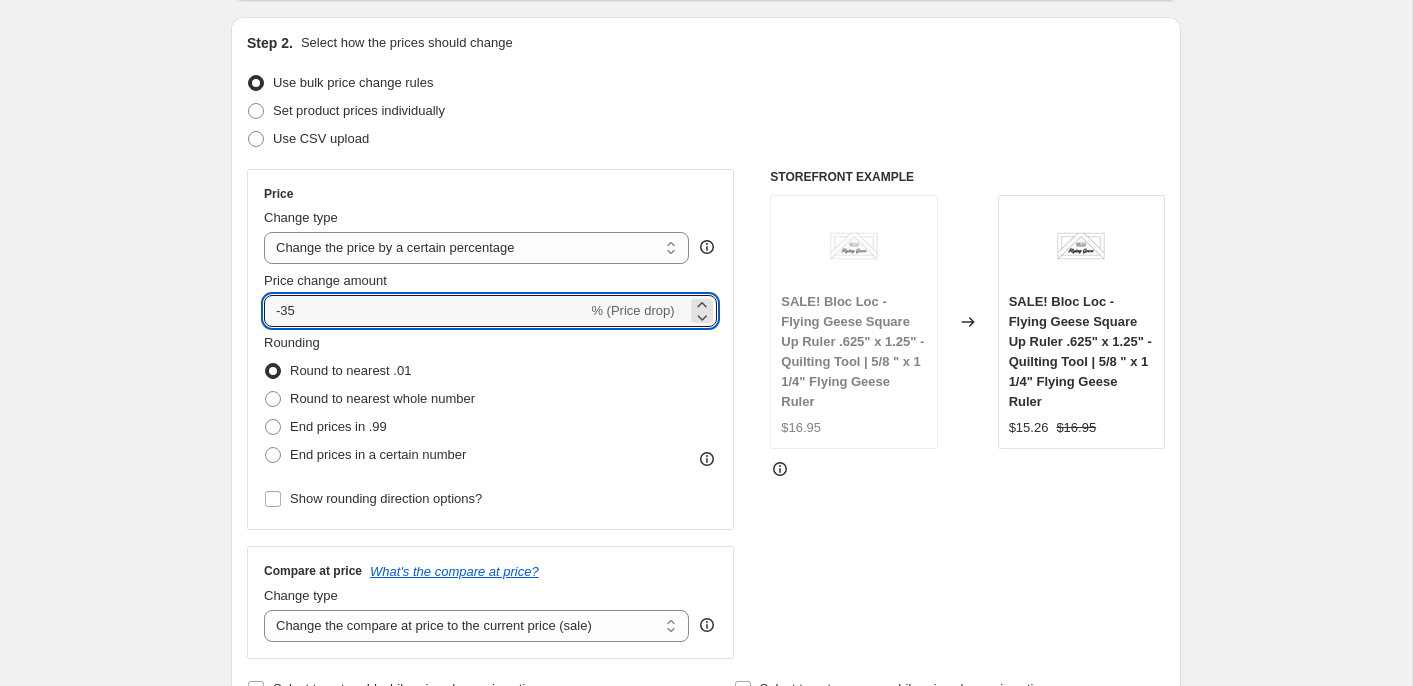 type on "-35" 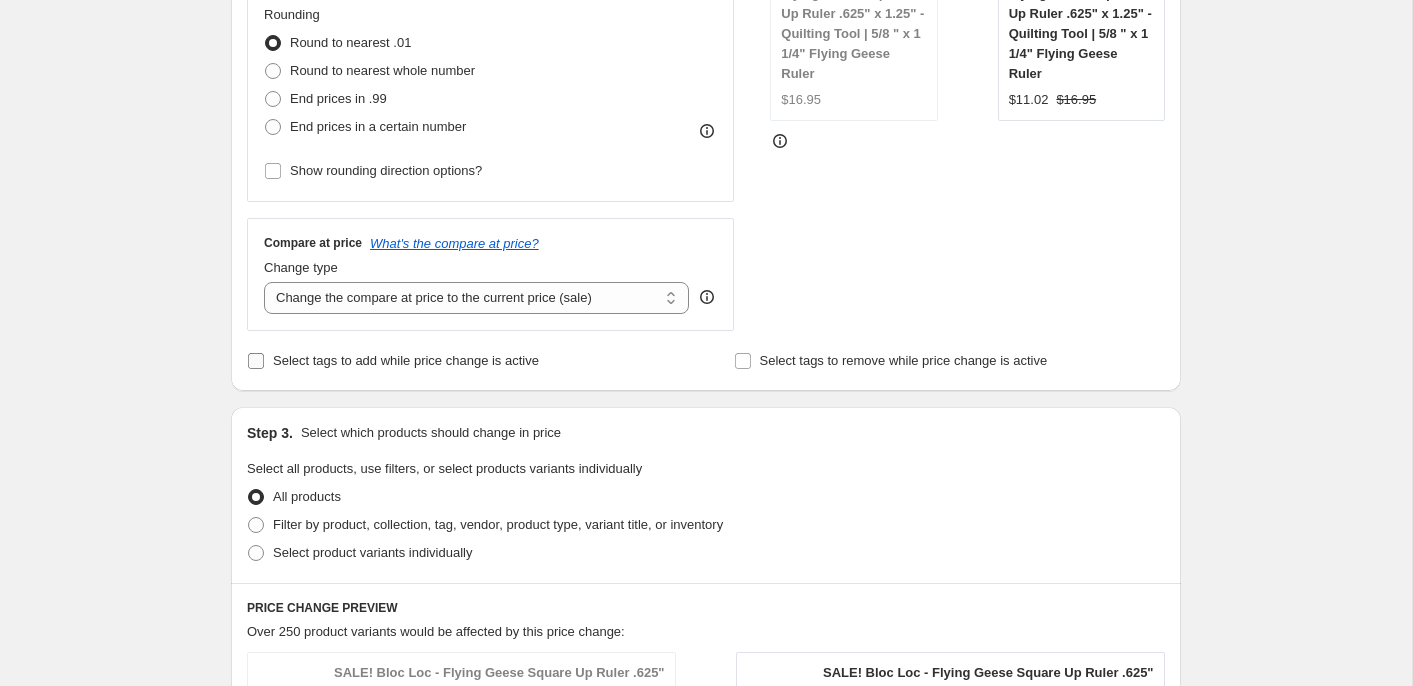 click on "Select tags to add while price change is active" at bounding box center (406, 360) 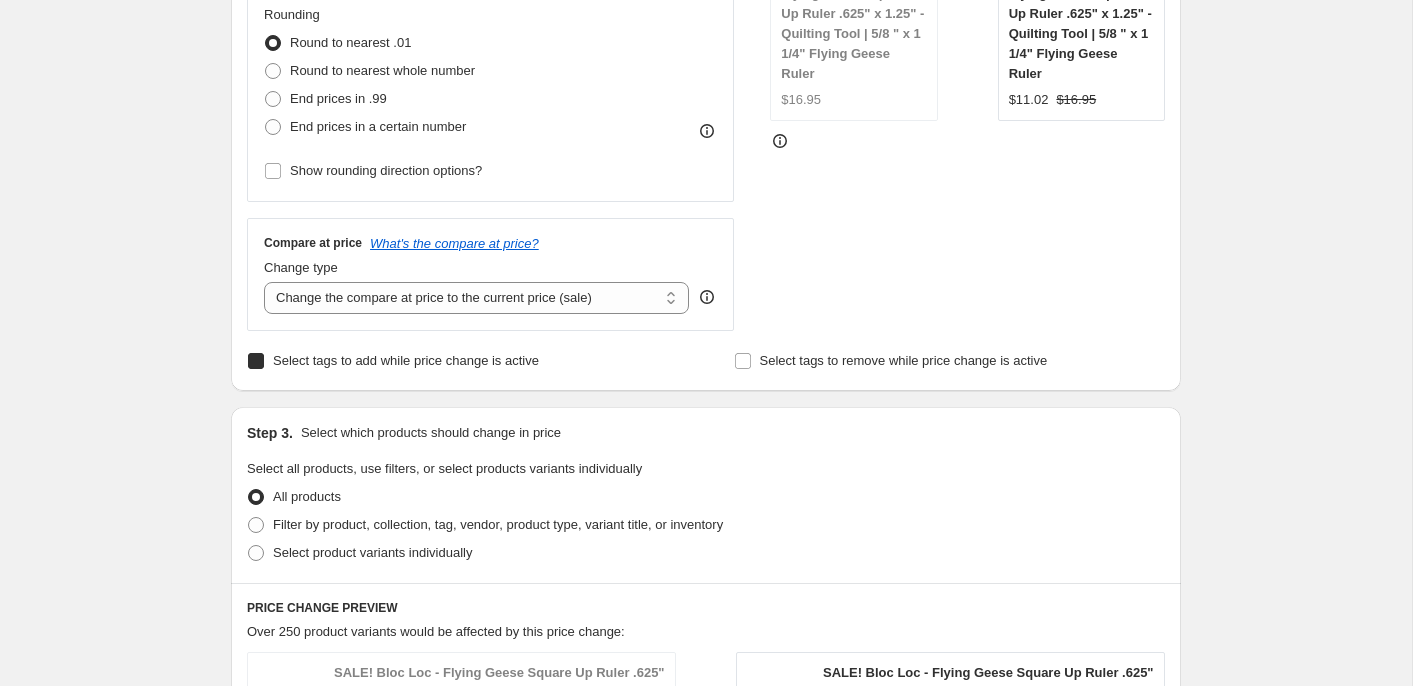 checkbox on "true" 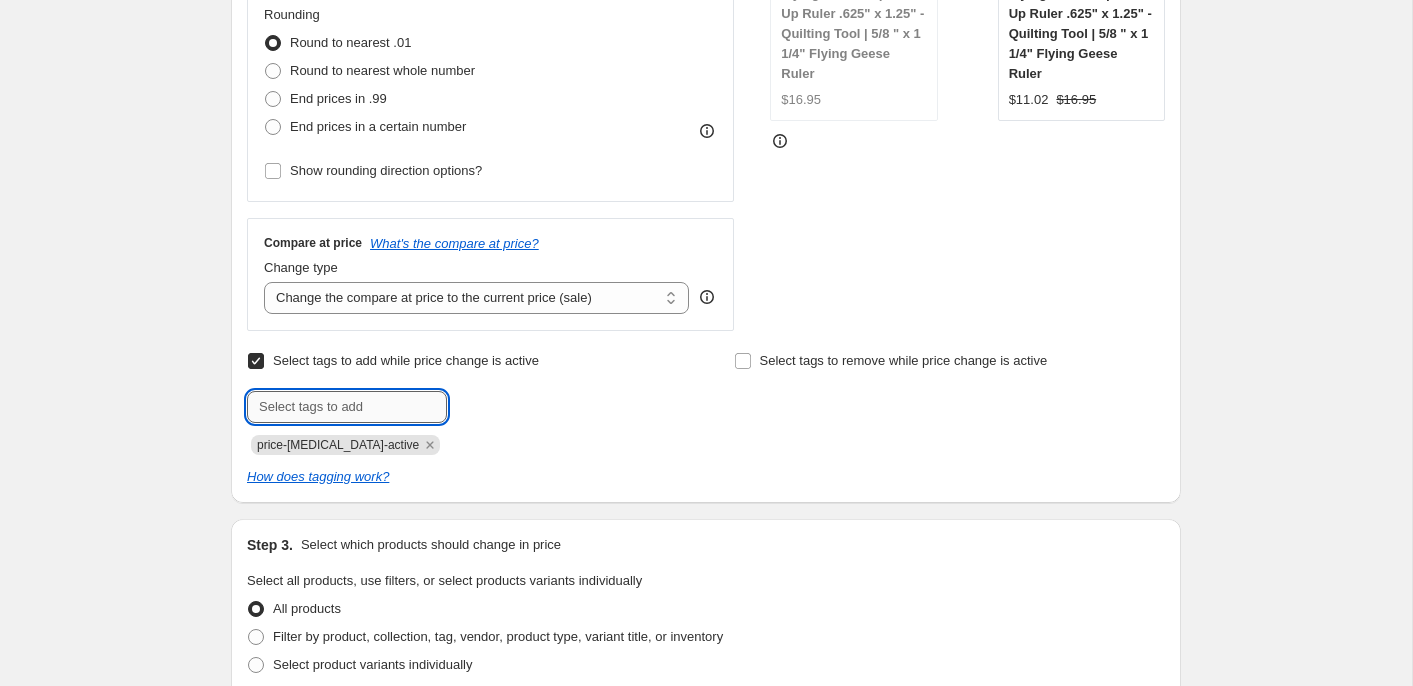 click at bounding box center [347, 407] 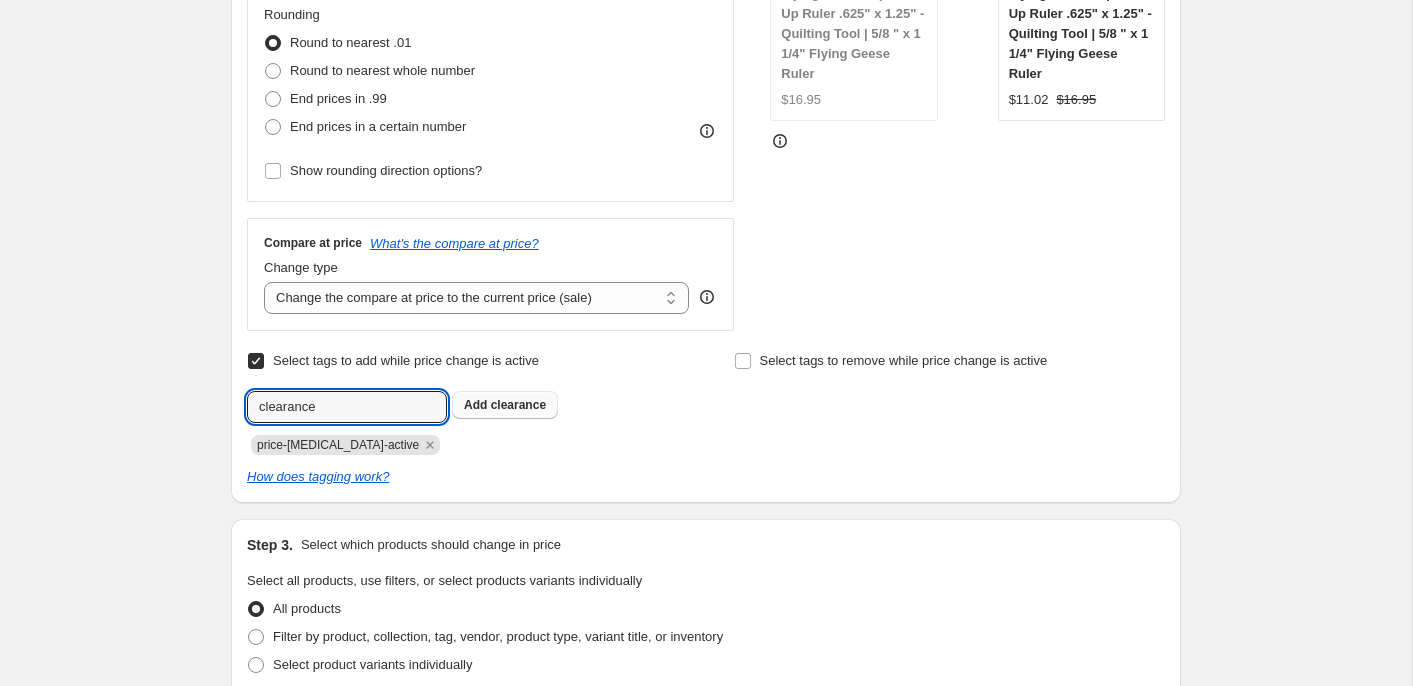 type on "clearance" 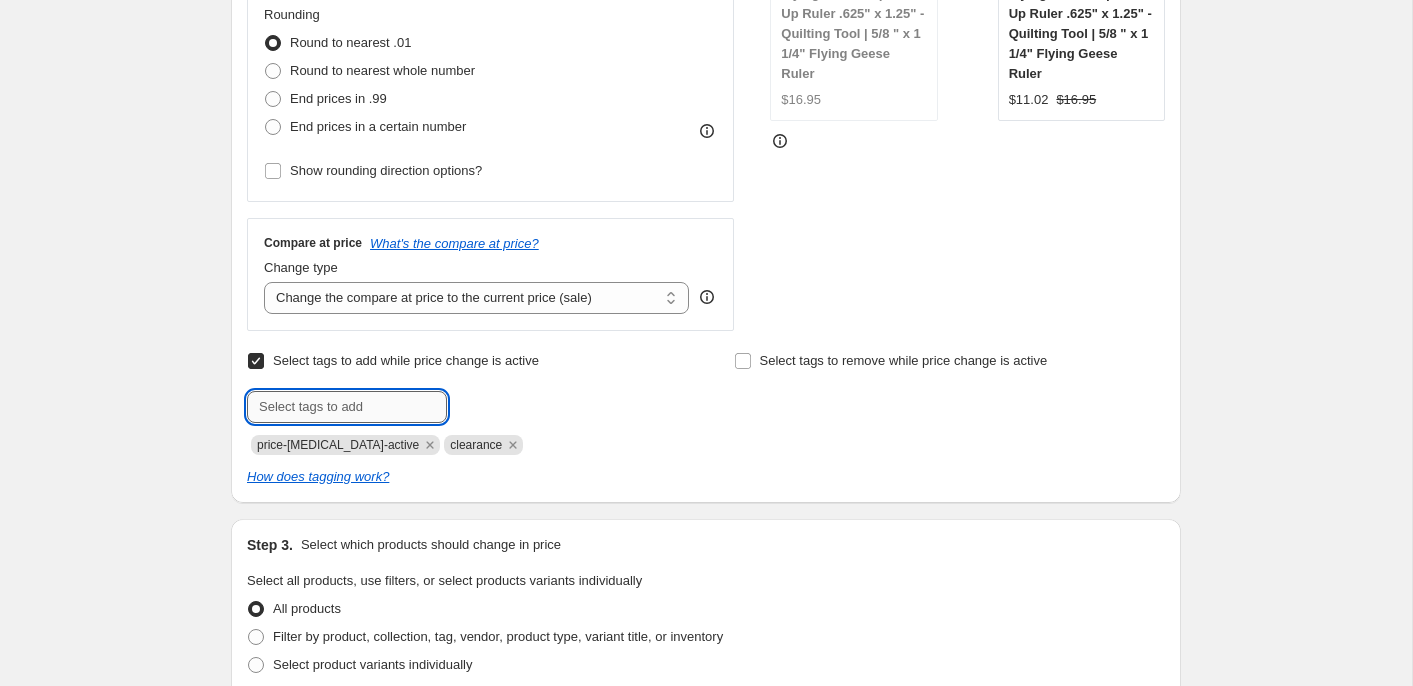 click at bounding box center [347, 407] 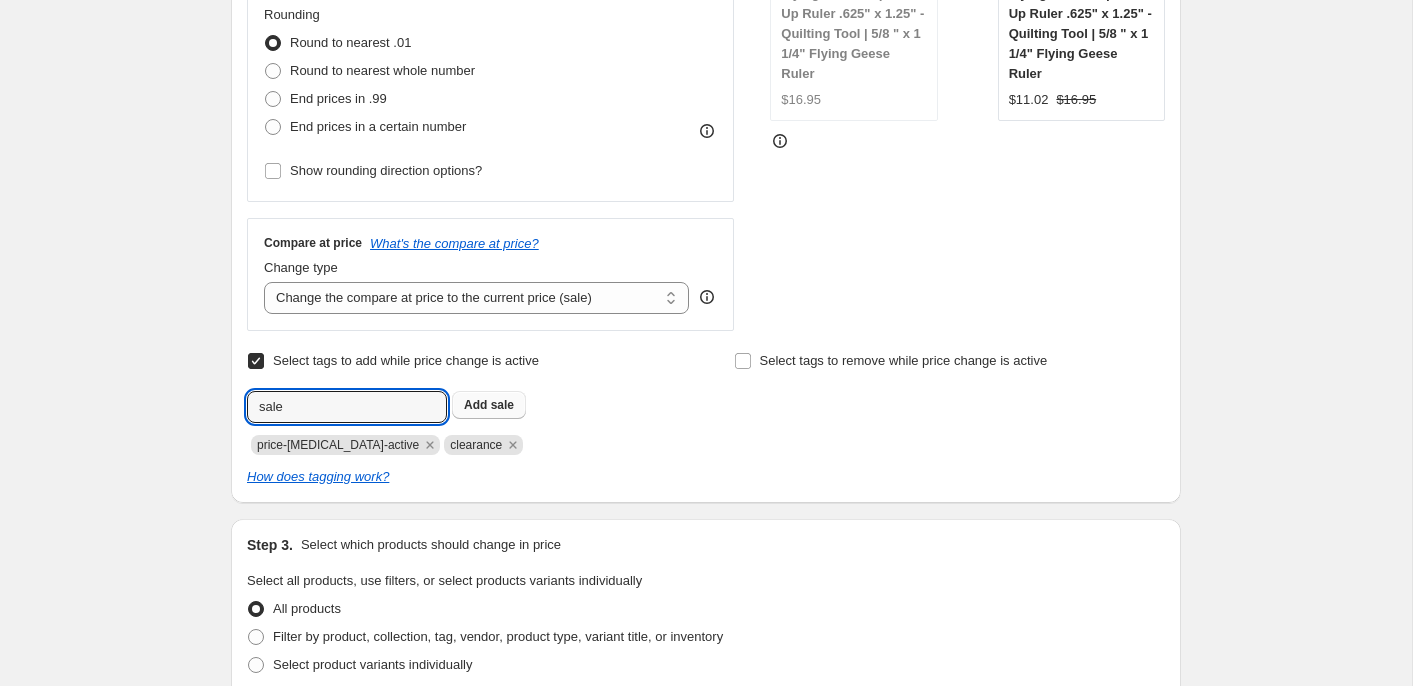 type on "sale" 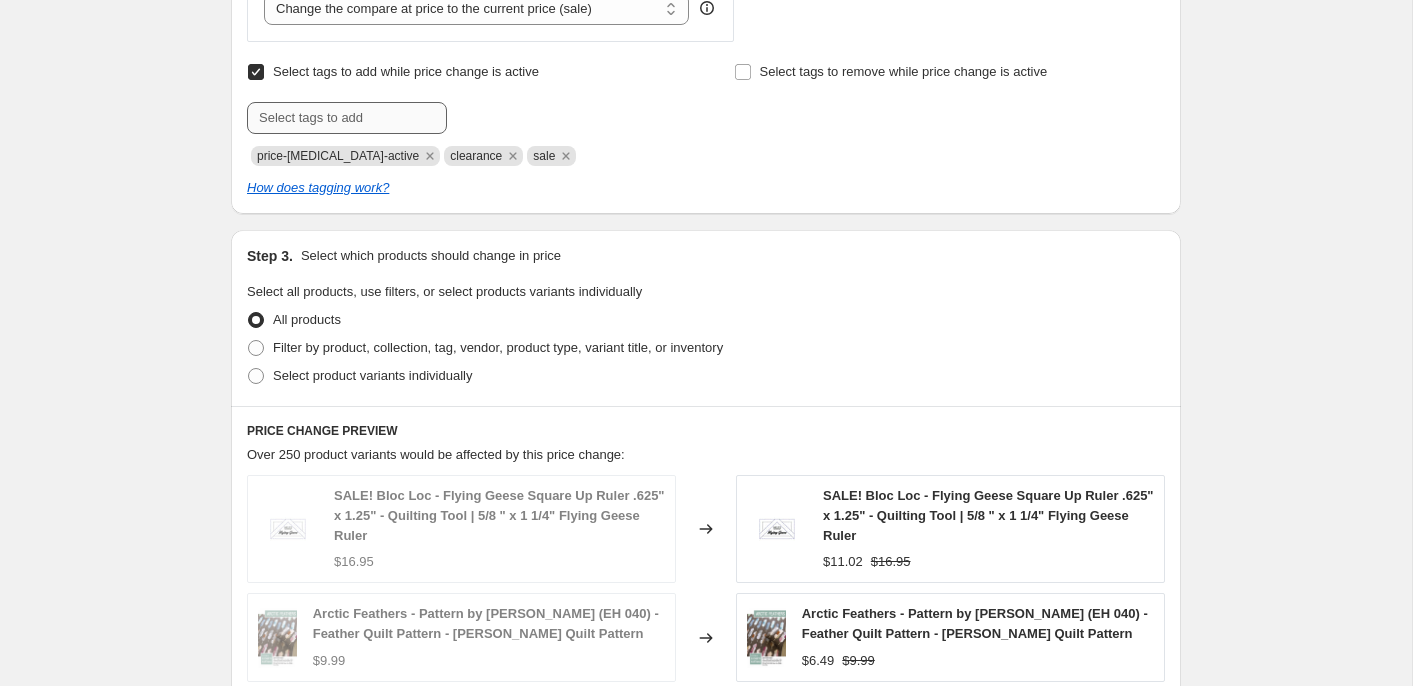 scroll, scrollTop: 818, scrollLeft: 0, axis: vertical 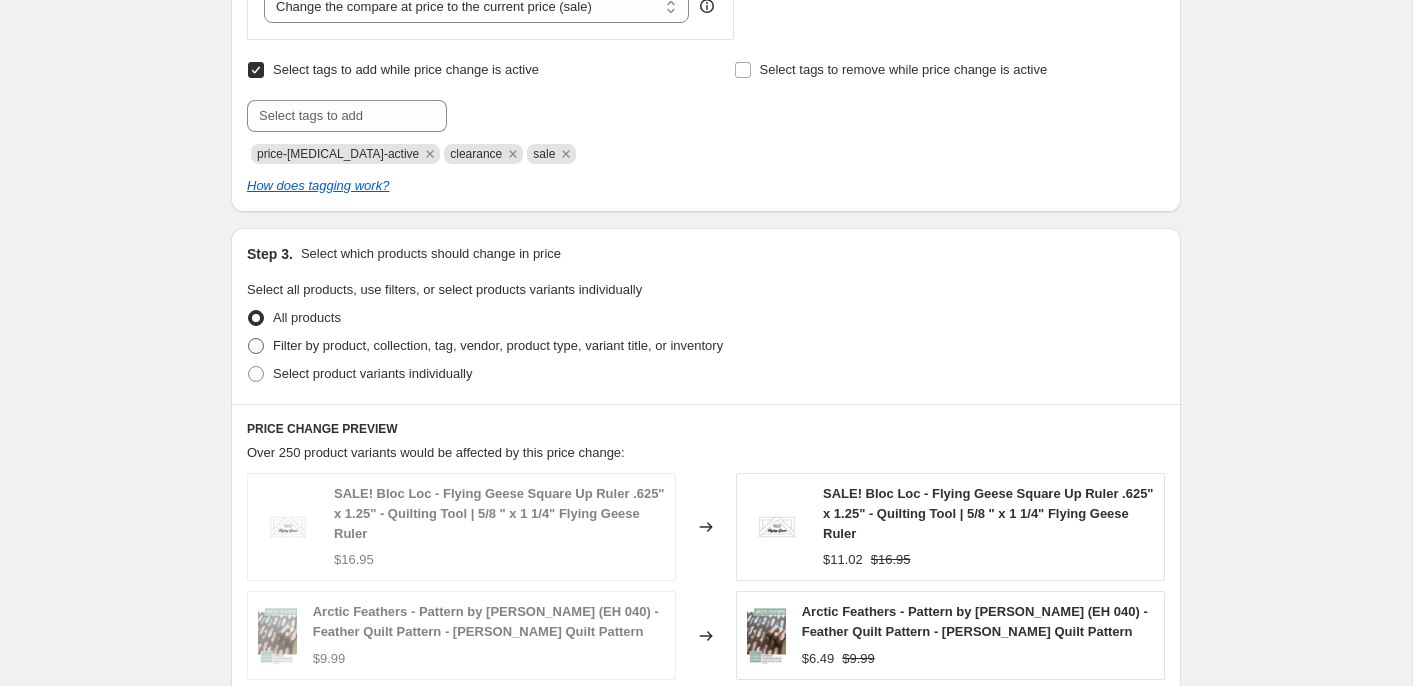click on "Filter by product, collection, tag, vendor, product type, variant title, or inventory" at bounding box center [498, 345] 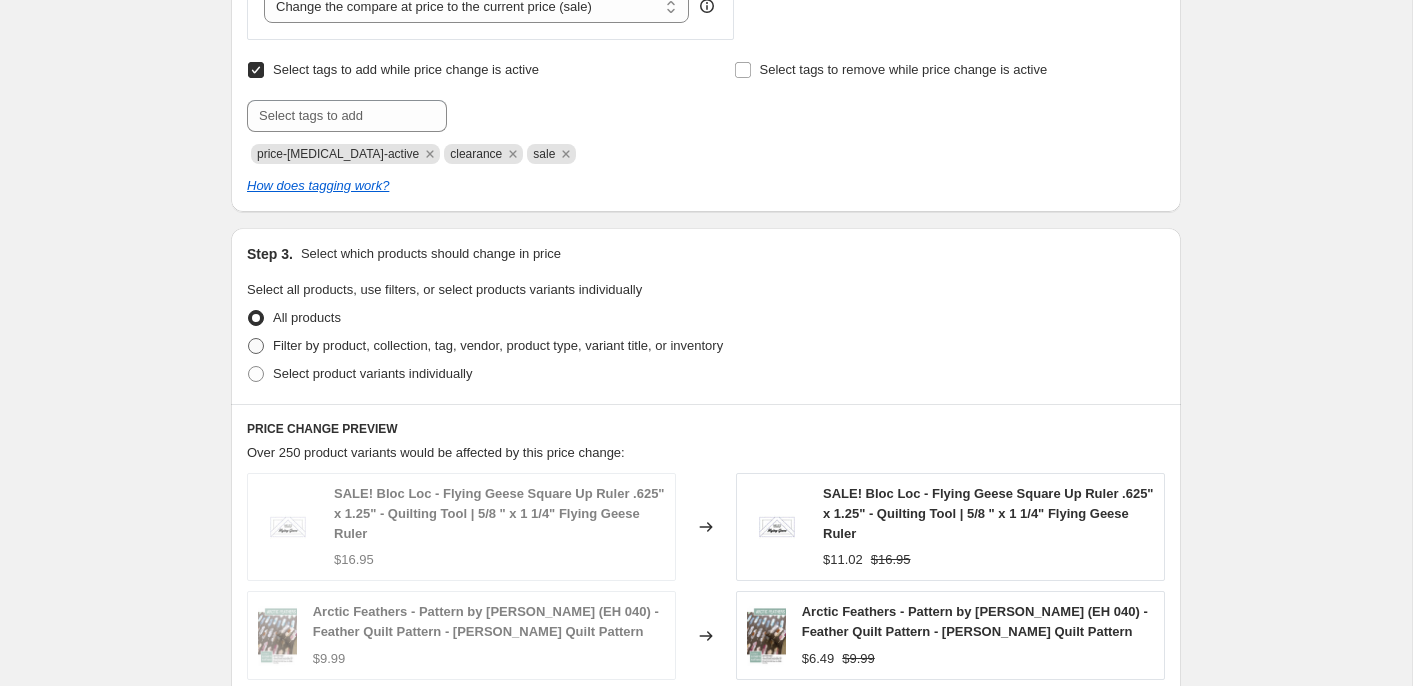 radio on "true" 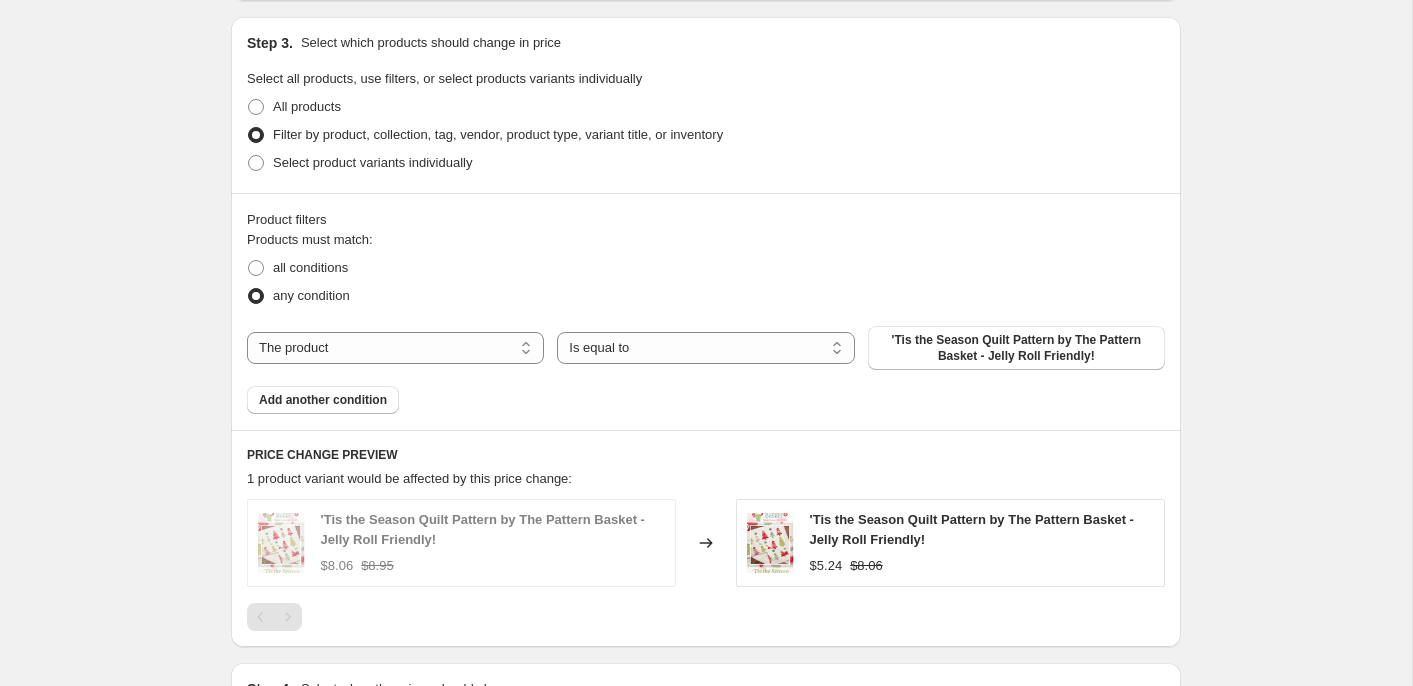 scroll, scrollTop: 1072, scrollLeft: 0, axis: vertical 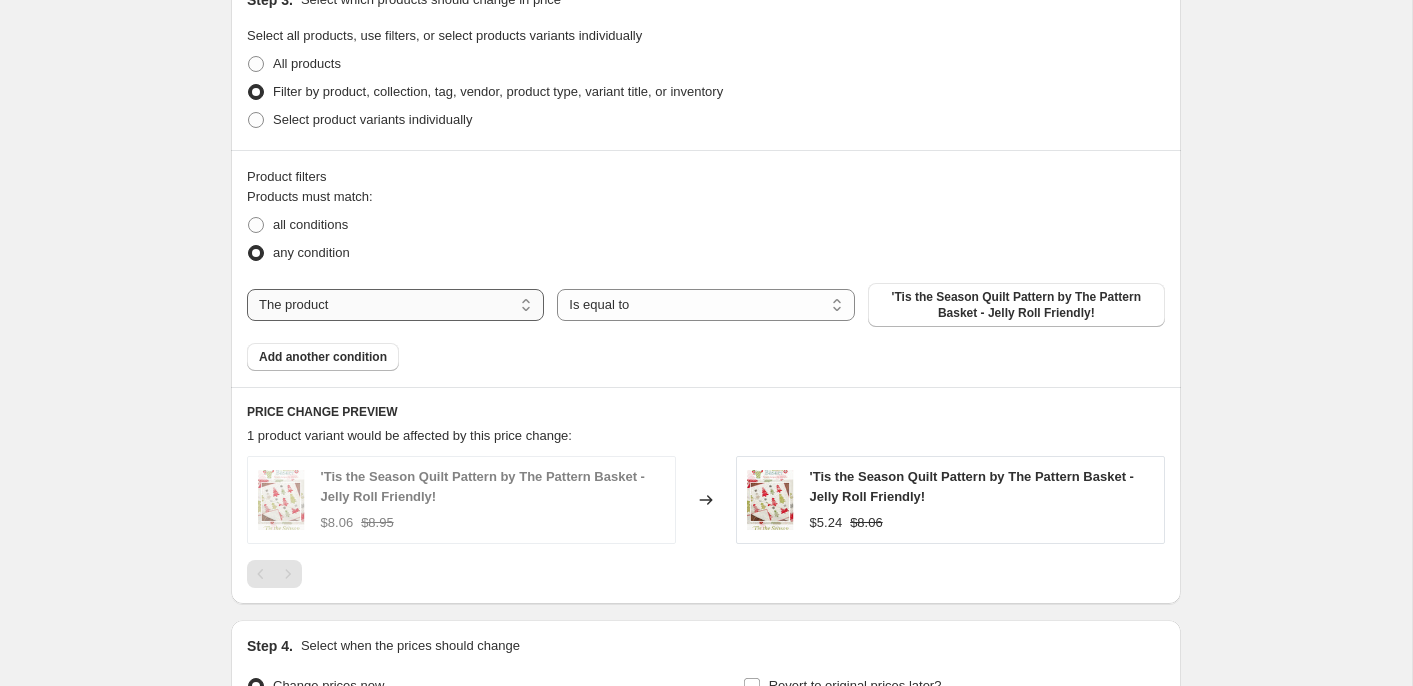 click on "The product The product's collection The product's tag The product's vendor The product's type The product's status The variant's title Inventory quantity" at bounding box center [395, 305] 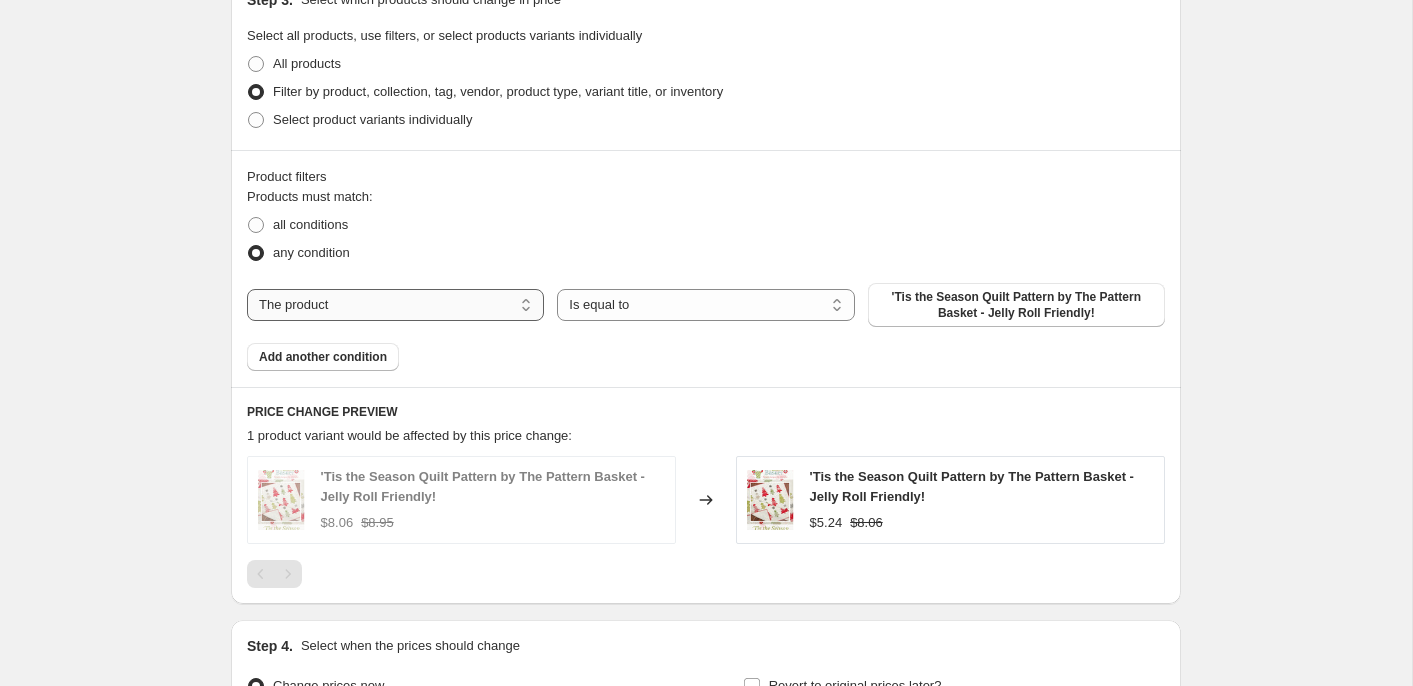 select on "collection" 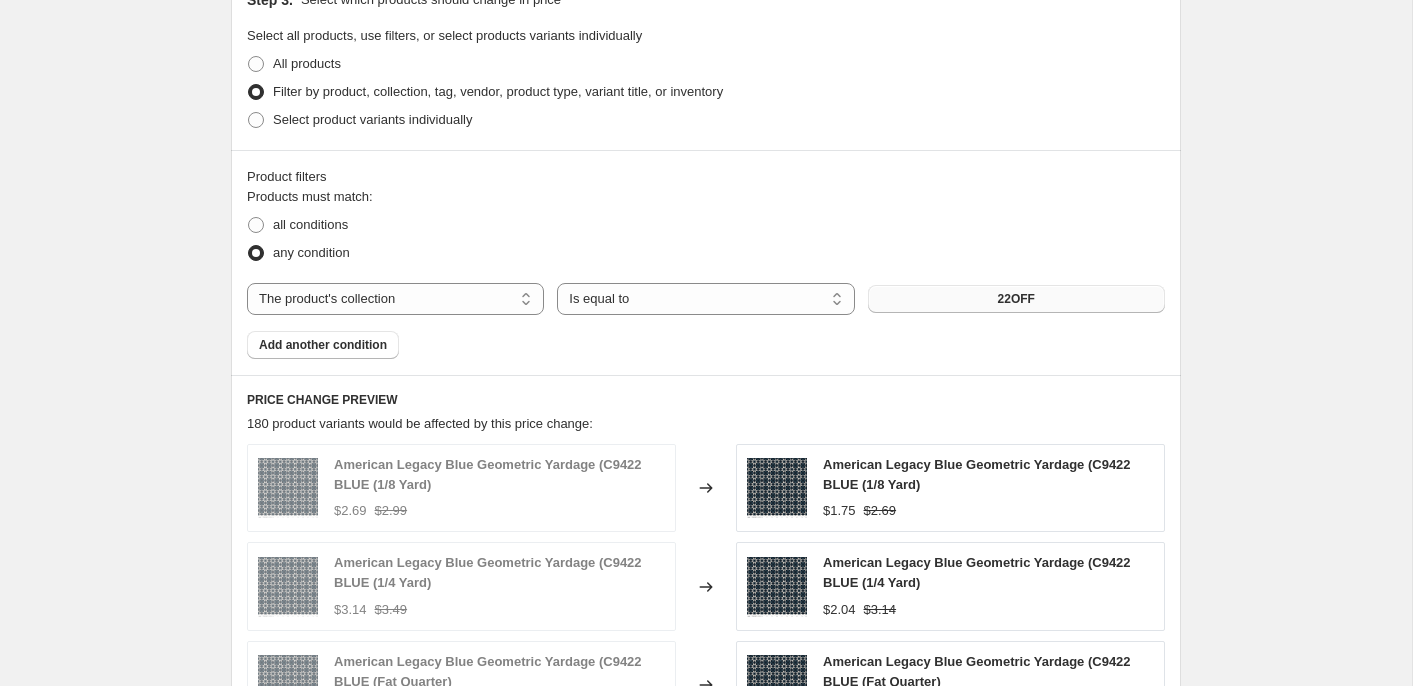 click on "22OFF" at bounding box center [1016, 299] 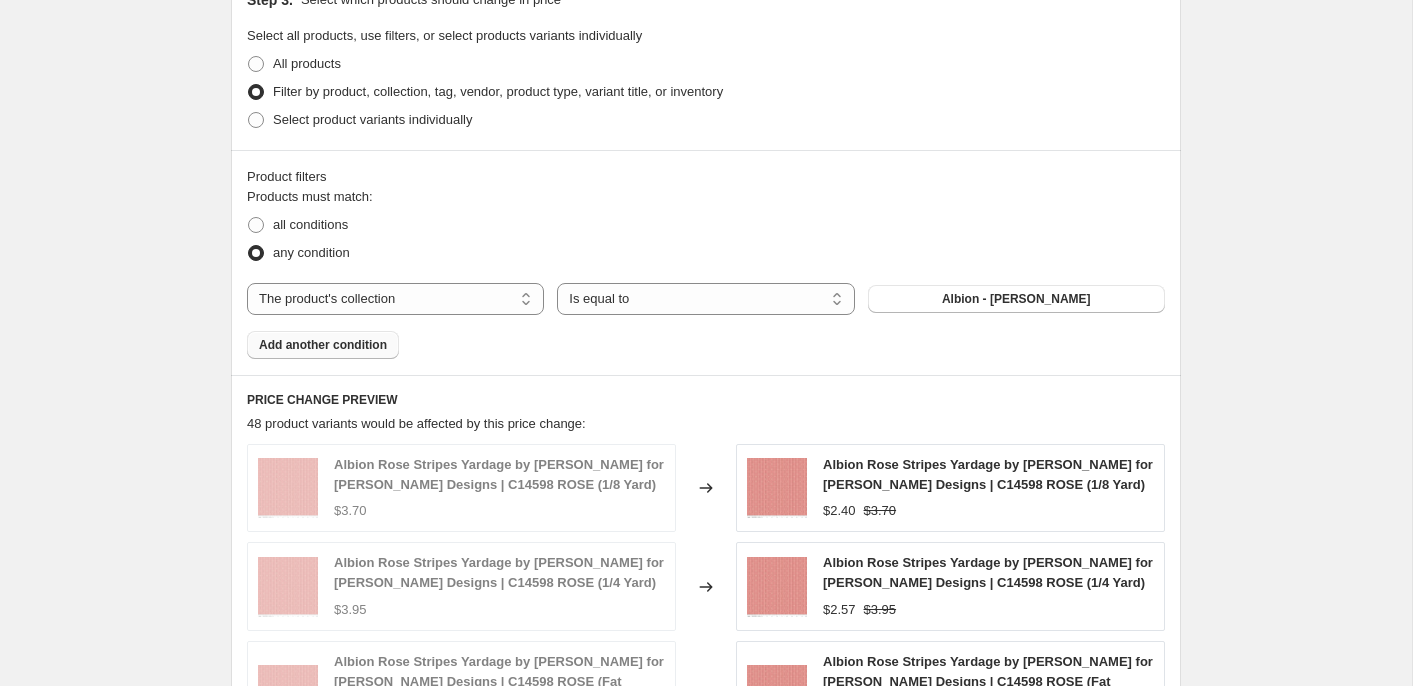 click on "Add another condition" at bounding box center (323, 345) 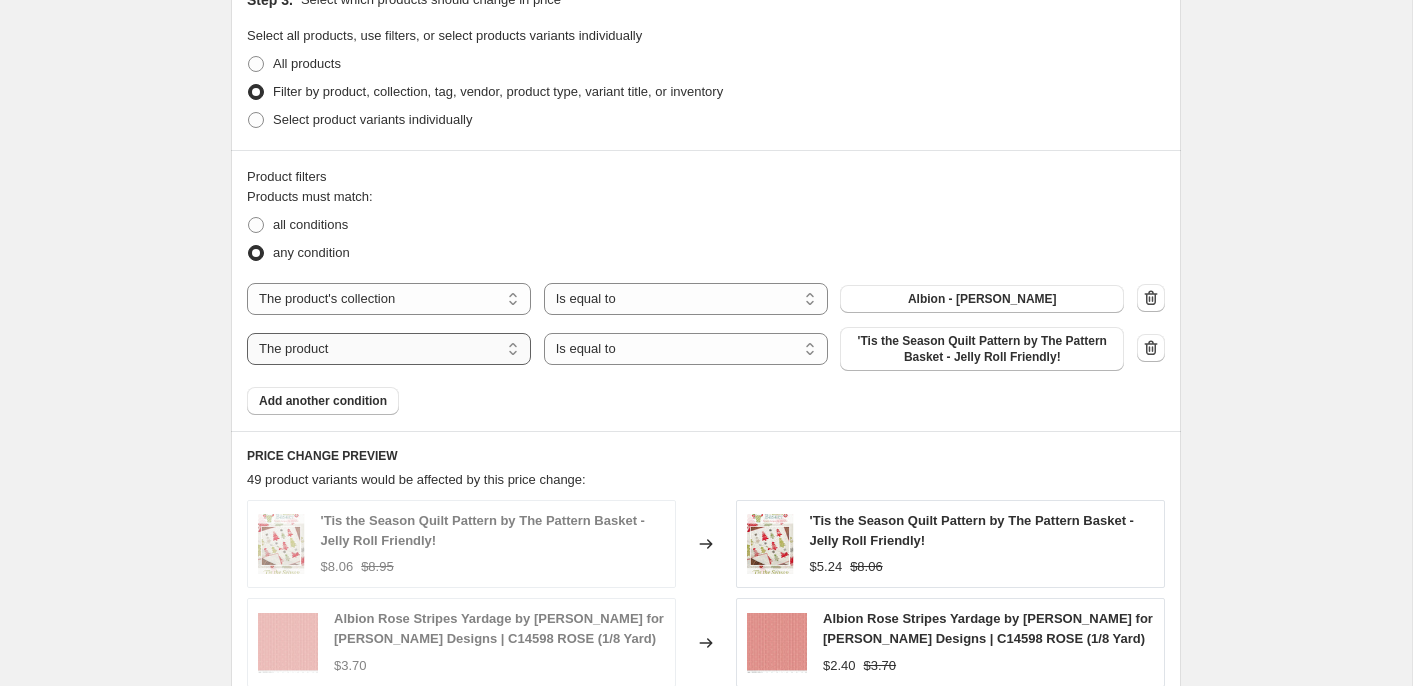 click on "The product The product's collection The product's tag The product's vendor The product's type The product's status The variant's title Inventory quantity" at bounding box center [389, 349] 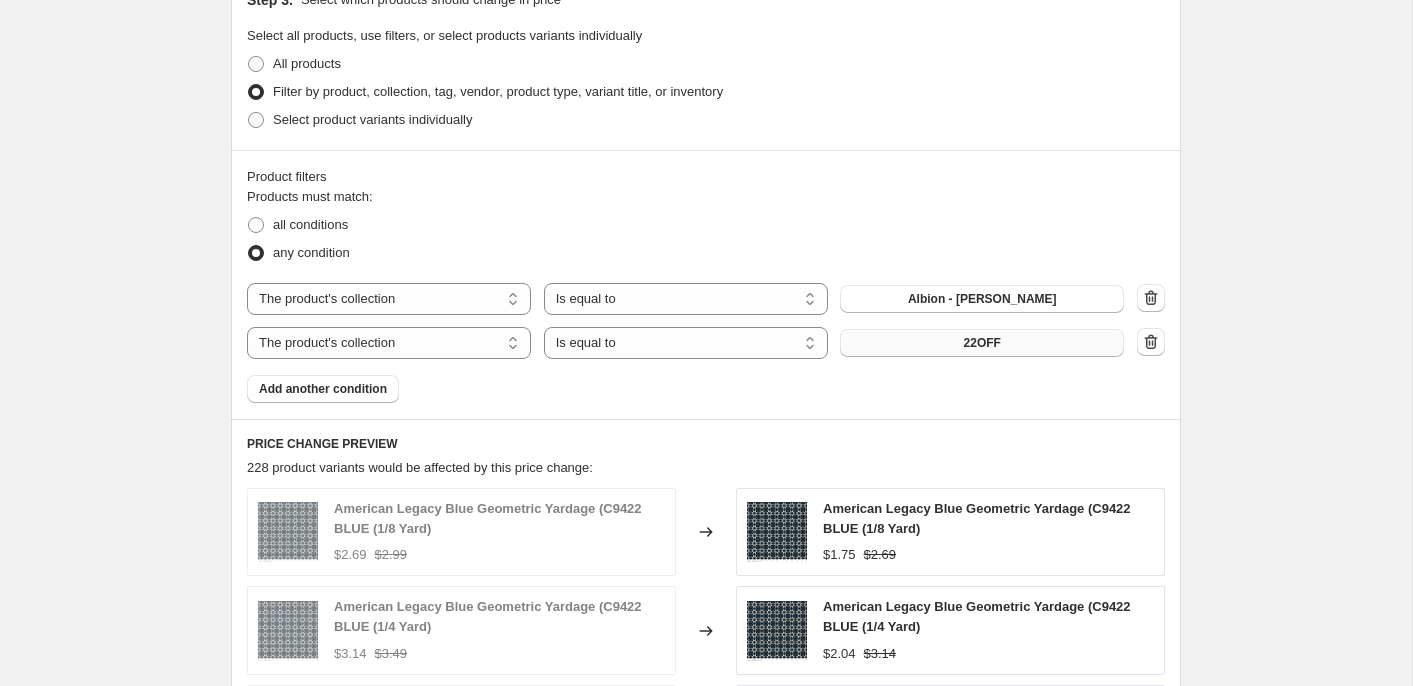 click on "22OFF" at bounding box center [982, 343] 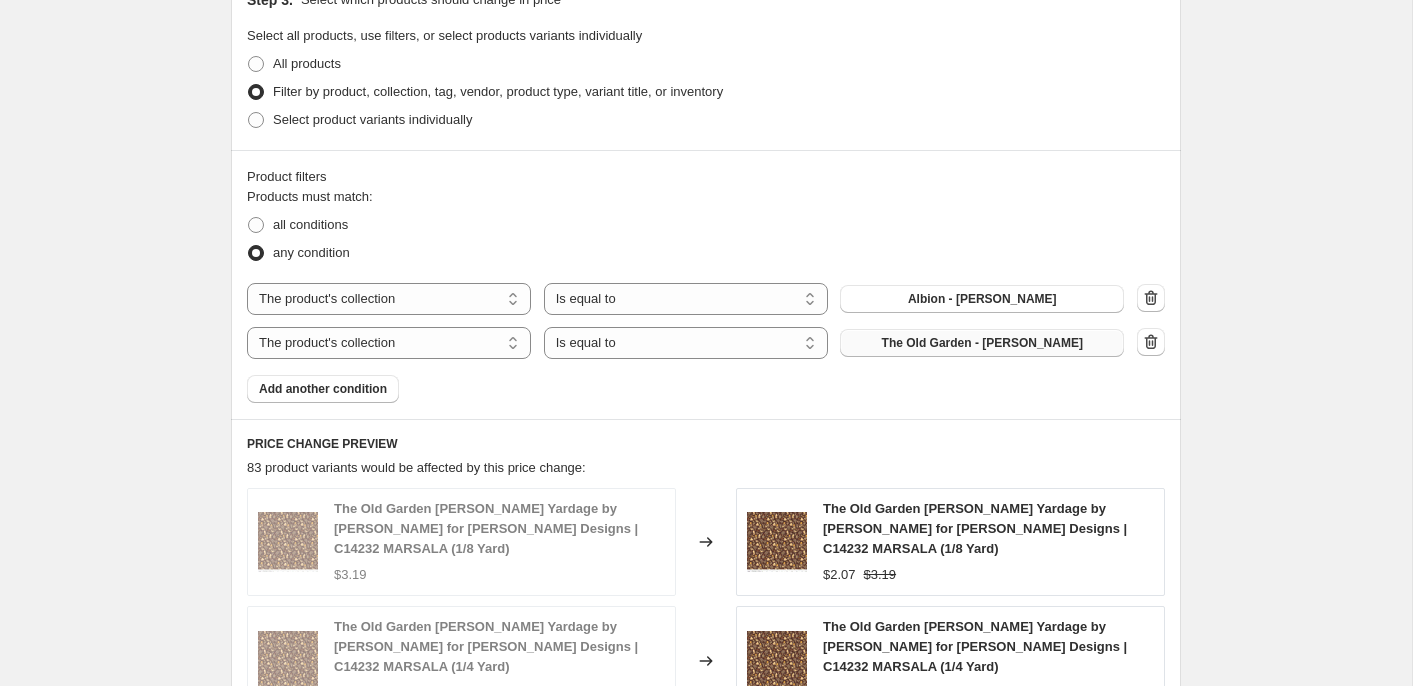 click on "Add another condition" at bounding box center (323, 389) 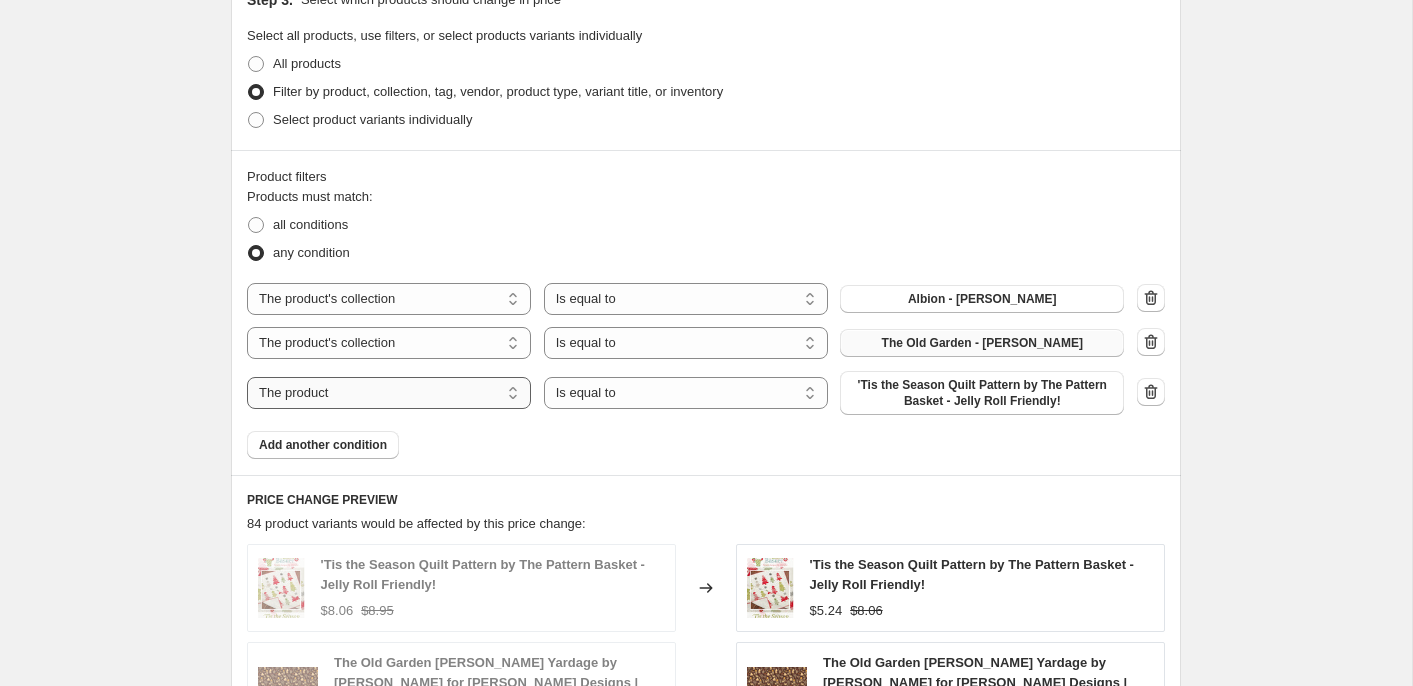 click on "The product The product's collection The product's tag The product's vendor The product's type The product's status The variant's title Inventory quantity" at bounding box center [389, 393] 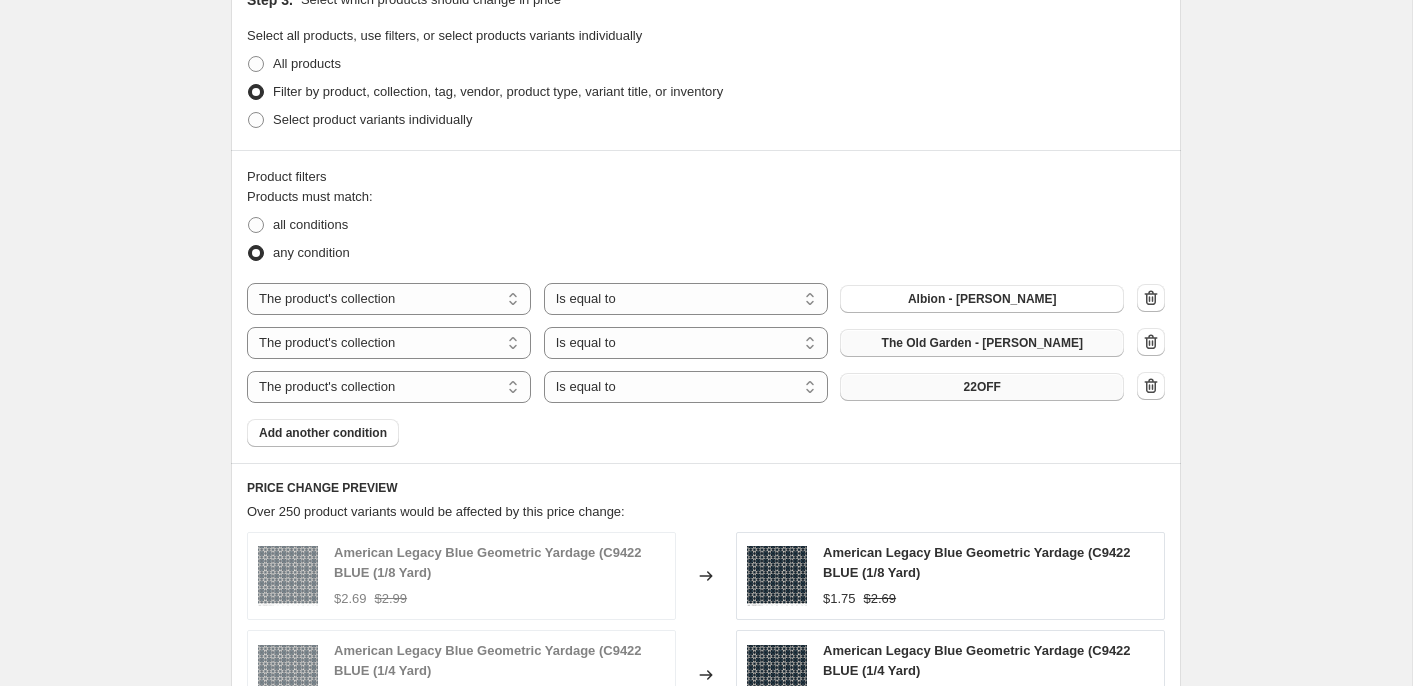click on "22OFF" at bounding box center [982, 387] 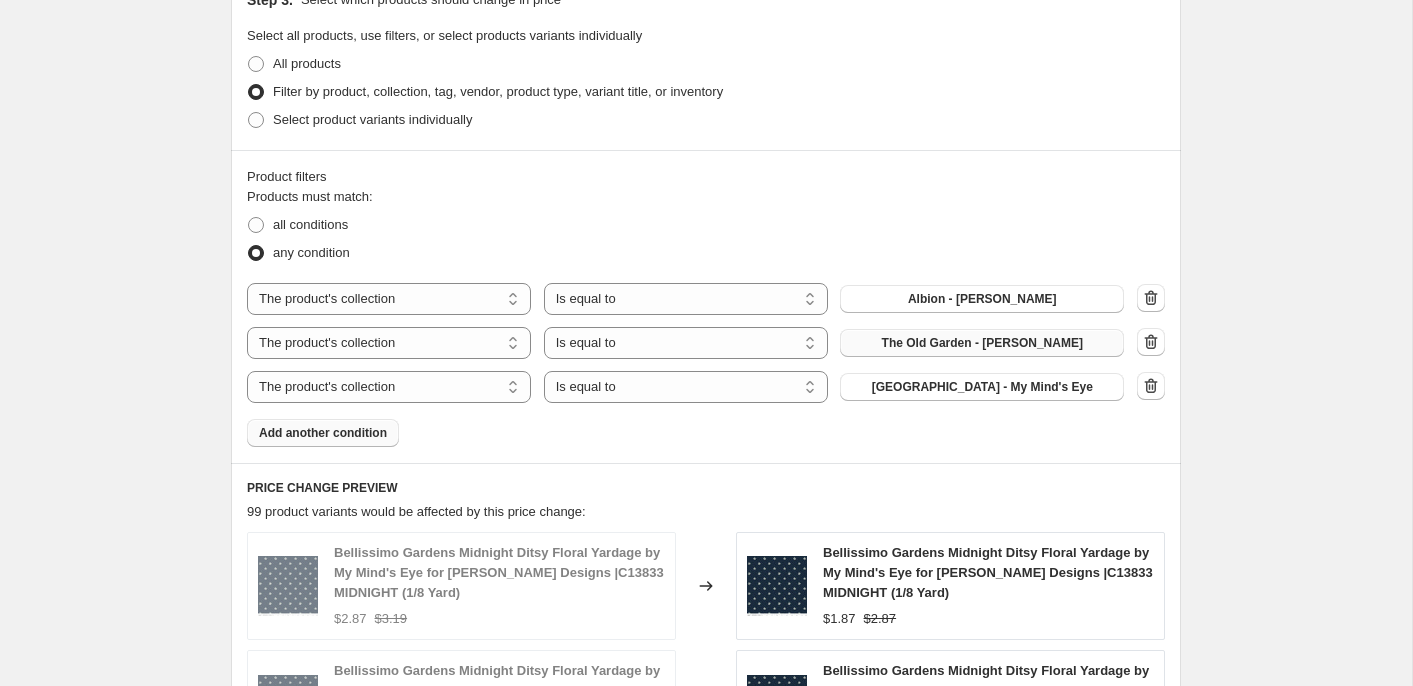 click on "Add another condition" at bounding box center (323, 433) 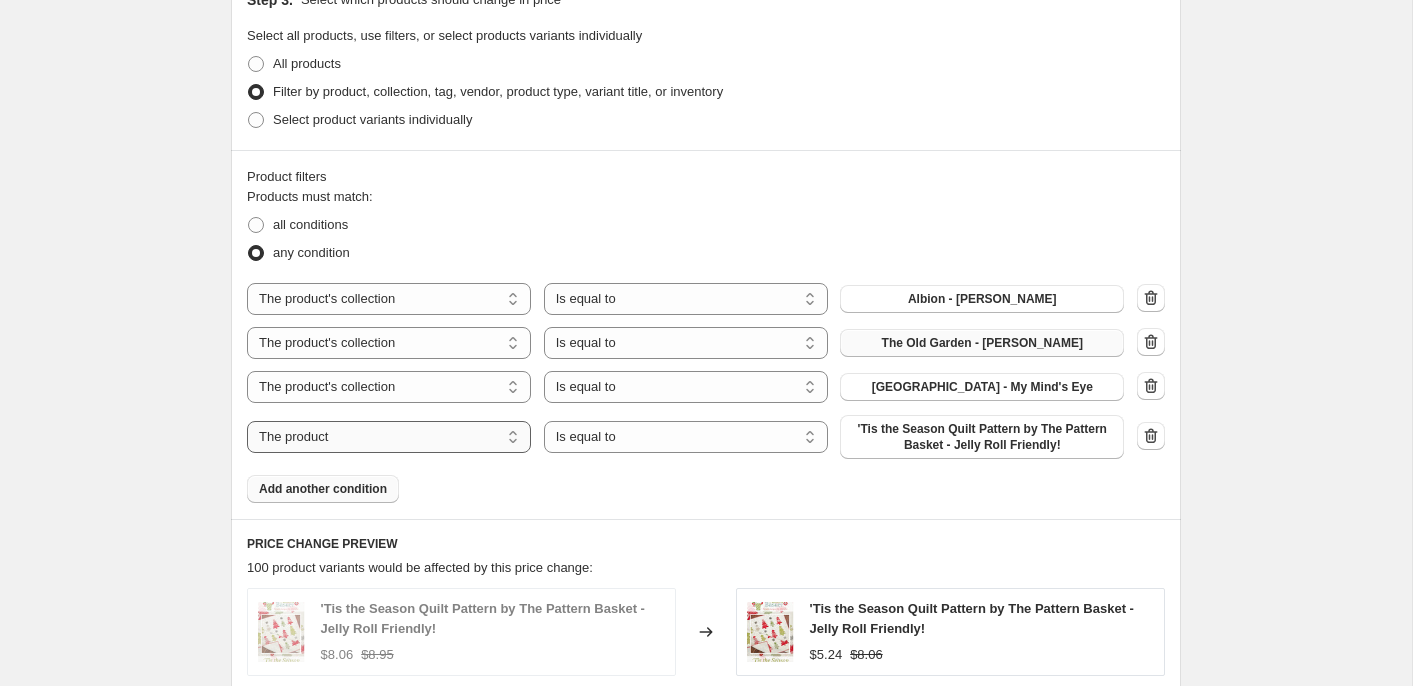 click on "The product The product's collection The product's tag The product's vendor The product's type The product's status The variant's title Inventory quantity" at bounding box center (389, 437) 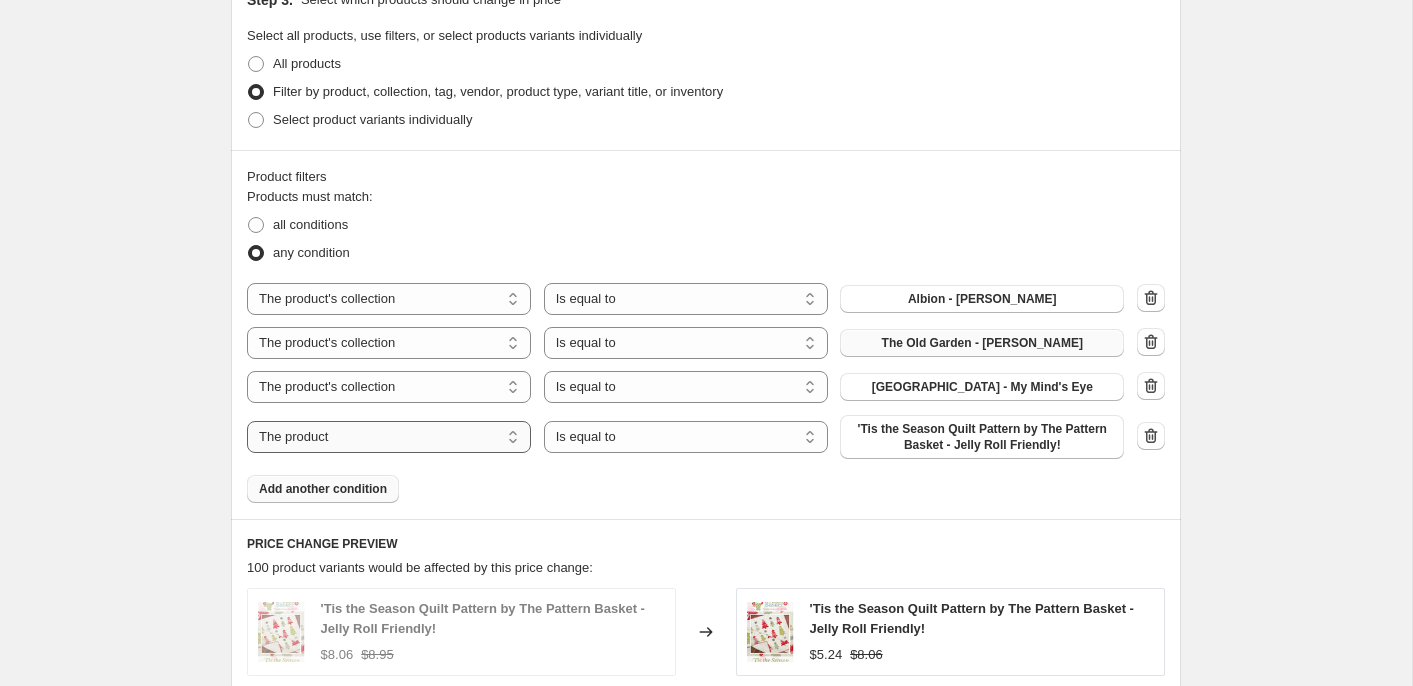select on "collection" 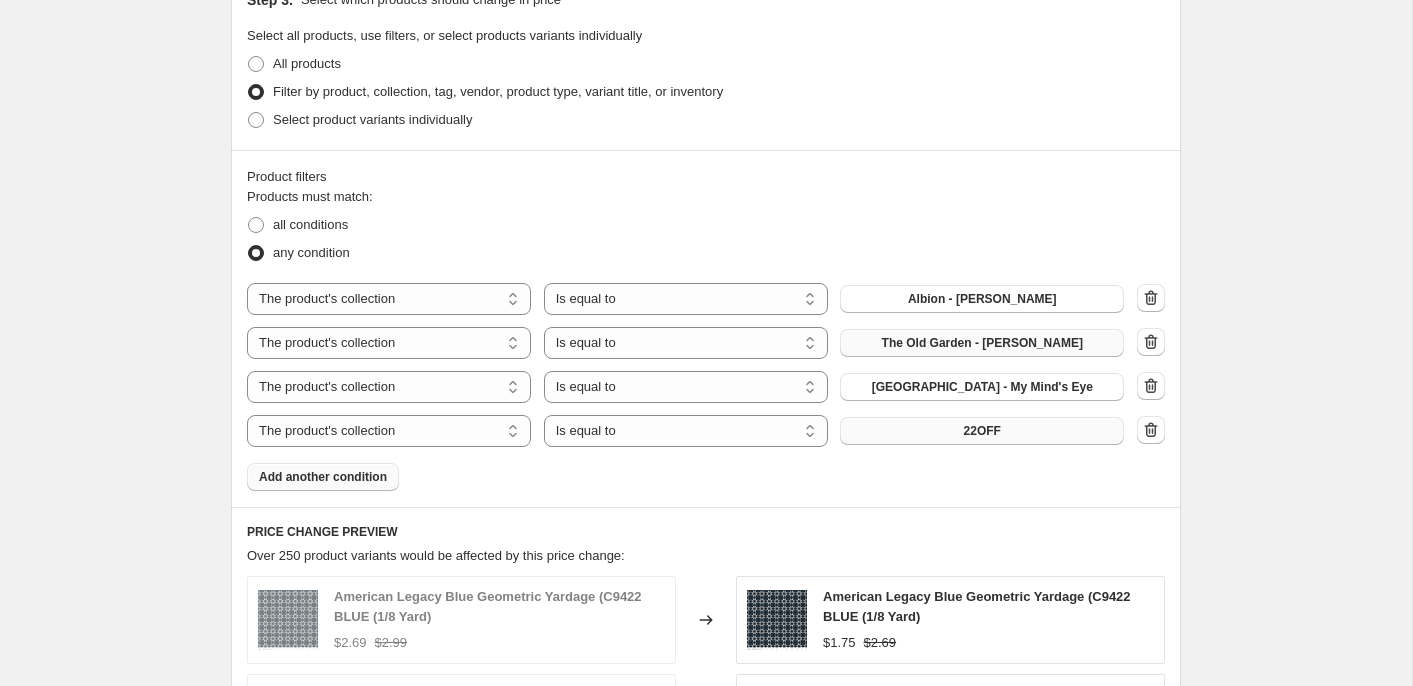 click on "22OFF" at bounding box center [982, 431] 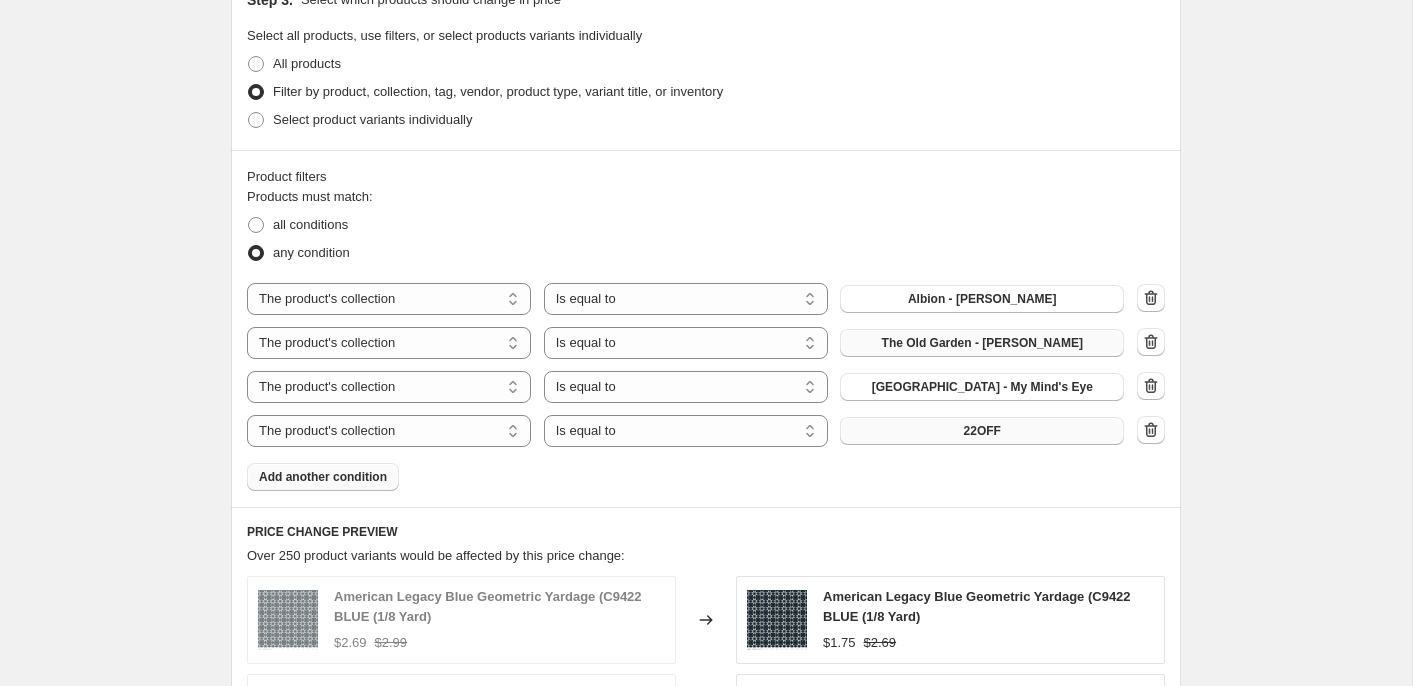 scroll, scrollTop: 0, scrollLeft: 0, axis: both 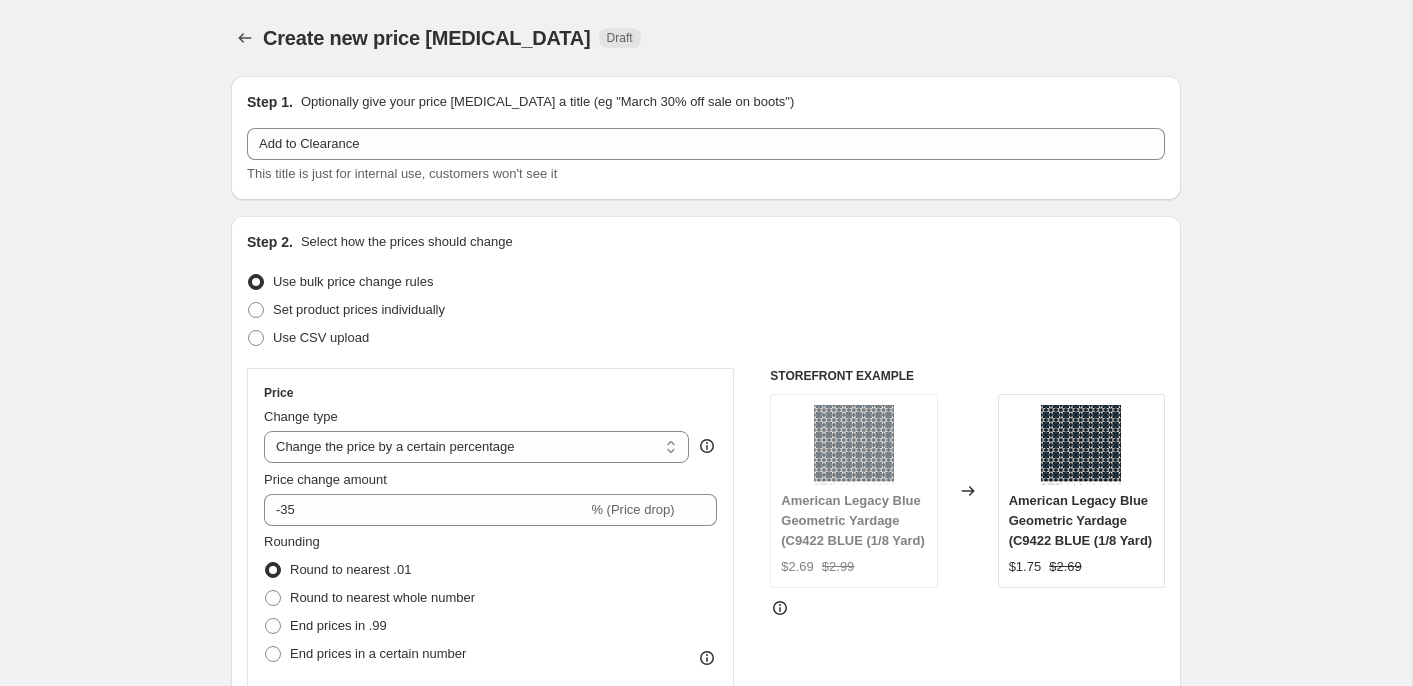 select on "percentage" 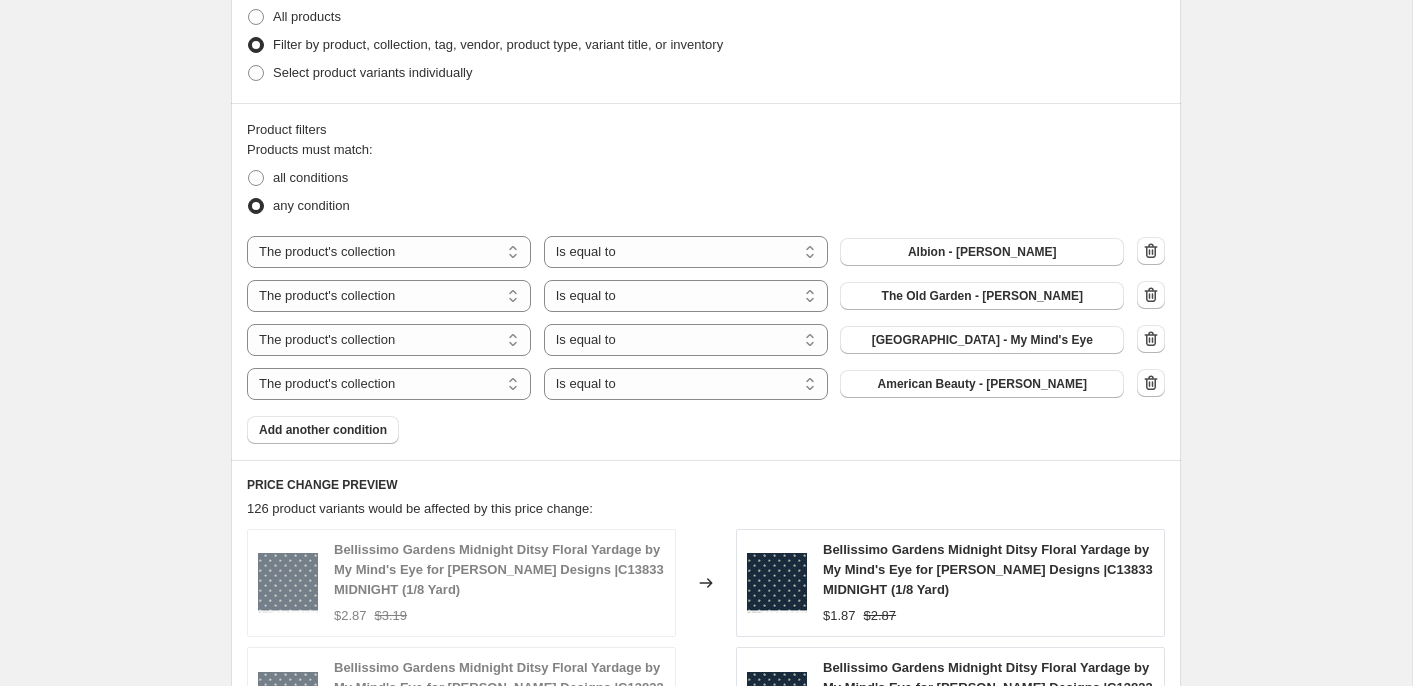 scroll, scrollTop: 1134, scrollLeft: 0, axis: vertical 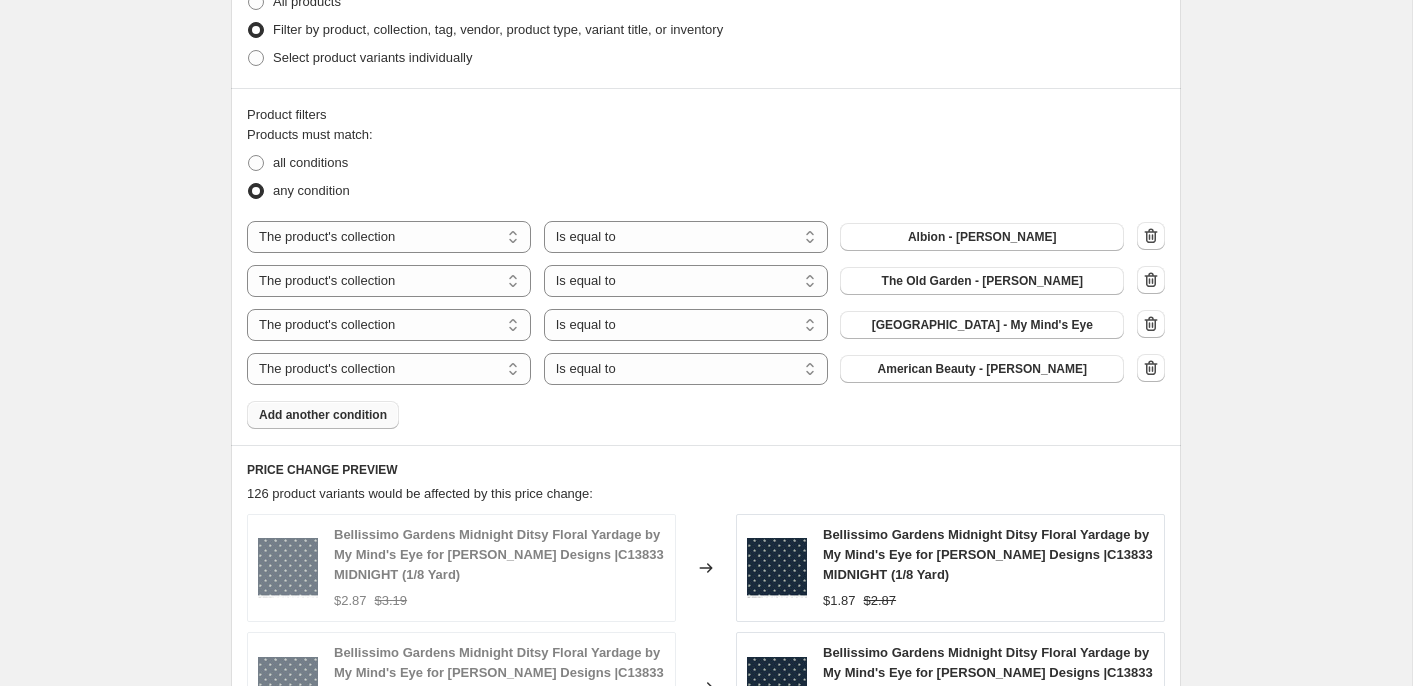 click on "Add another condition" at bounding box center (323, 415) 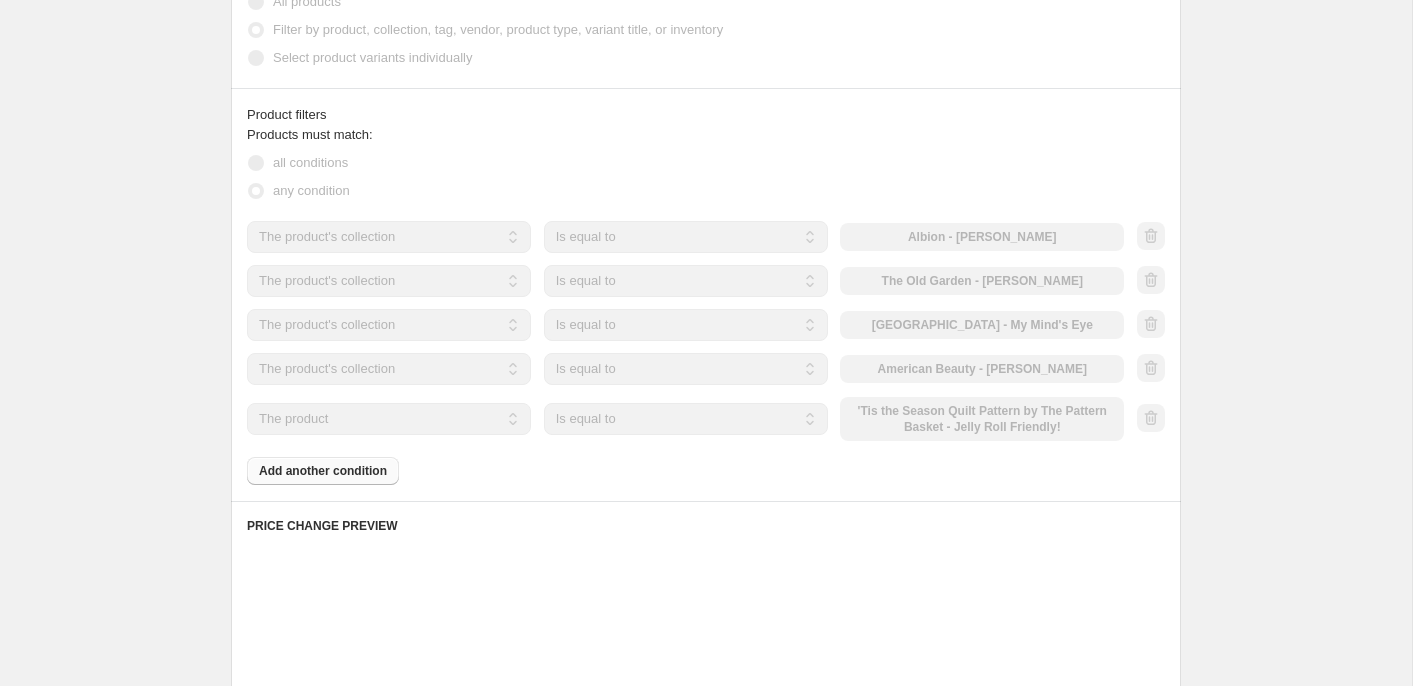 click on "The product The product's collection The product's tag The product's vendor The product's type The product's status The variant's title Inventory quantity" at bounding box center (389, 419) 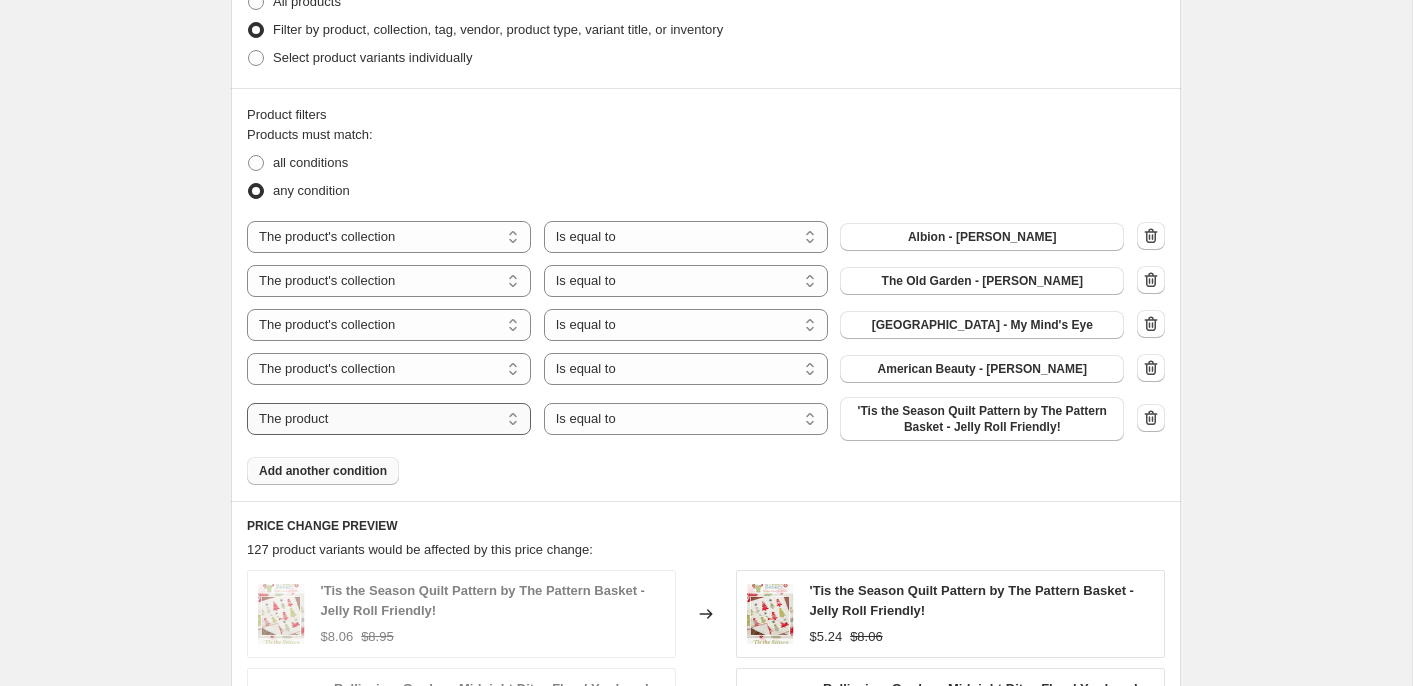 click on "The product The product's collection The product's tag The product's vendor The product's type The product's status The variant's title Inventory quantity" at bounding box center (389, 419) 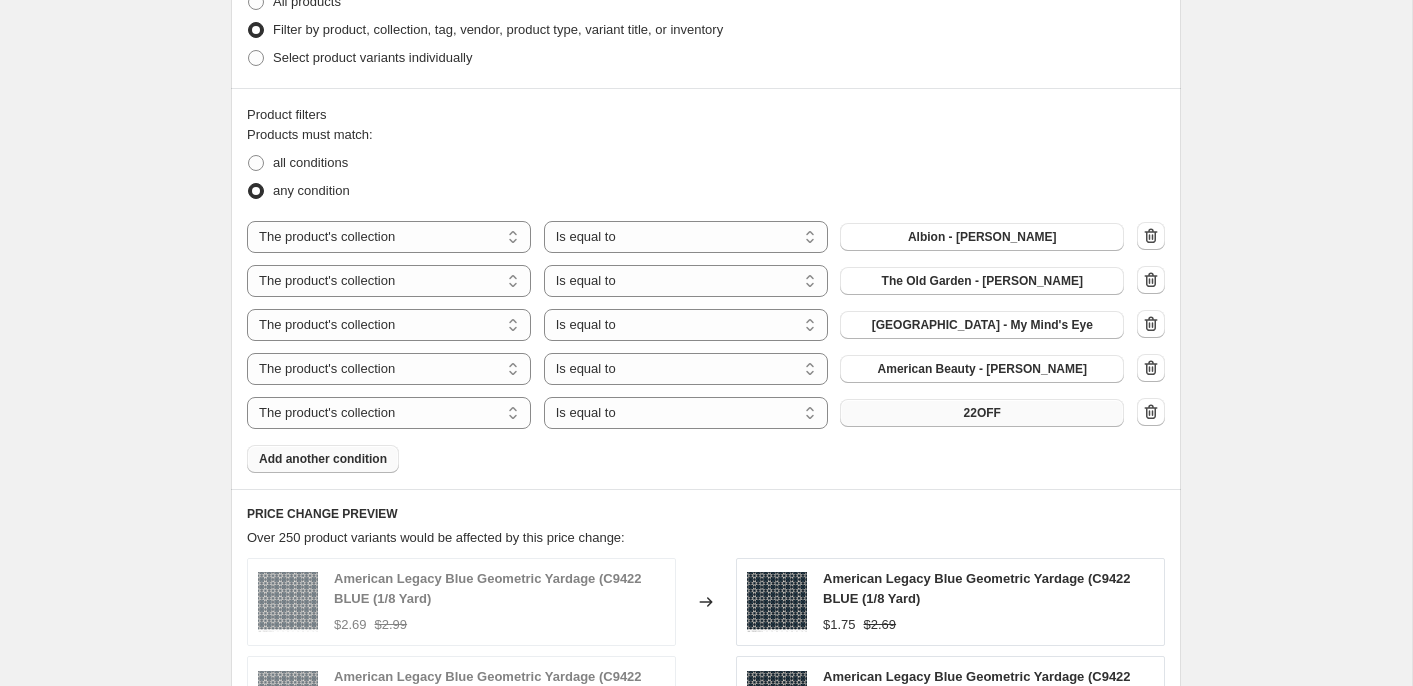 click on "22OFF" at bounding box center [982, 413] 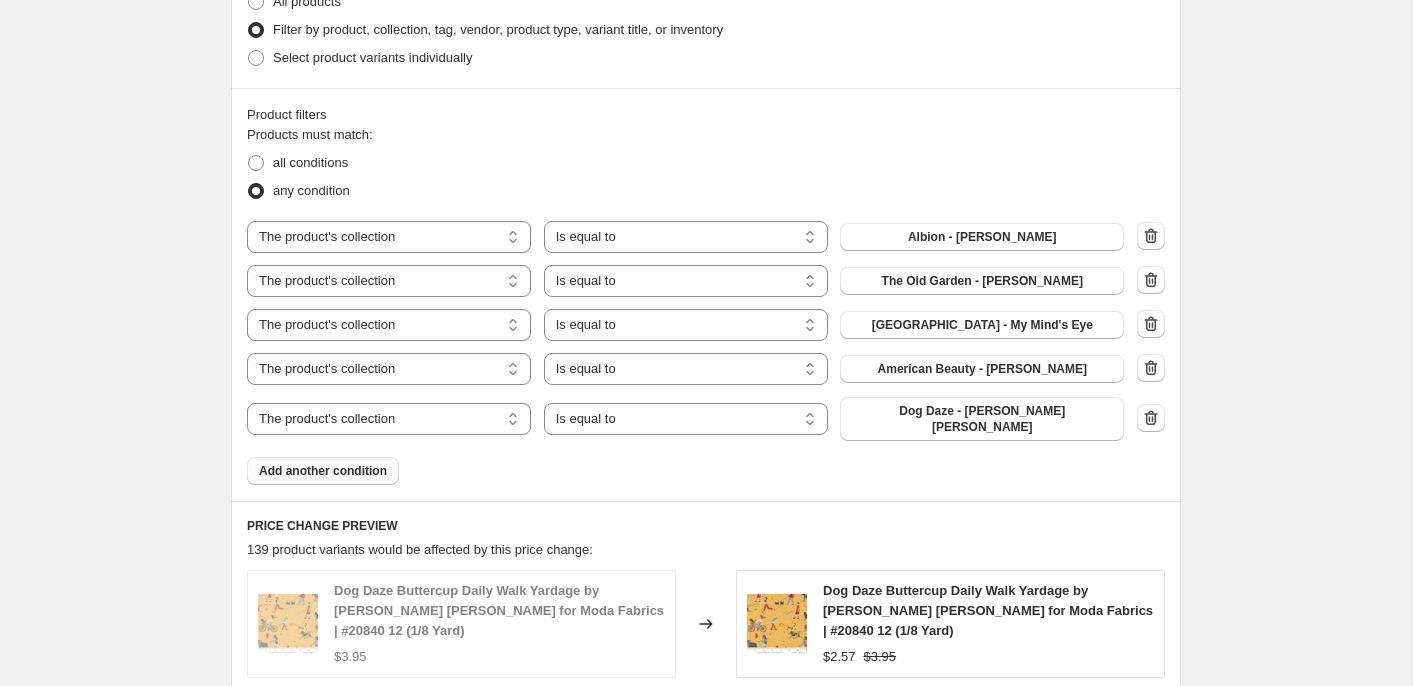 click on "Add another condition" at bounding box center [323, 471] 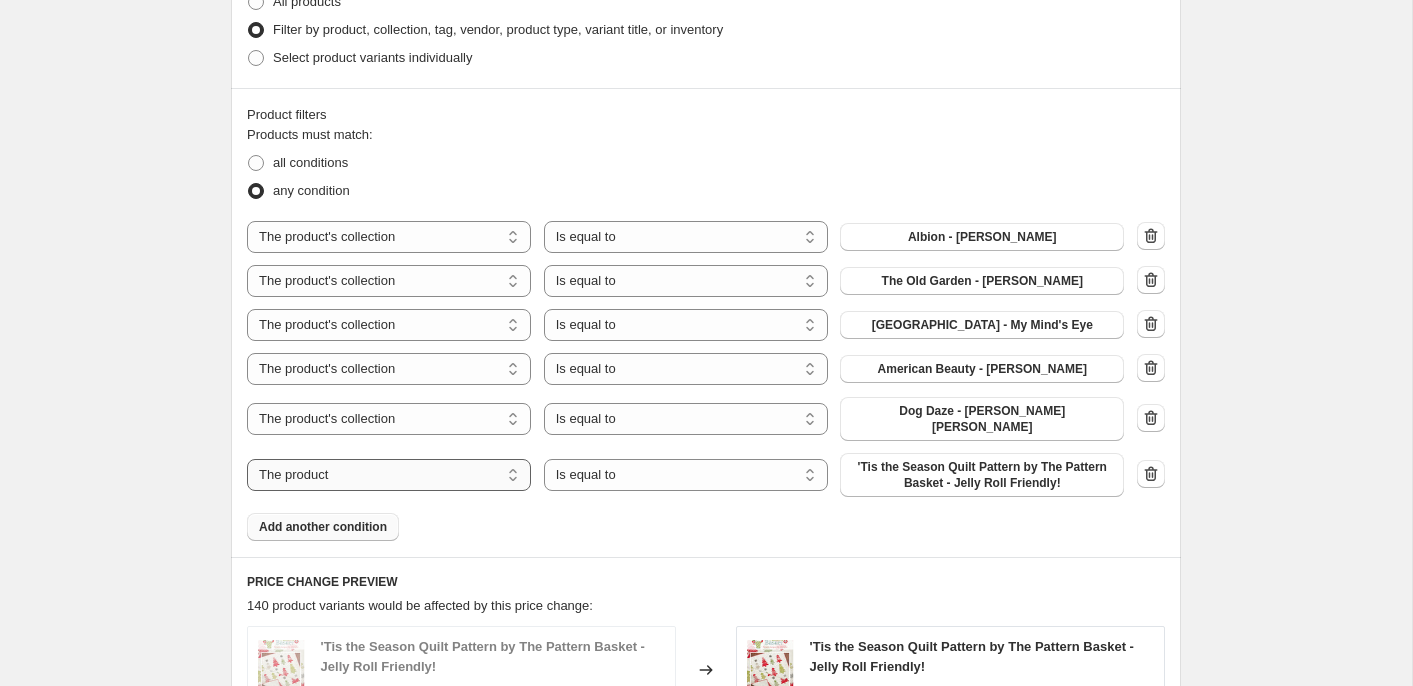 click on "The product The product's collection The product's tag The product's vendor The product's type The product's status The variant's title Inventory quantity" at bounding box center (389, 475) 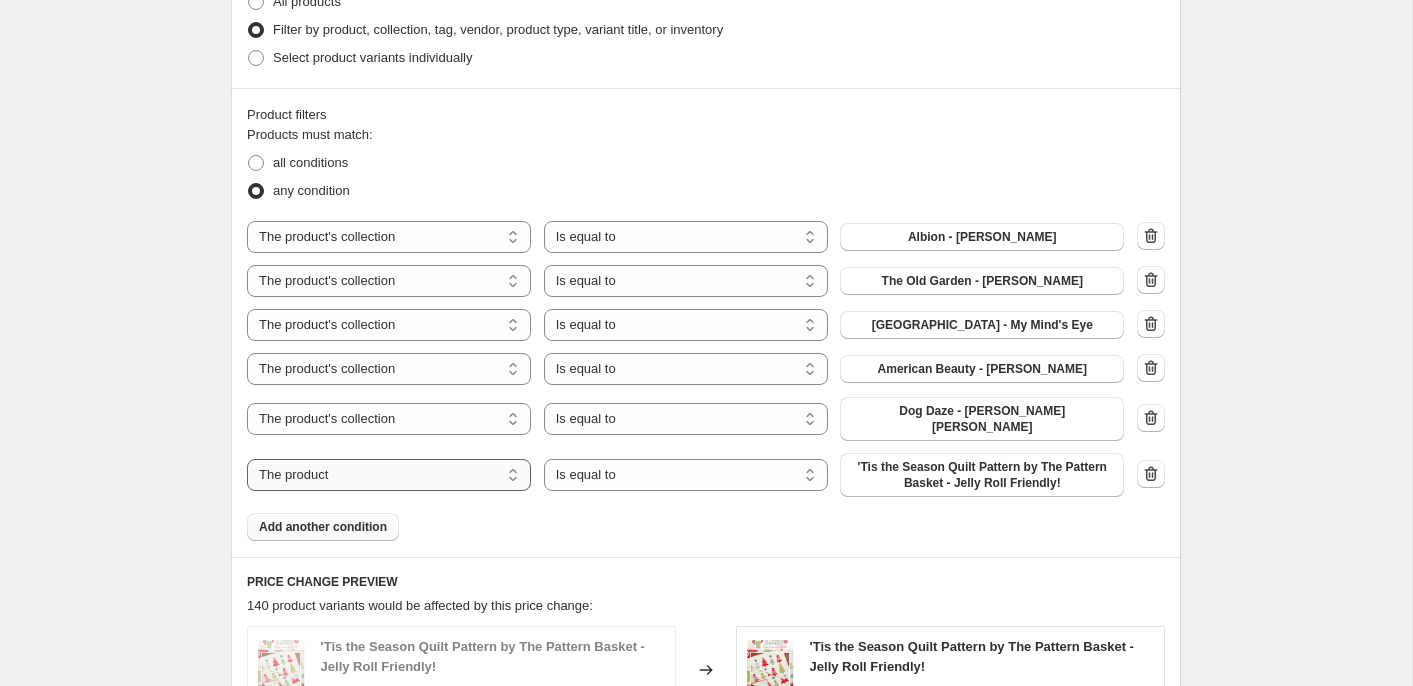 select on "collection" 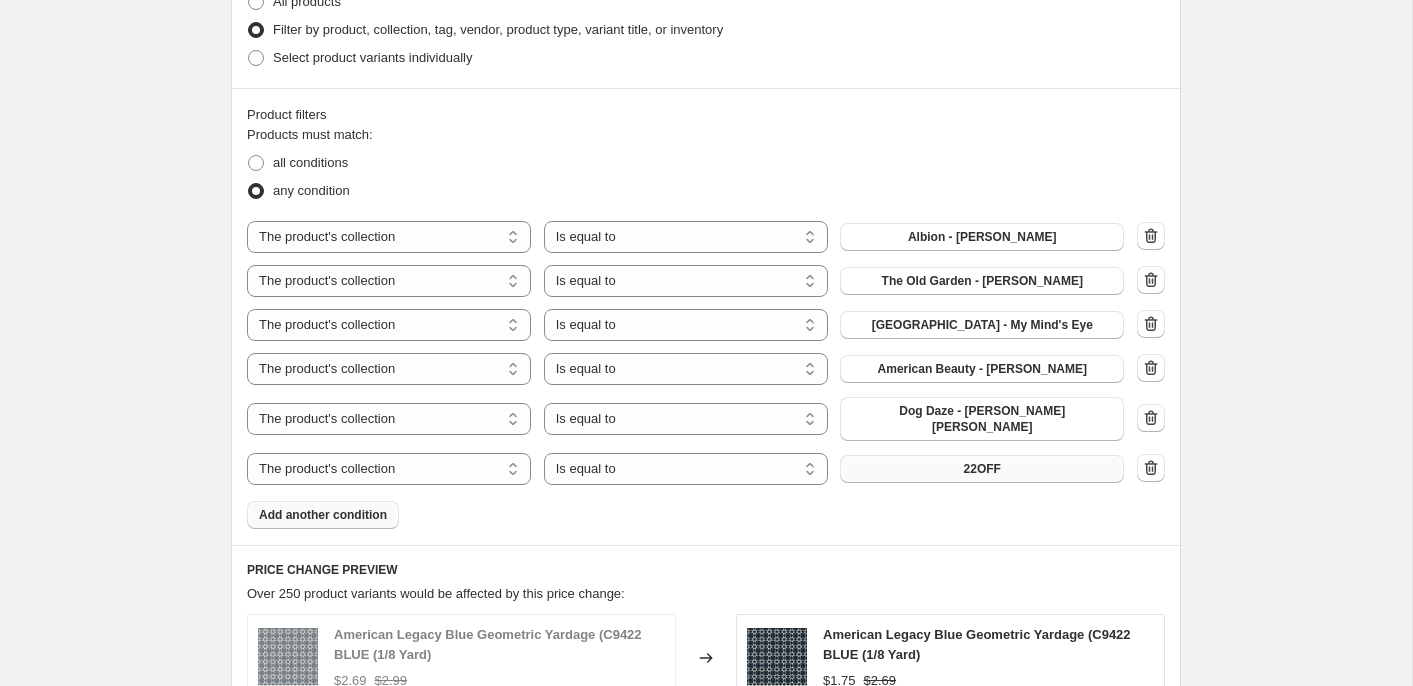 click on "22OFF" at bounding box center [982, 469] 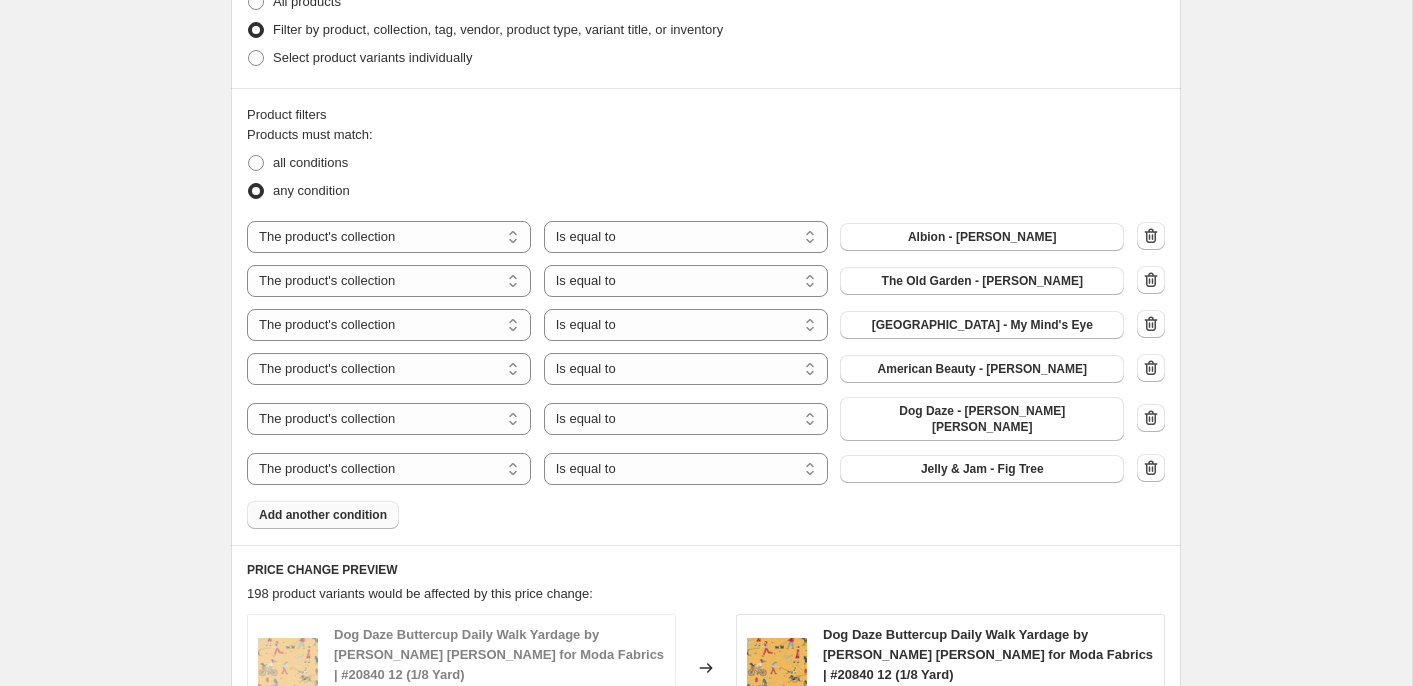 click on "Add another condition" at bounding box center [323, 515] 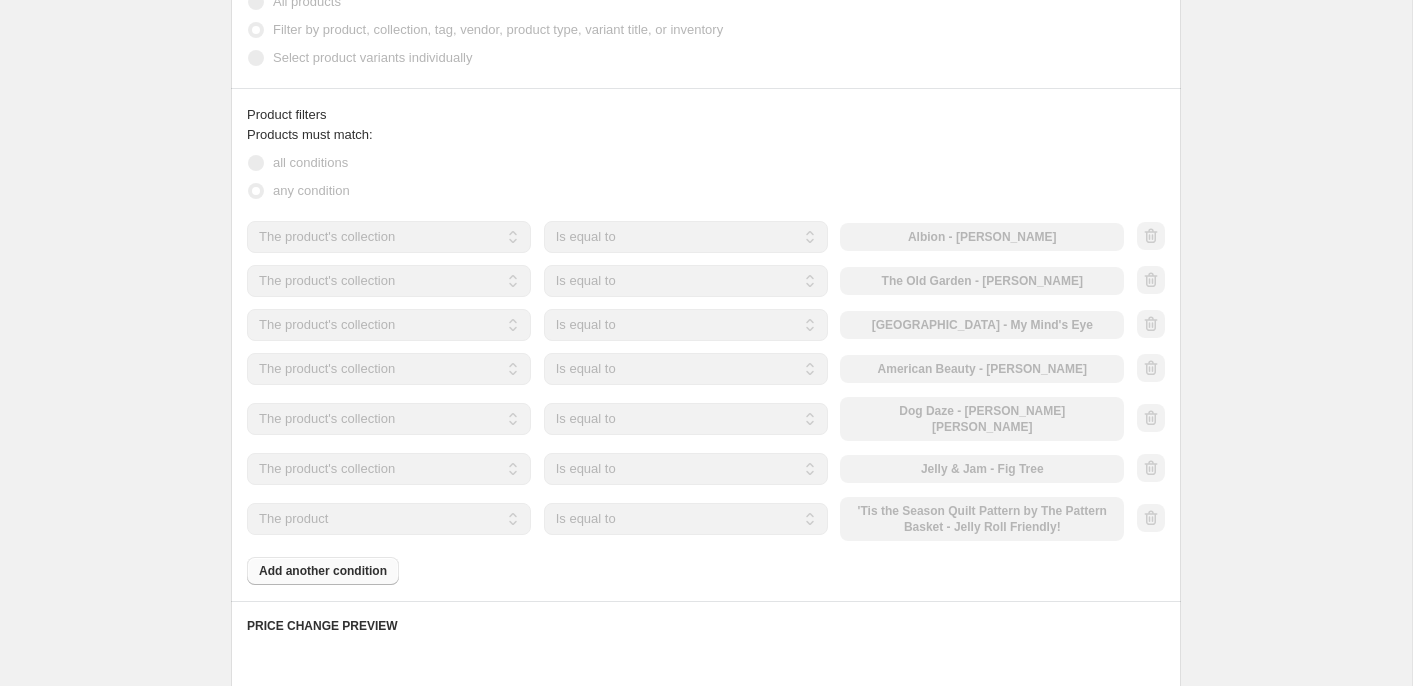 click on "The product The product's collection The product's tag The product's vendor The product's type The product's status The variant's title Inventory quantity" at bounding box center (389, 519) 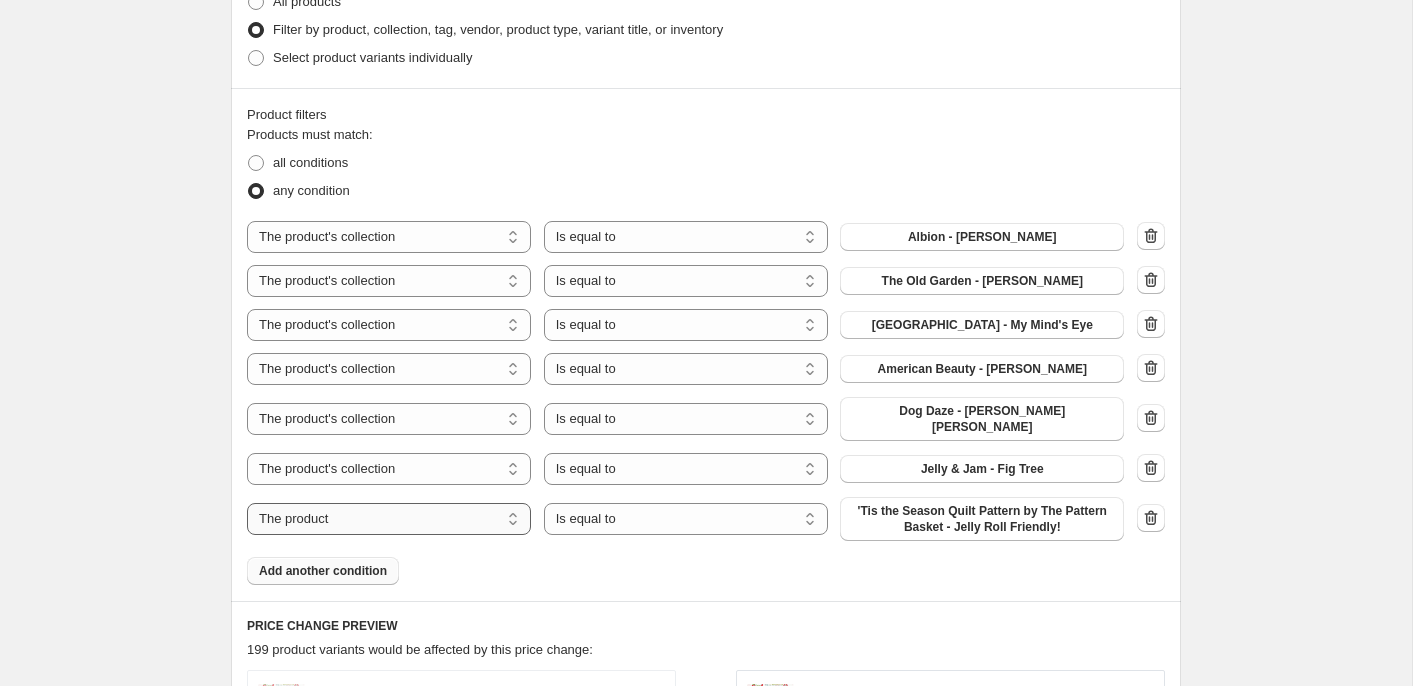 click on "The product The product's collection The product's tag The product's vendor The product's type The product's status The variant's title Inventory quantity" at bounding box center (389, 519) 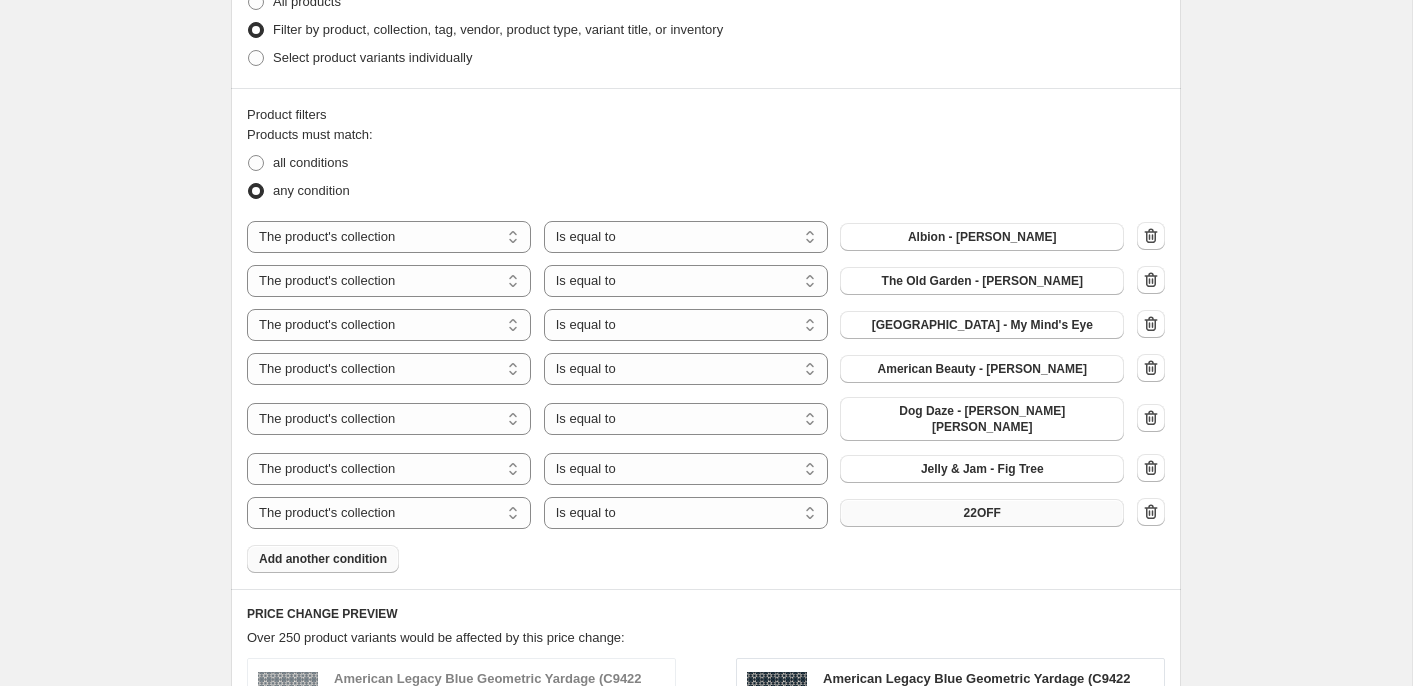 click on "22OFF" at bounding box center (982, 513) 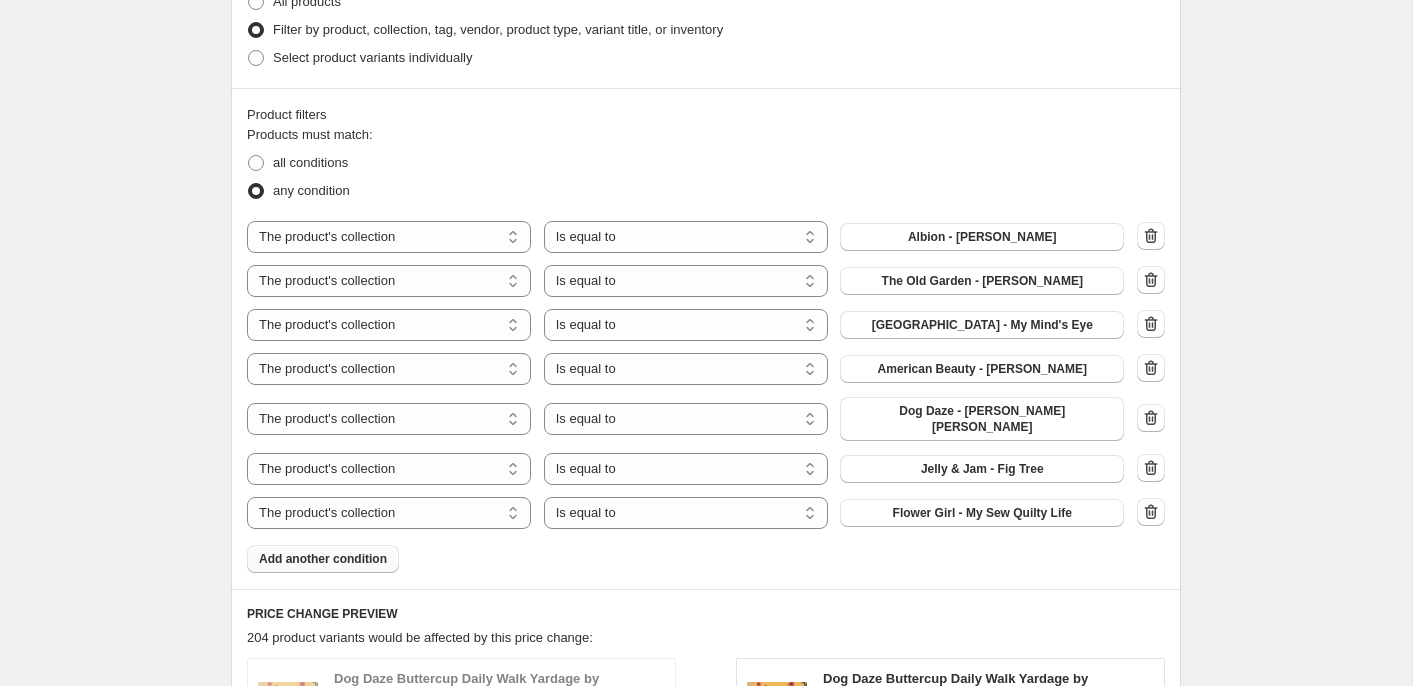 click on "Add another condition" at bounding box center [323, 559] 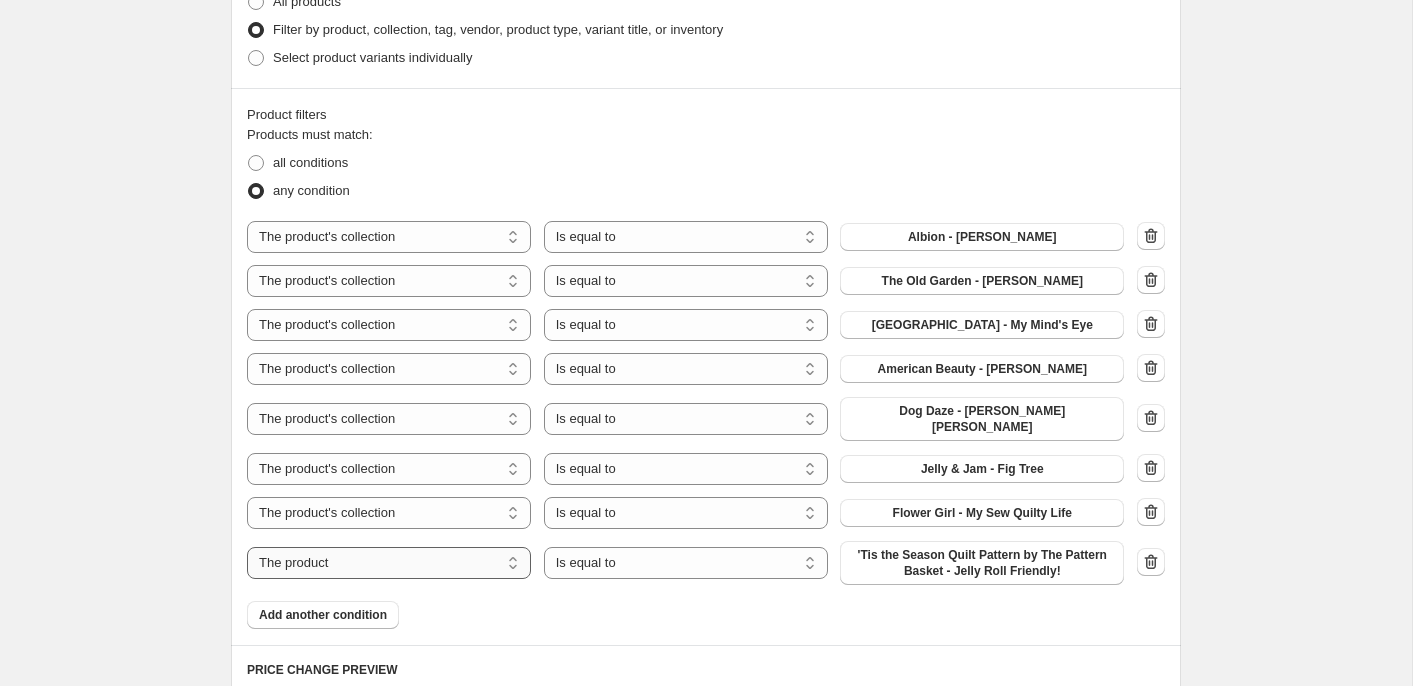 click on "The product The product's collection The product's tag The product's vendor The product's type The product's status The variant's title Inventory quantity" at bounding box center (389, 563) 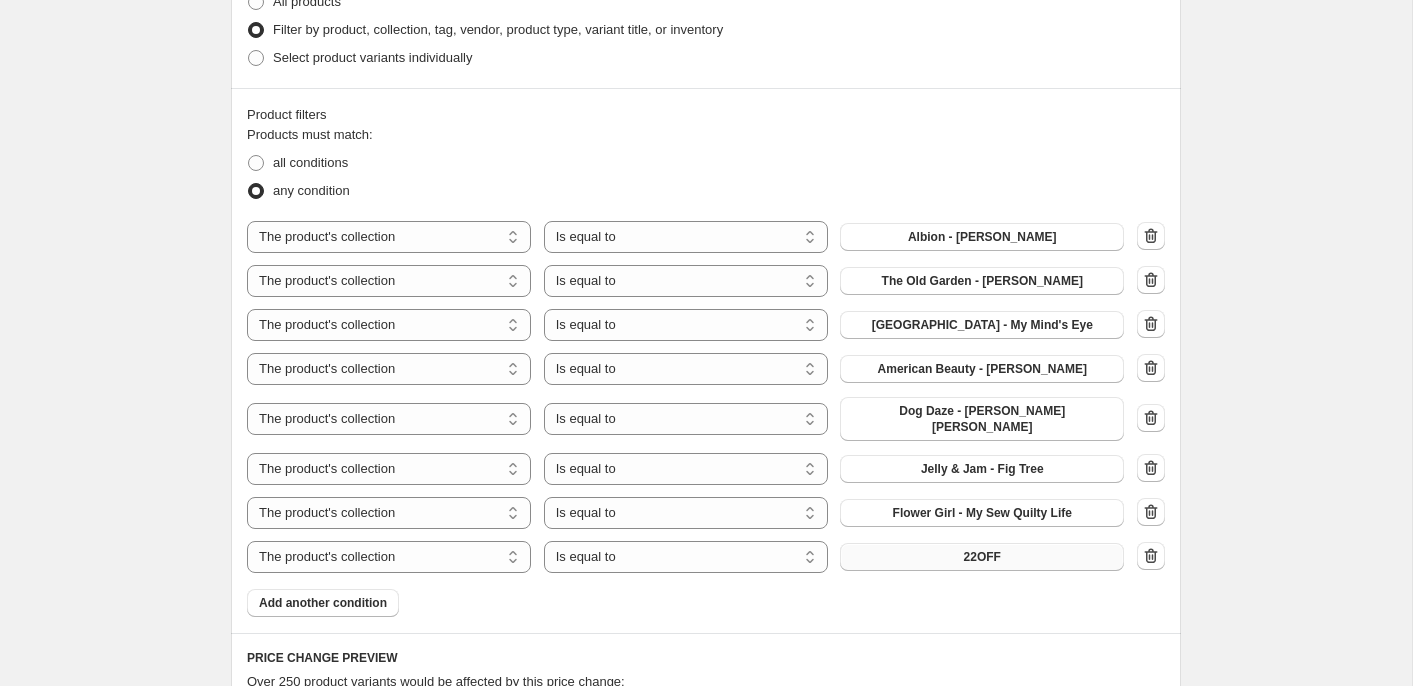 click on "22OFF" at bounding box center (982, 557) 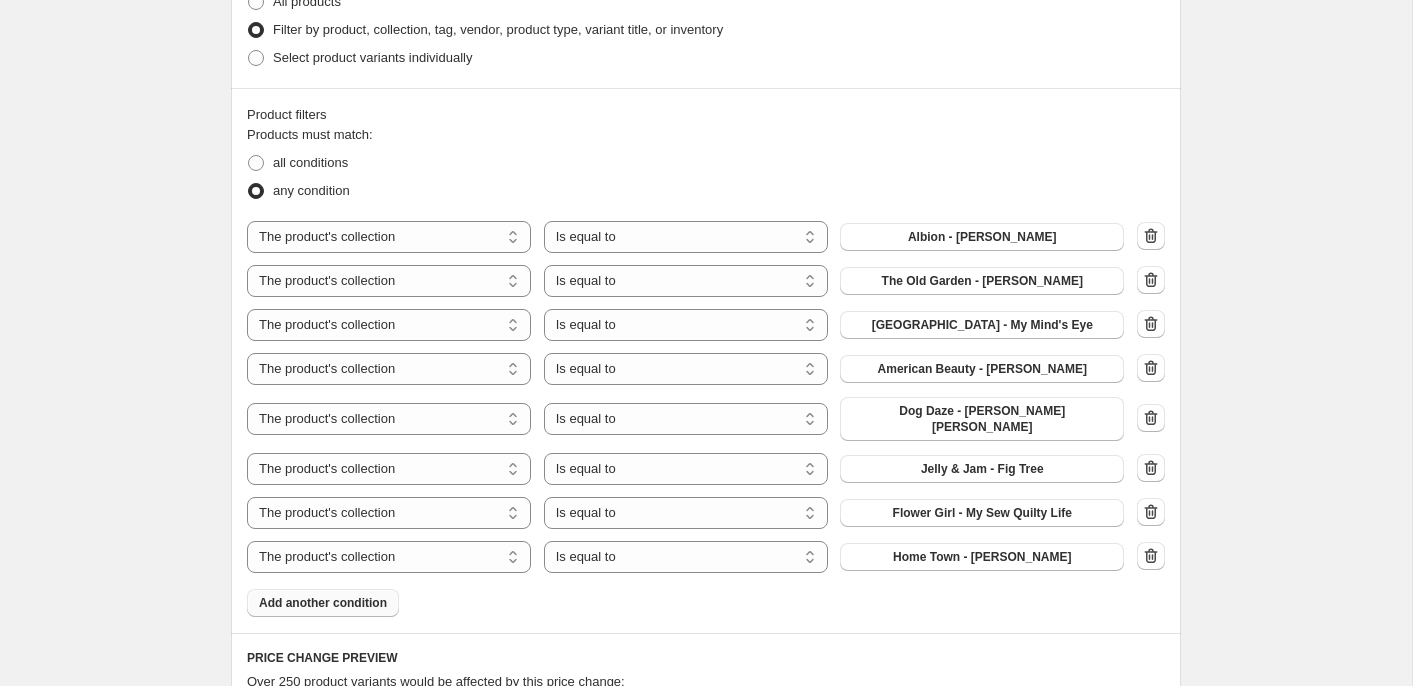 click on "Add another condition" at bounding box center [323, 603] 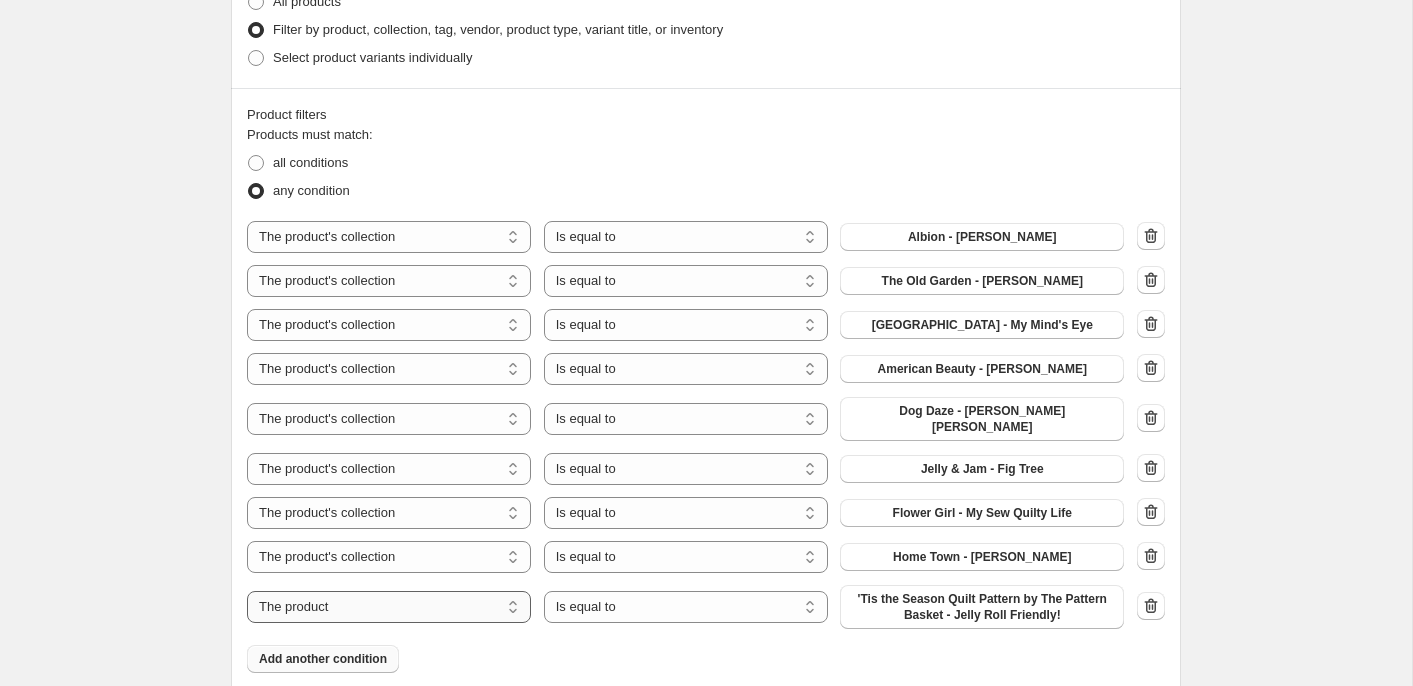 click on "The product The product's collection The product's tag The product's vendor The product's type The product's status The variant's title Inventory quantity" at bounding box center (389, 607) 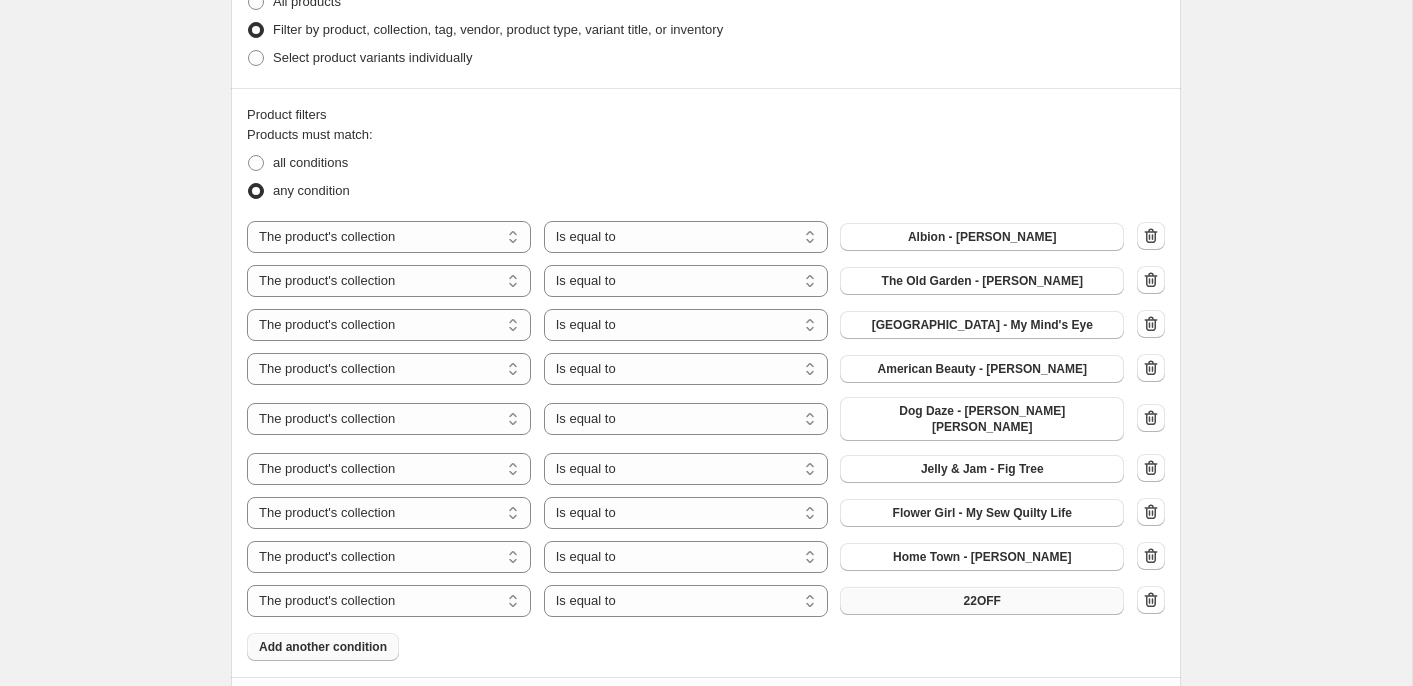 click on "22OFF" at bounding box center (982, 601) 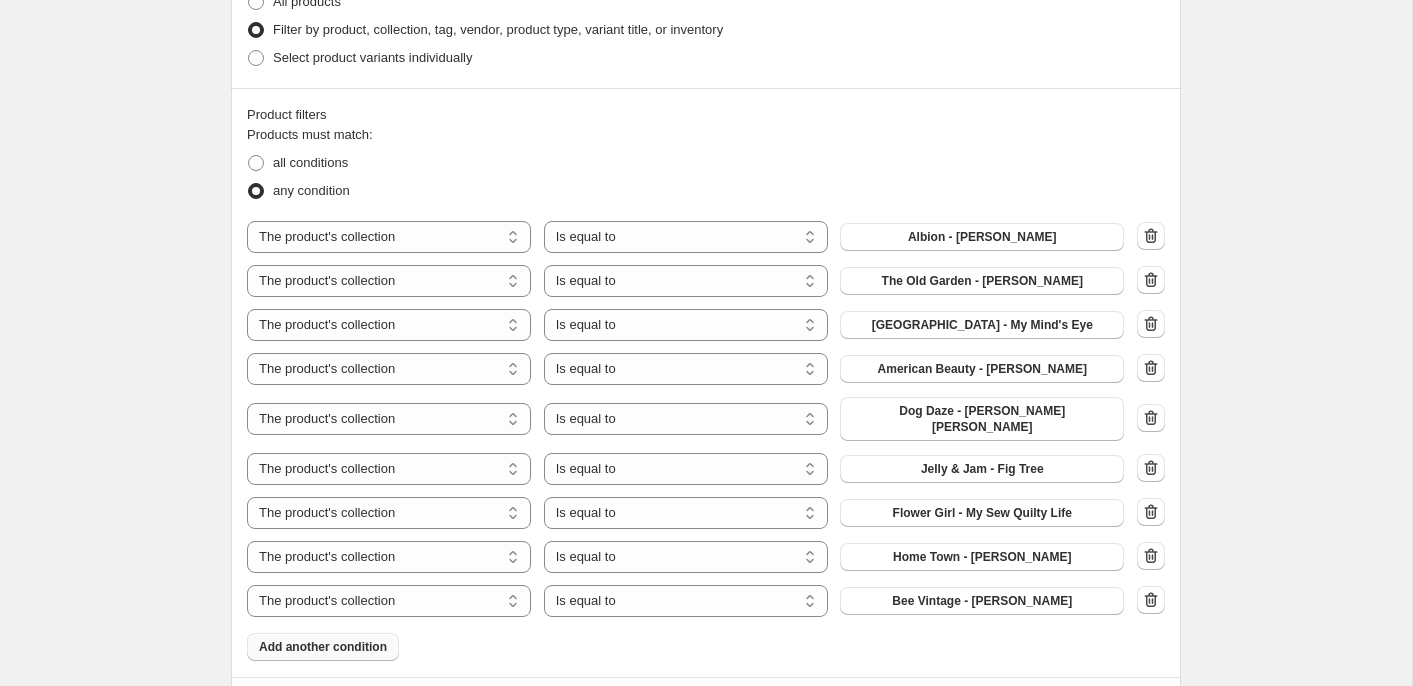 click on "Add another condition" at bounding box center [323, 647] 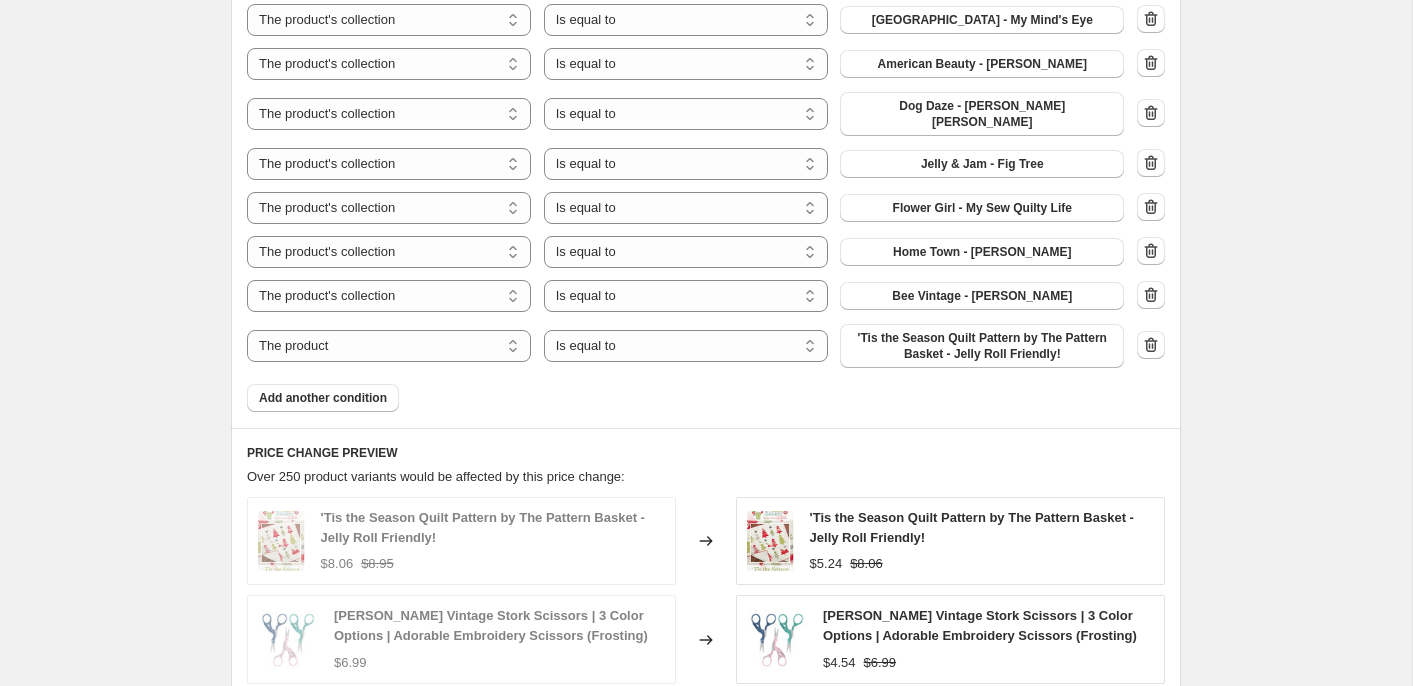 scroll, scrollTop: 1447, scrollLeft: 0, axis: vertical 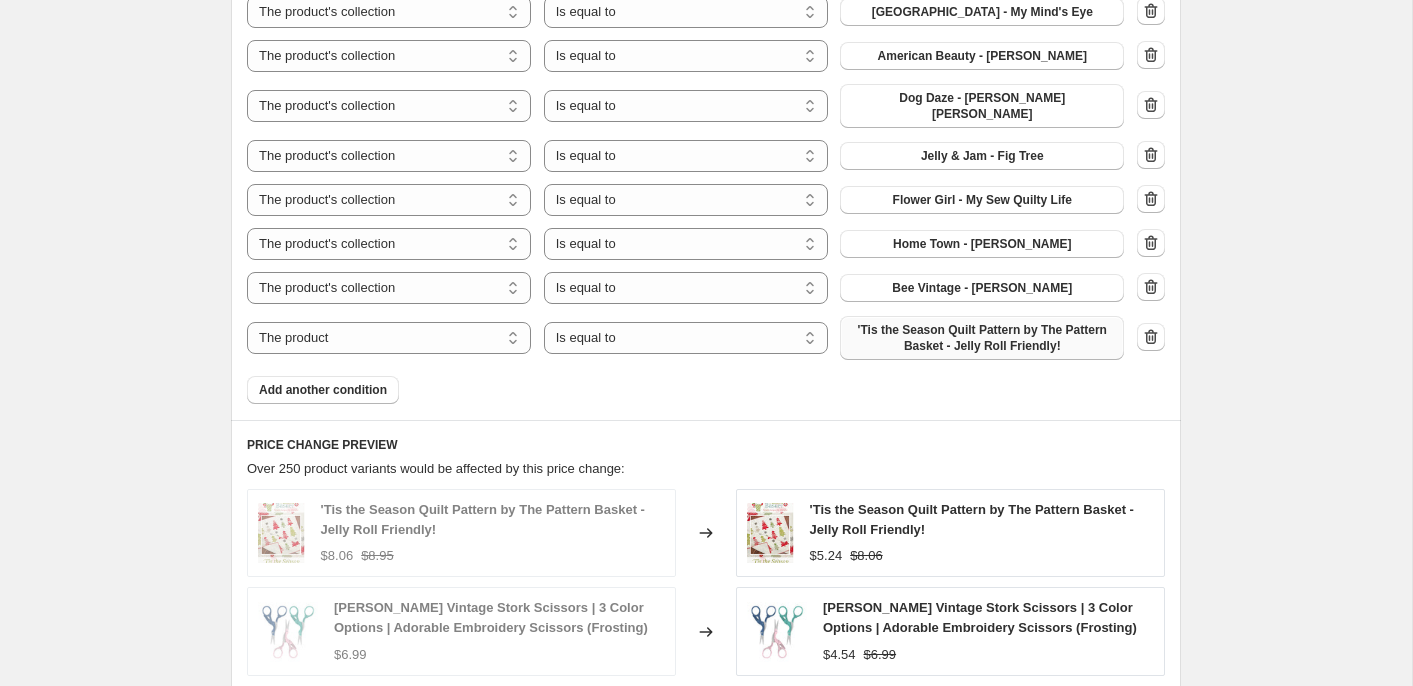 click on "'Tis the Season Quilt Pattern by The Pattern Basket - Jelly Roll Friendly!" at bounding box center (982, 338) 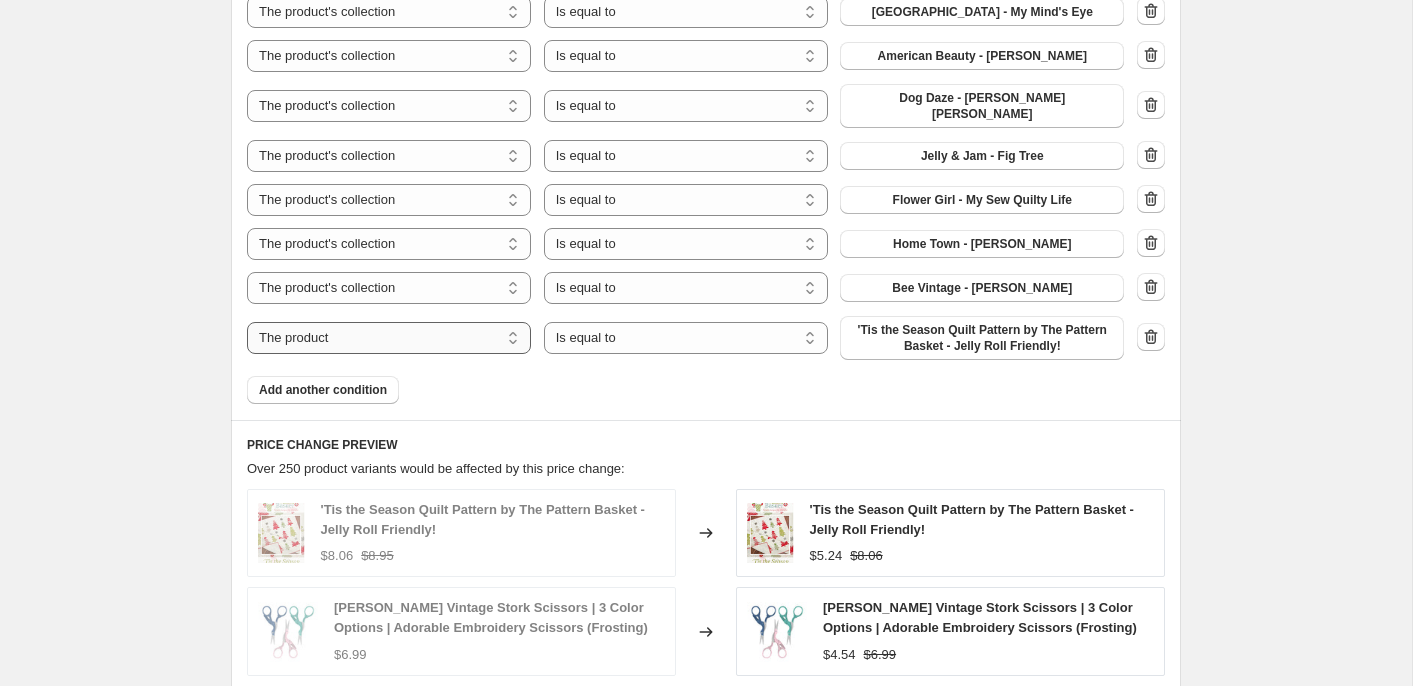 click on "The product The product's collection The product's tag The product's vendor The product's type The product's status The variant's title Inventory quantity" at bounding box center [389, 338] 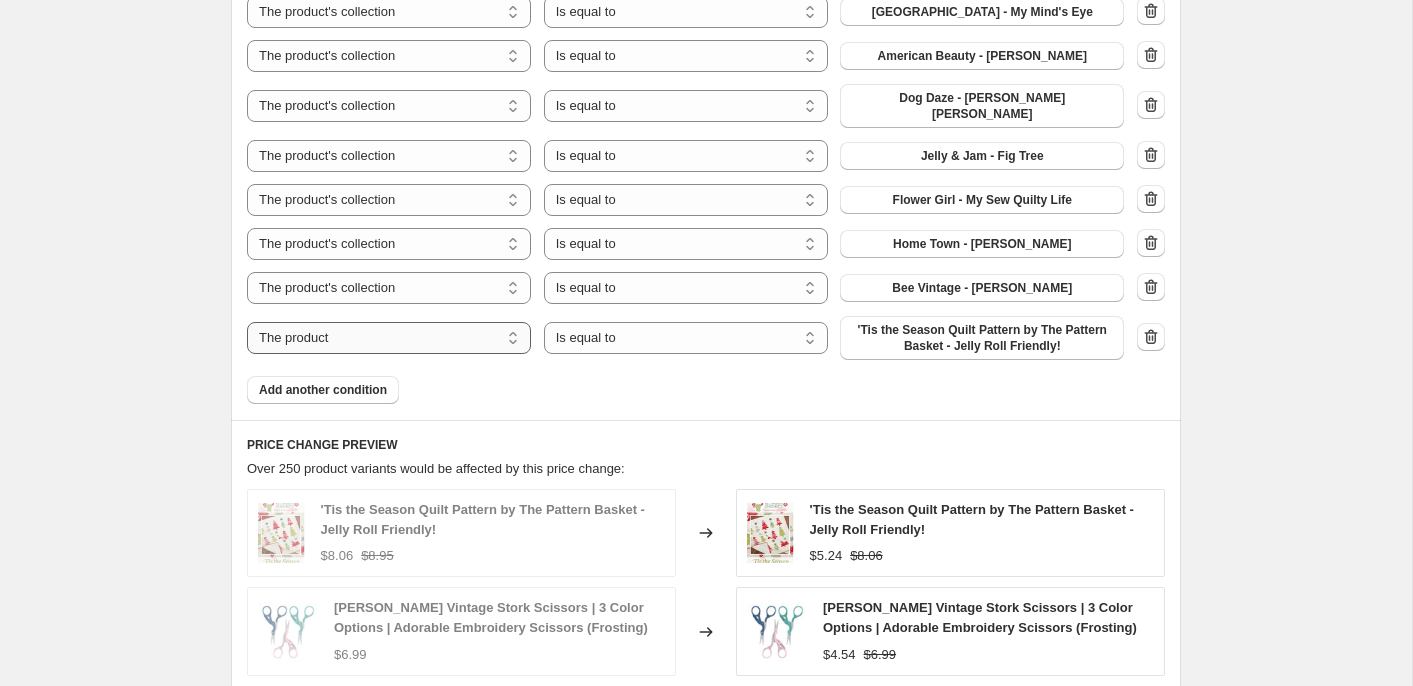 select on "collection" 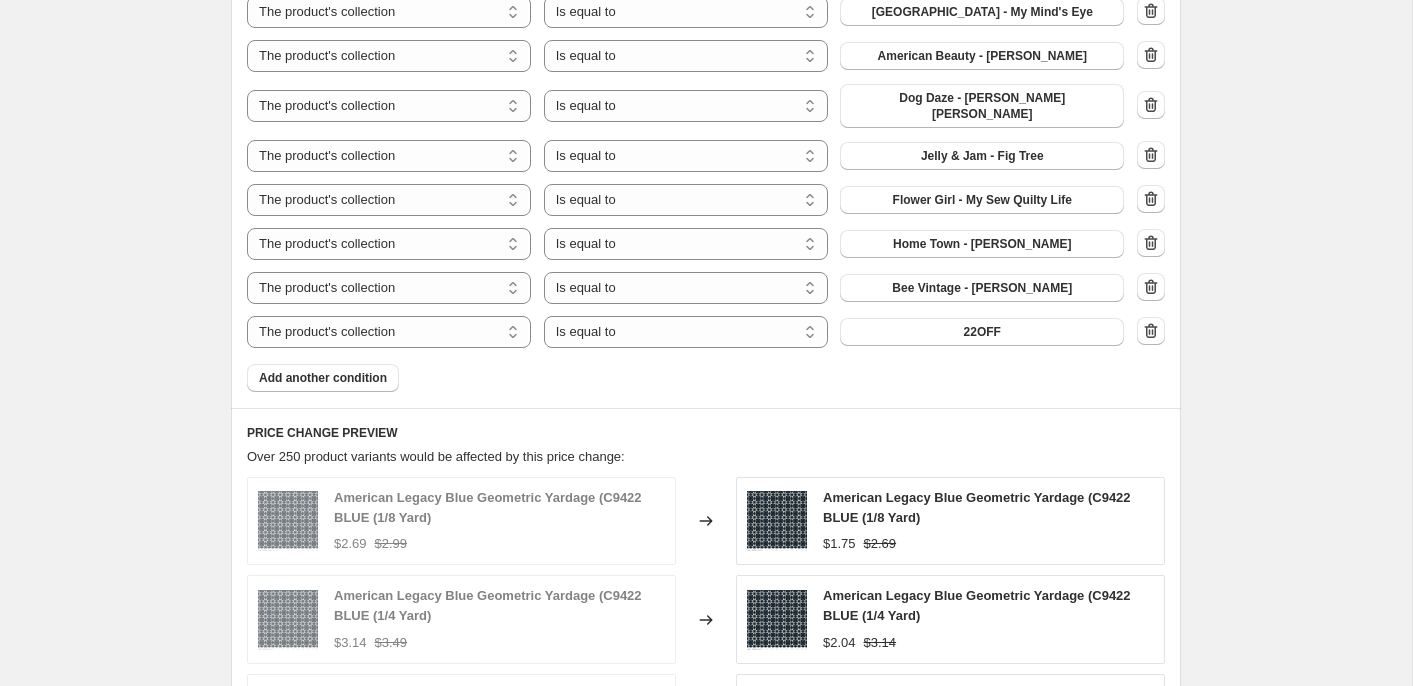 click on "22OFF" at bounding box center [982, 332] 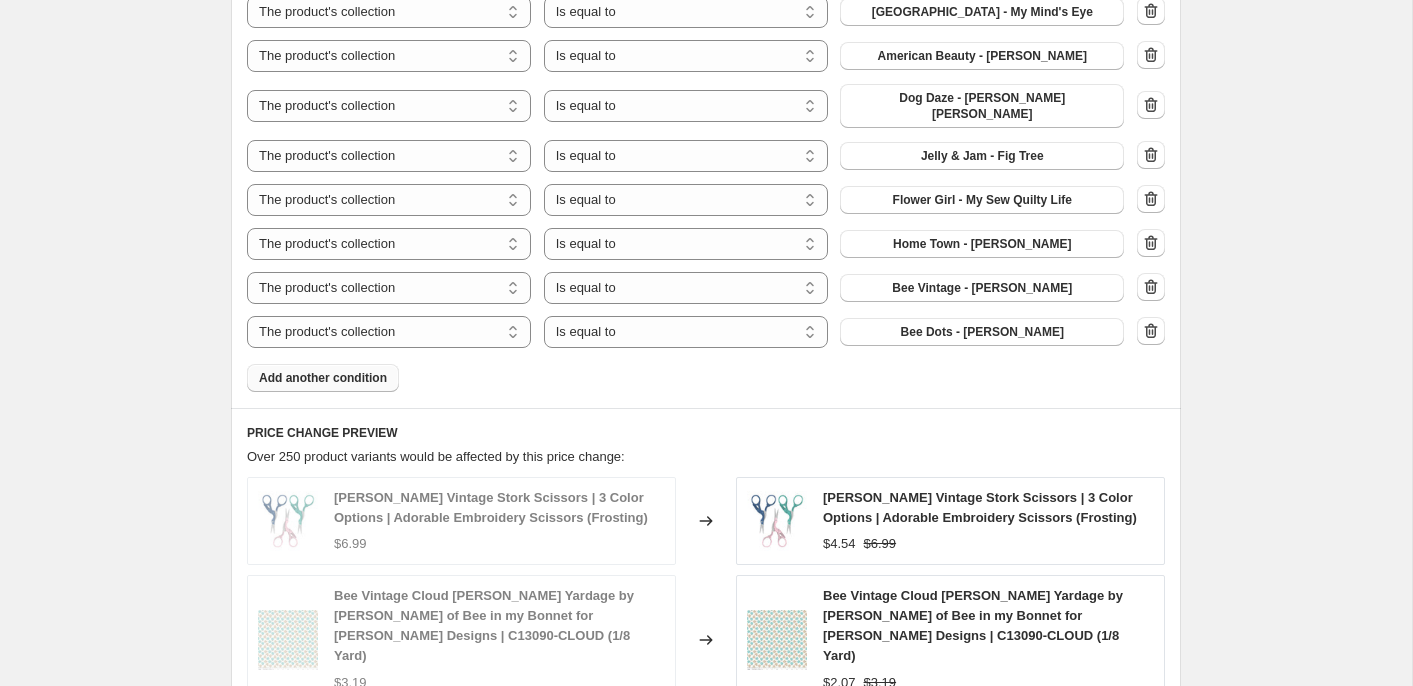 click on "Add another condition" at bounding box center (323, 378) 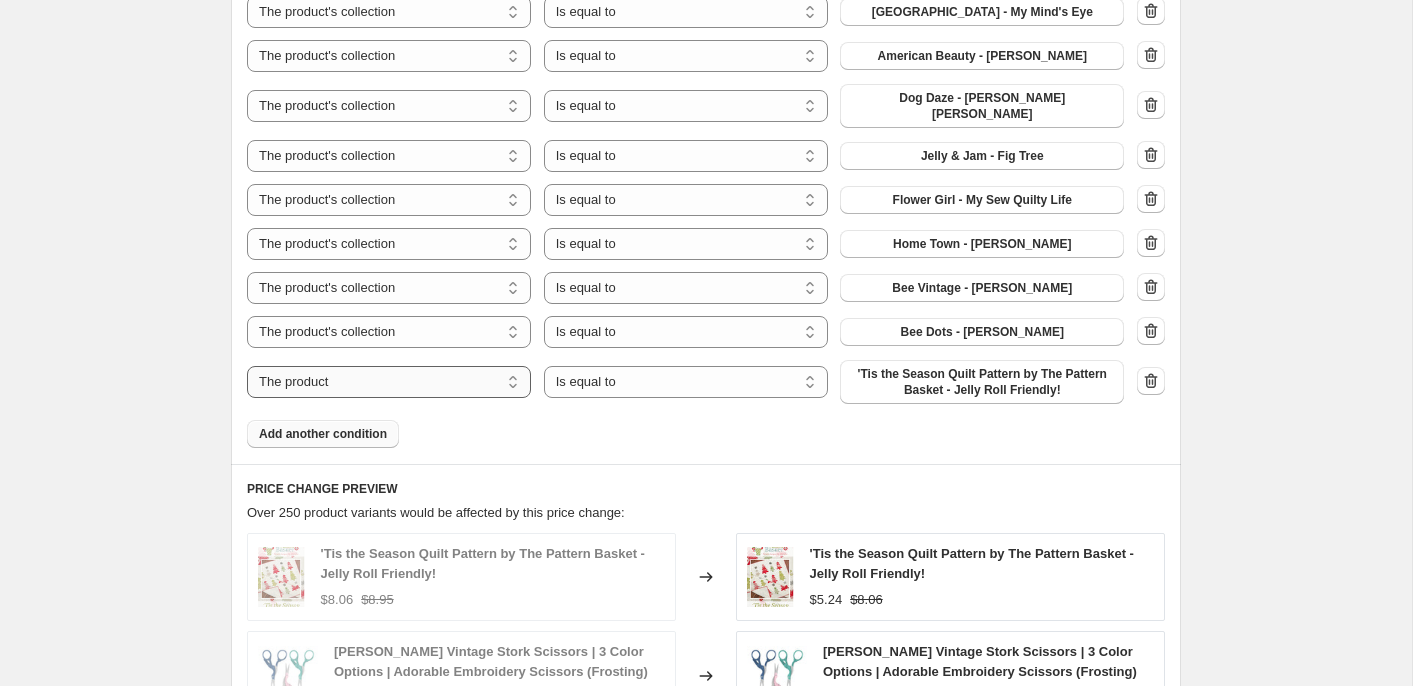 click on "The product The product's collection The product's tag The product's vendor The product's type The product's status The variant's title Inventory quantity" at bounding box center [389, 382] 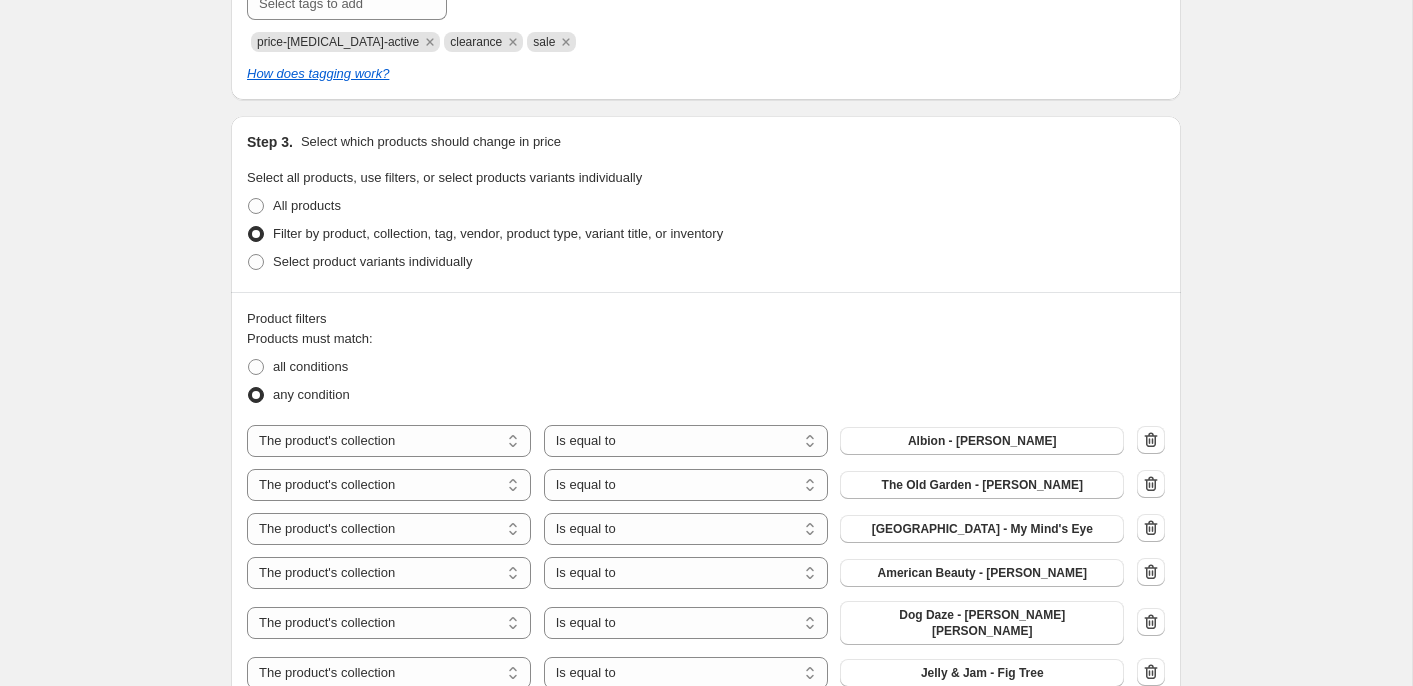 scroll, scrollTop: 801, scrollLeft: 0, axis: vertical 